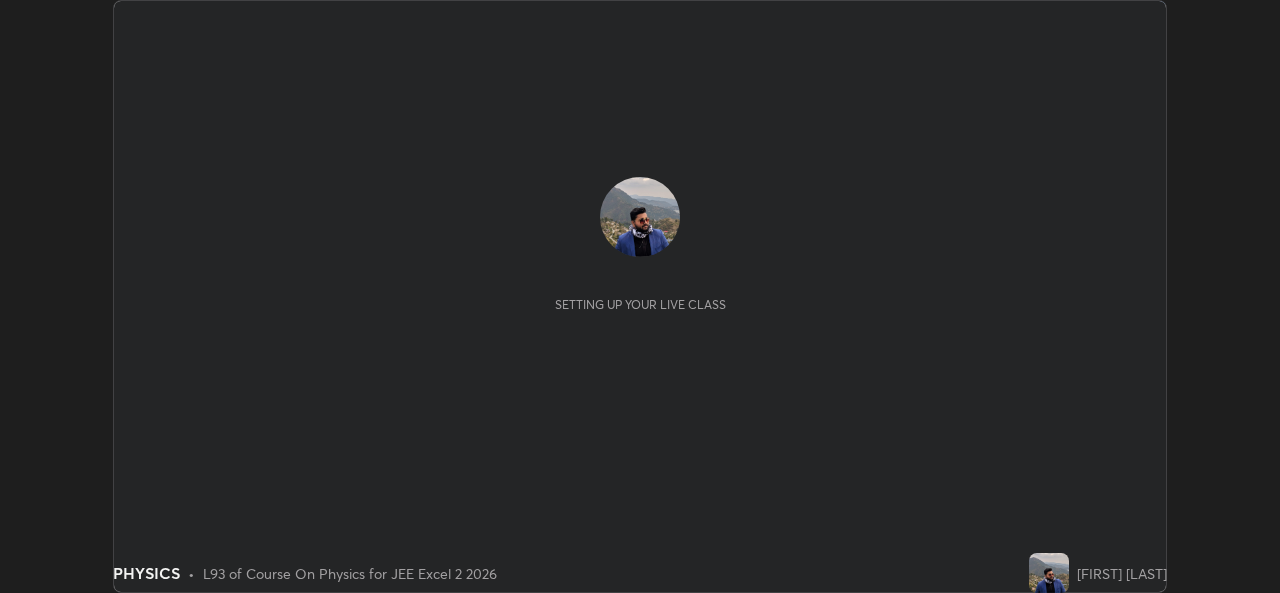 scroll, scrollTop: 0, scrollLeft: 0, axis: both 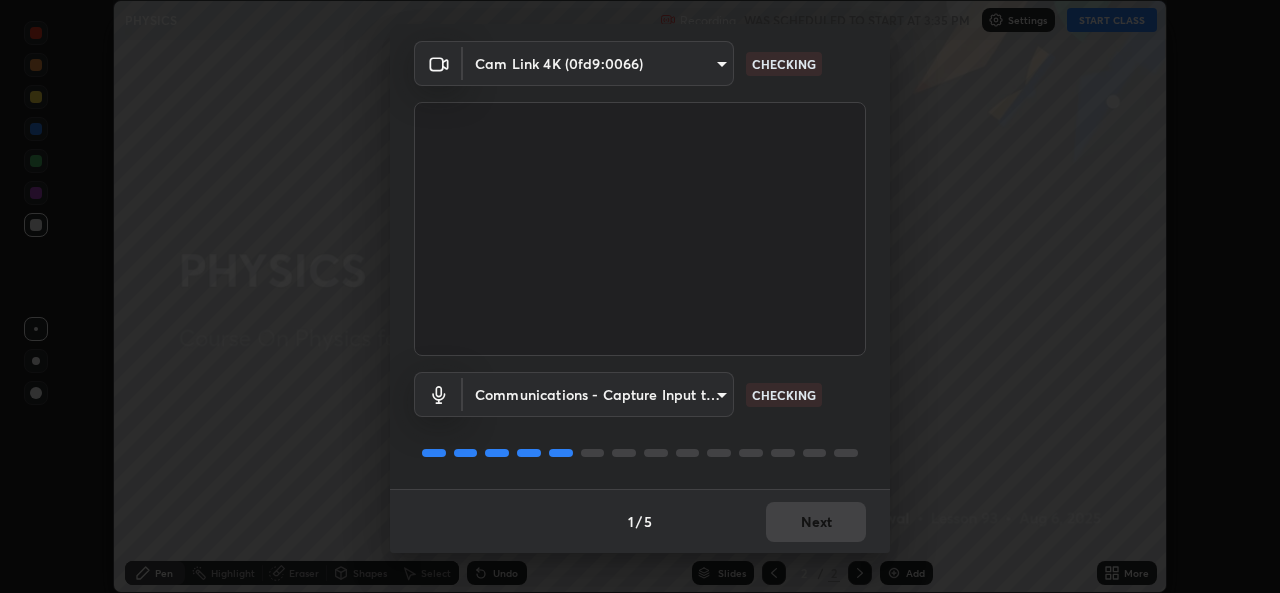 click on "1 / 5 Next" at bounding box center (640, 521) 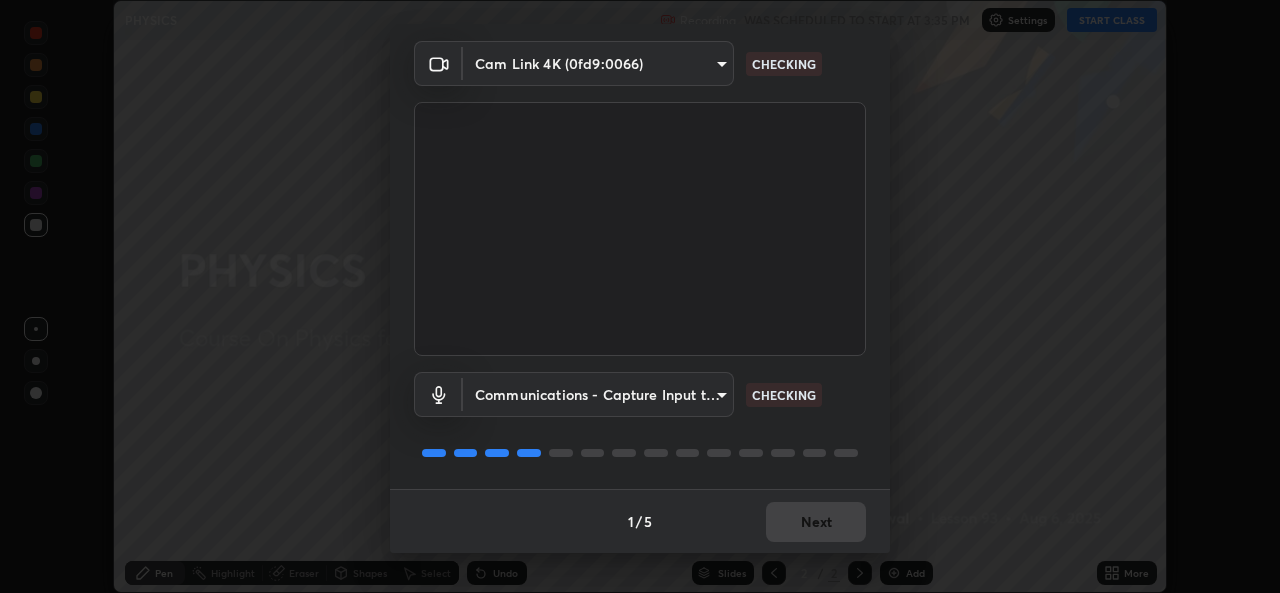 click on "1 / 5 Next" at bounding box center [640, 521] 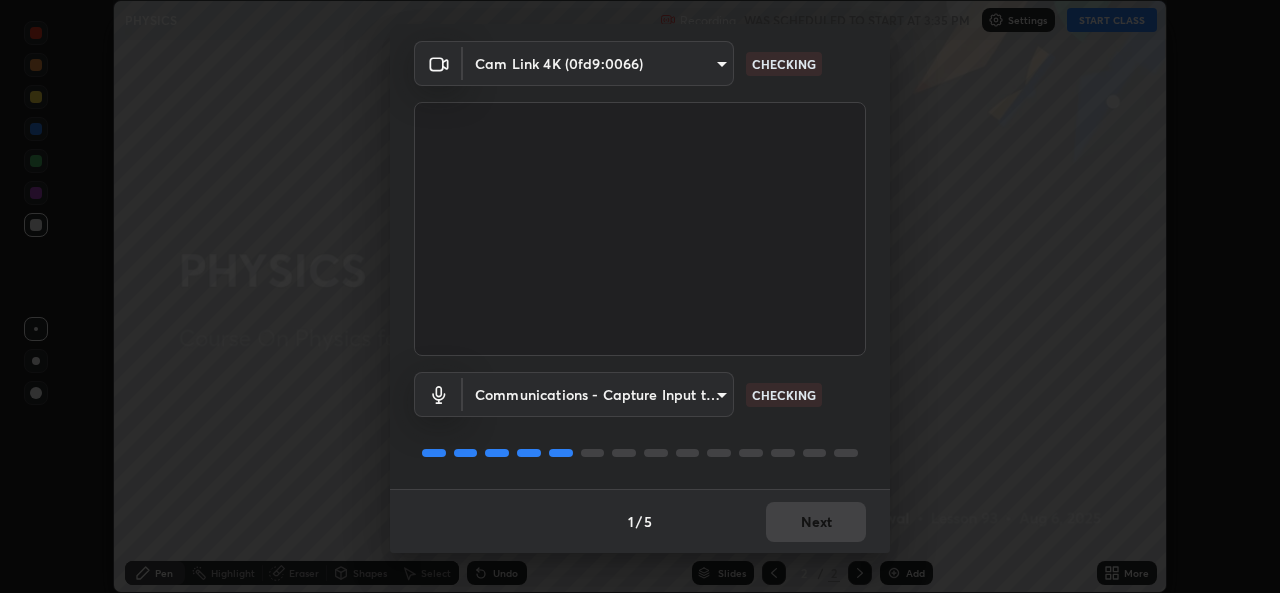 click on "1 / 5 Next" at bounding box center (640, 521) 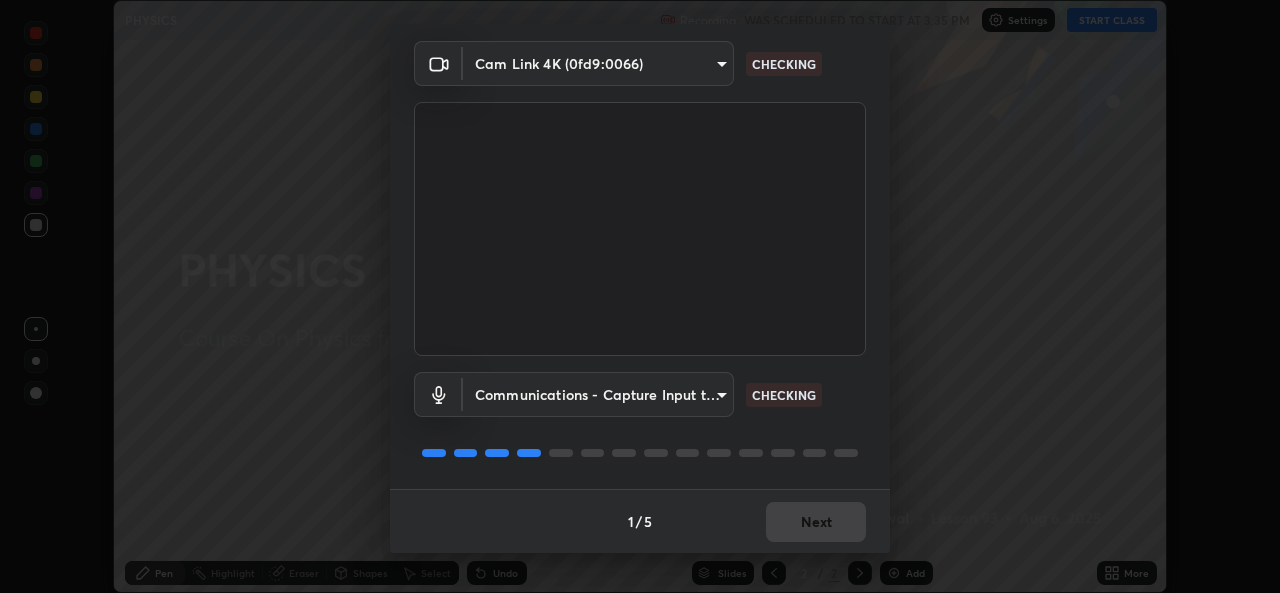 click on "1 / 5 Next" at bounding box center [640, 521] 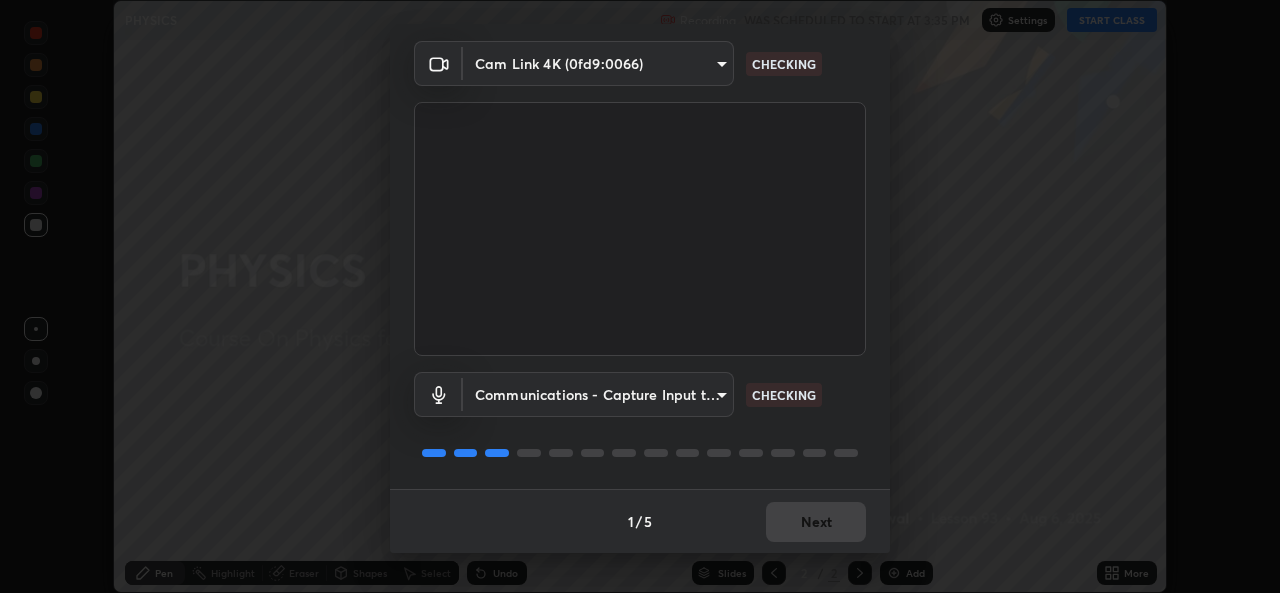 click on "1 / 5 Next" at bounding box center (640, 521) 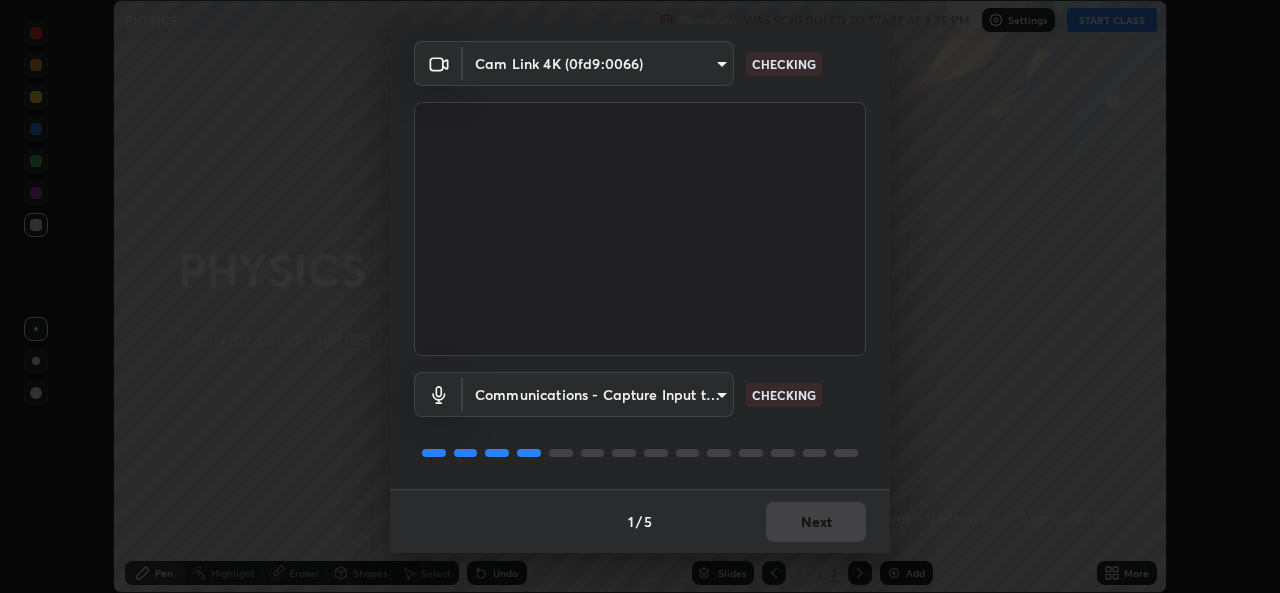 click on "1 / 5 Next" at bounding box center (640, 521) 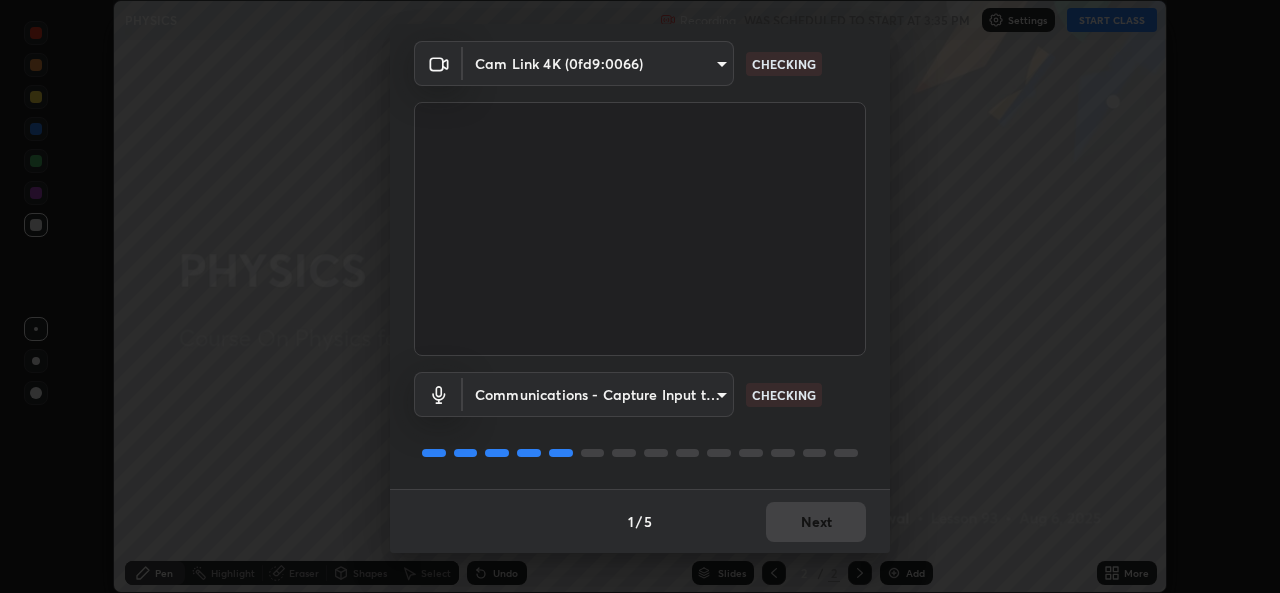 click on "1 / 5 Next" at bounding box center [640, 521] 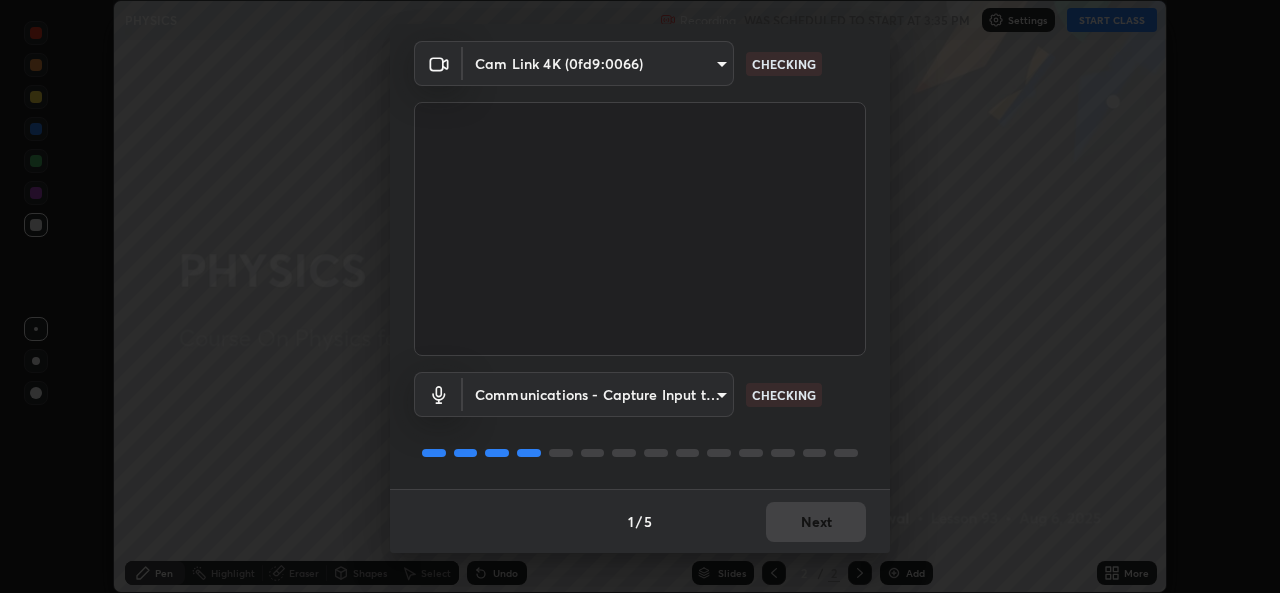 click on "1 / 5 Next" at bounding box center (640, 521) 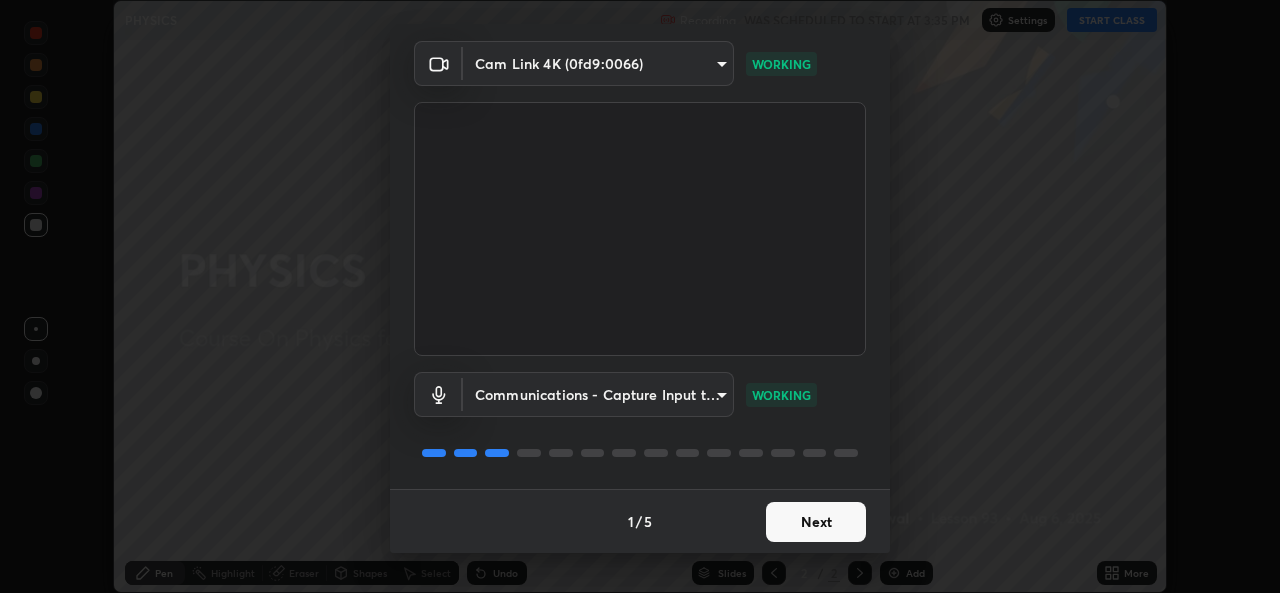 click on "Next" at bounding box center [816, 522] 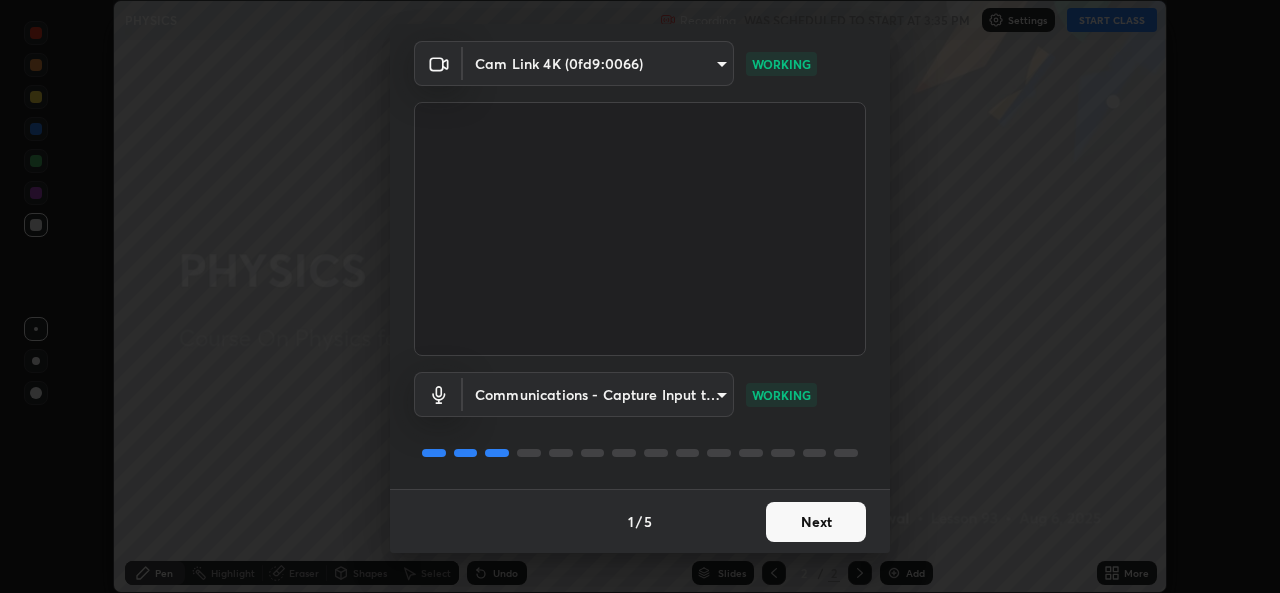 scroll, scrollTop: 0, scrollLeft: 0, axis: both 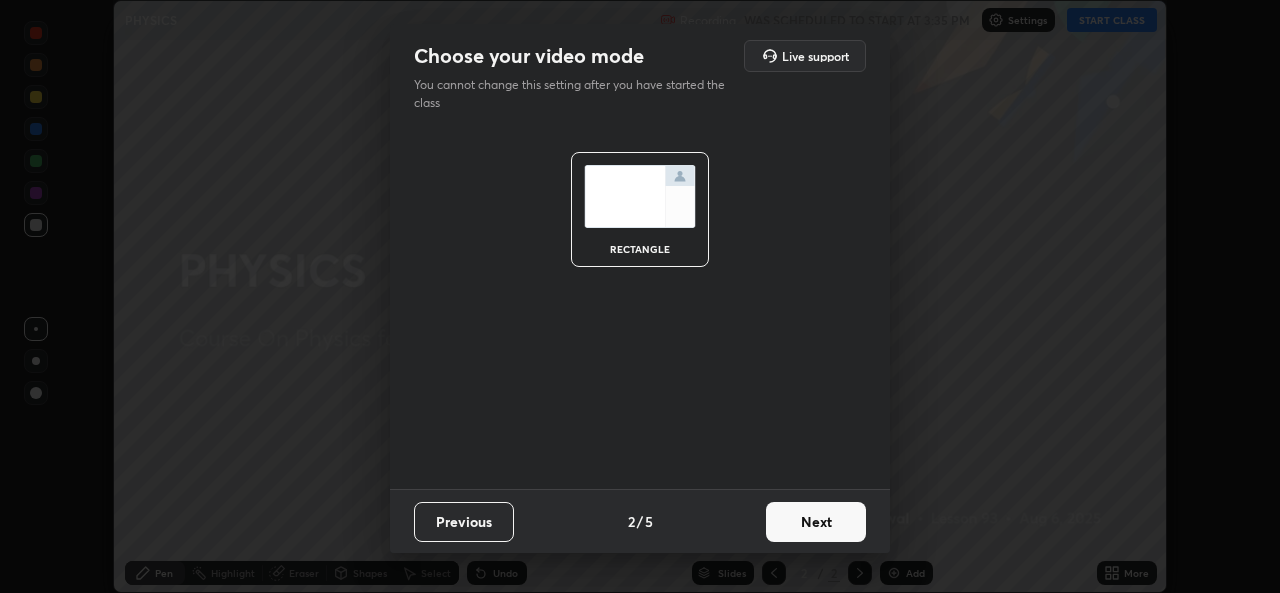 click on "Next" at bounding box center (816, 522) 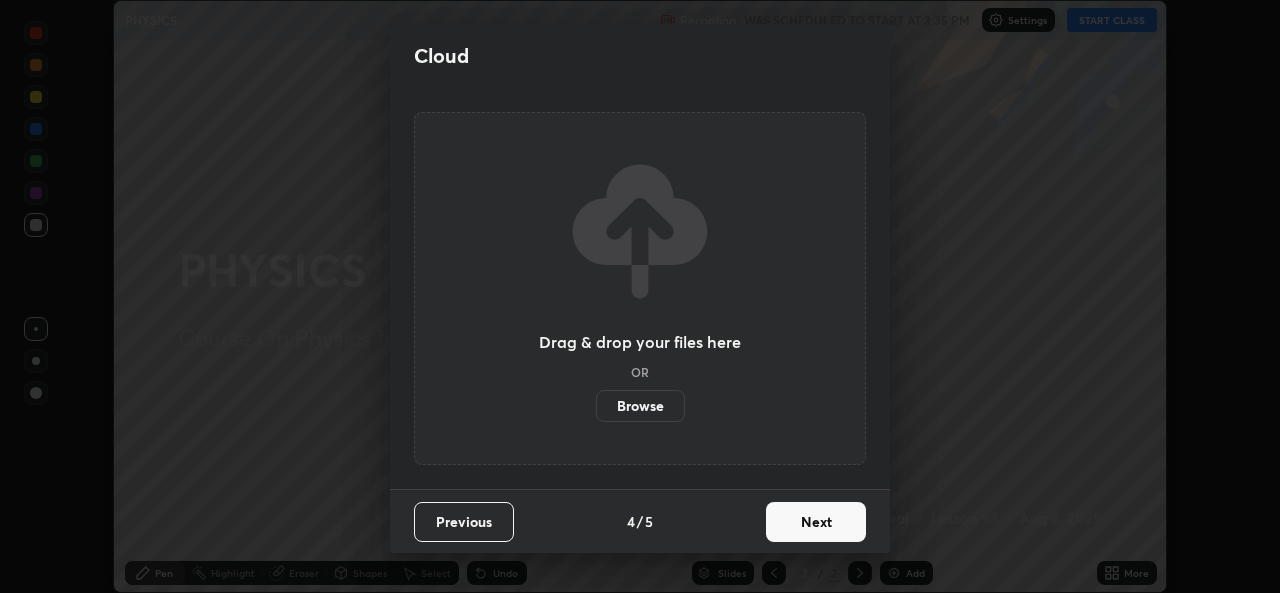 click on "Next" at bounding box center (816, 522) 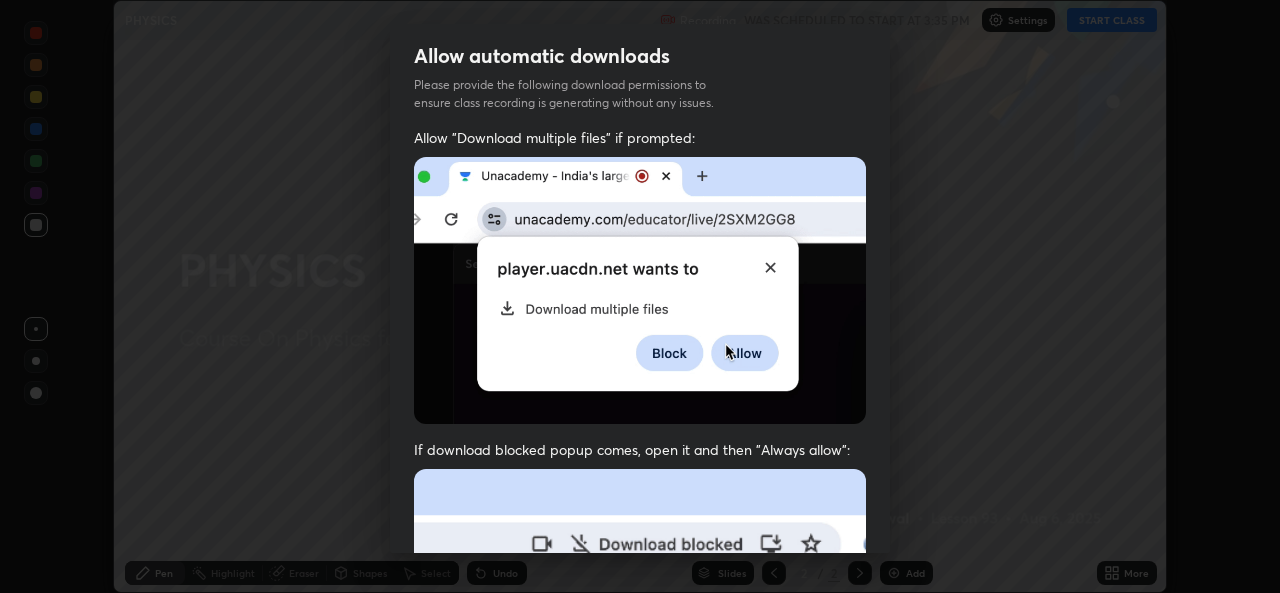 click on "Previous 5 / 5 Done" at bounding box center (640, 1002) 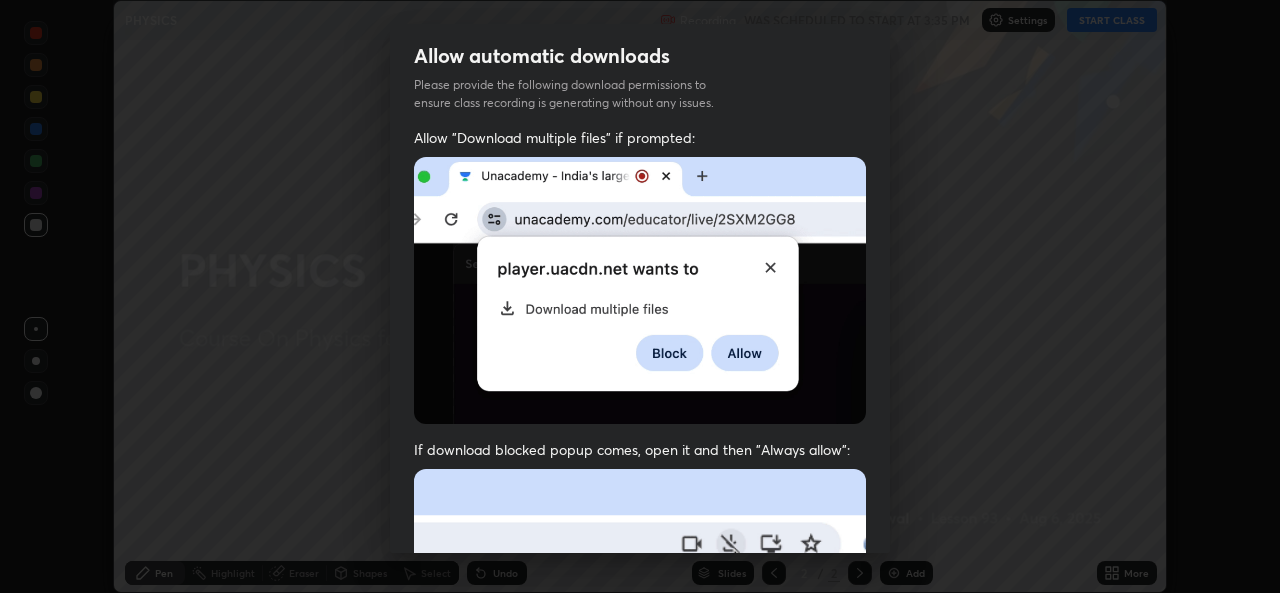 click on "Previous 5 / 5 Done" at bounding box center (640, 1002) 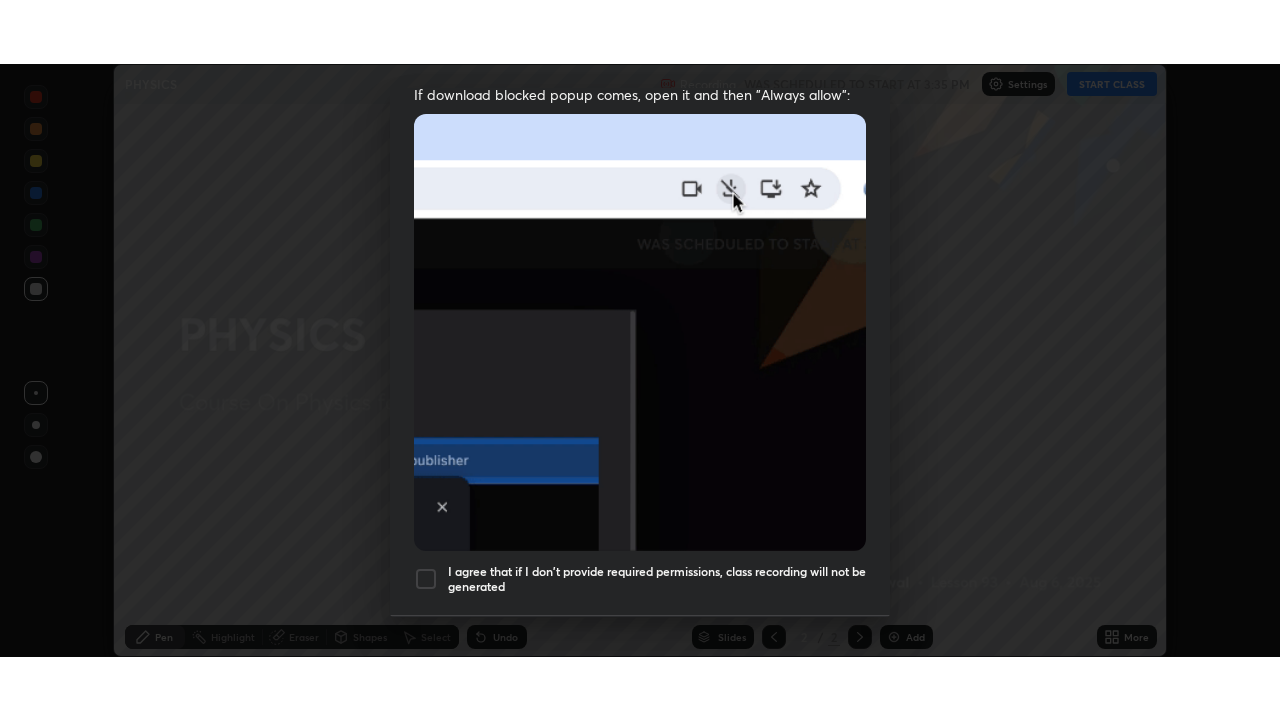 scroll, scrollTop: 471, scrollLeft: 0, axis: vertical 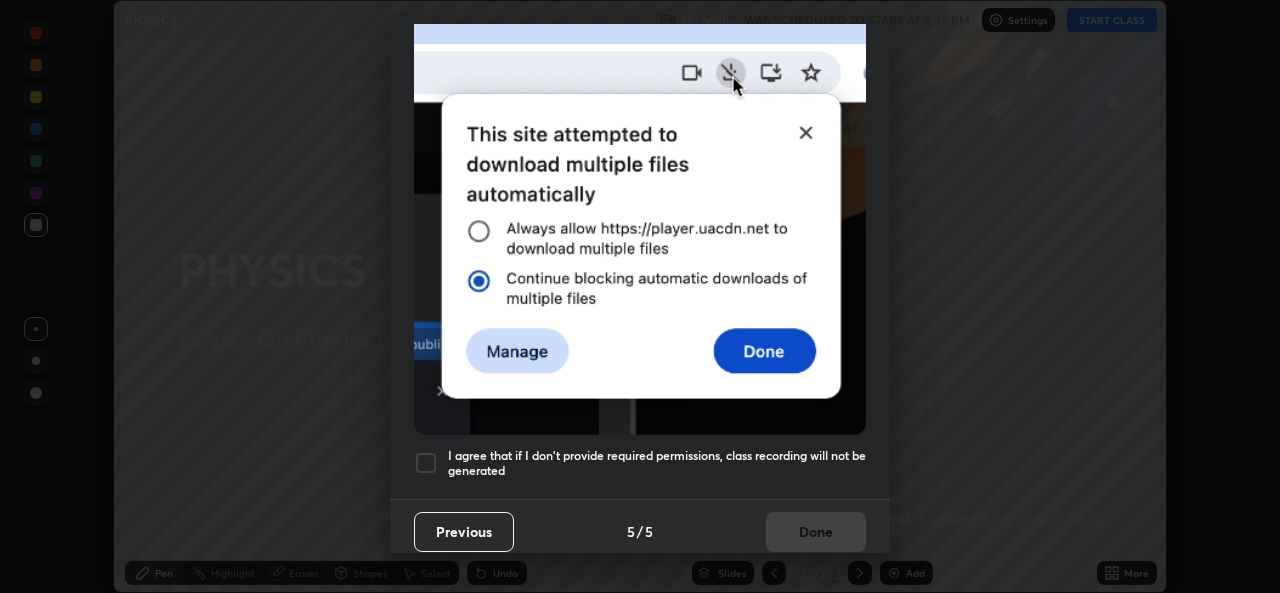 click at bounding box center (426, 463) 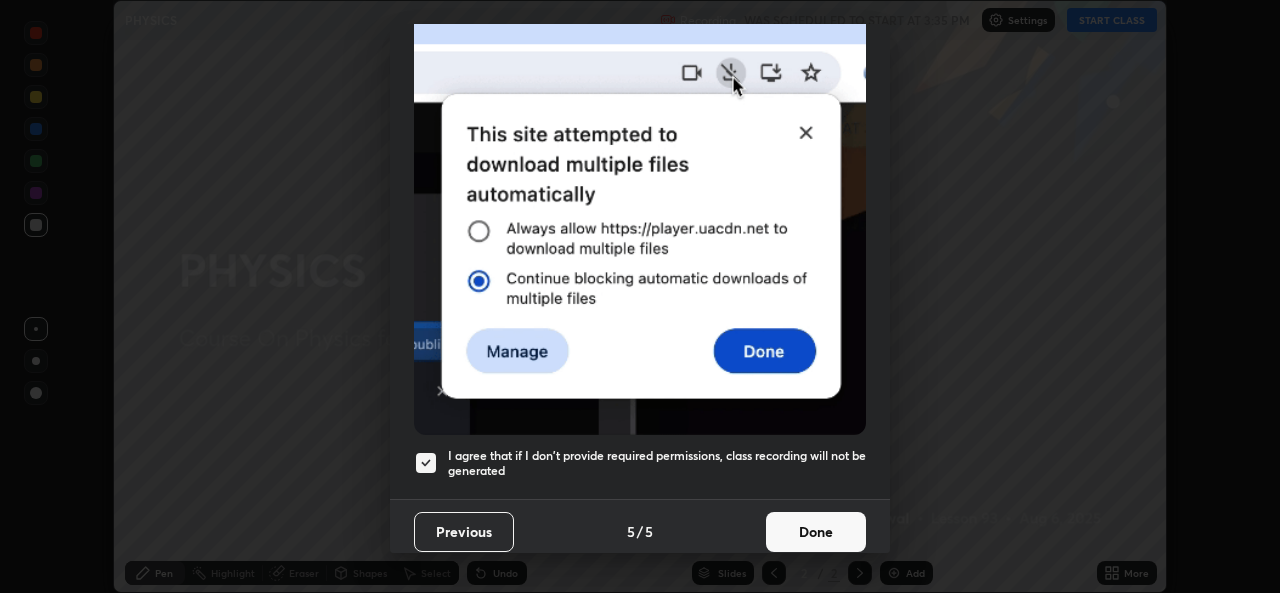 click on "Done" at bounding box center (816, 532) 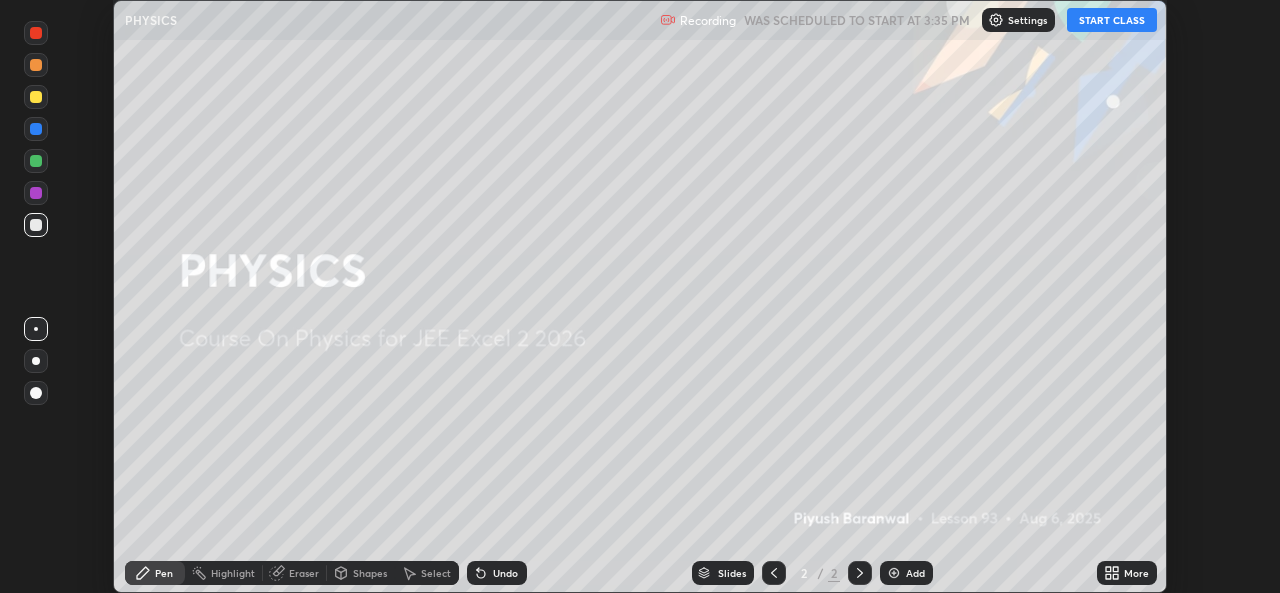 click on "START CLASS" at bounding box center [1112, 20] 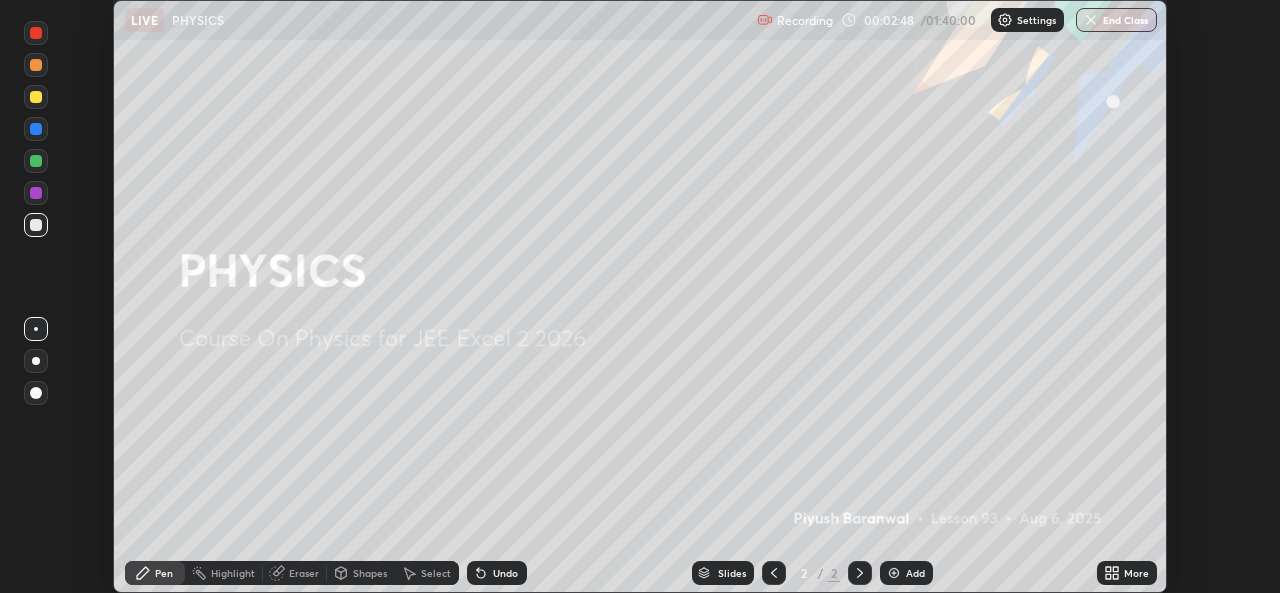 click on "More" at bounding box center (1127, 573) 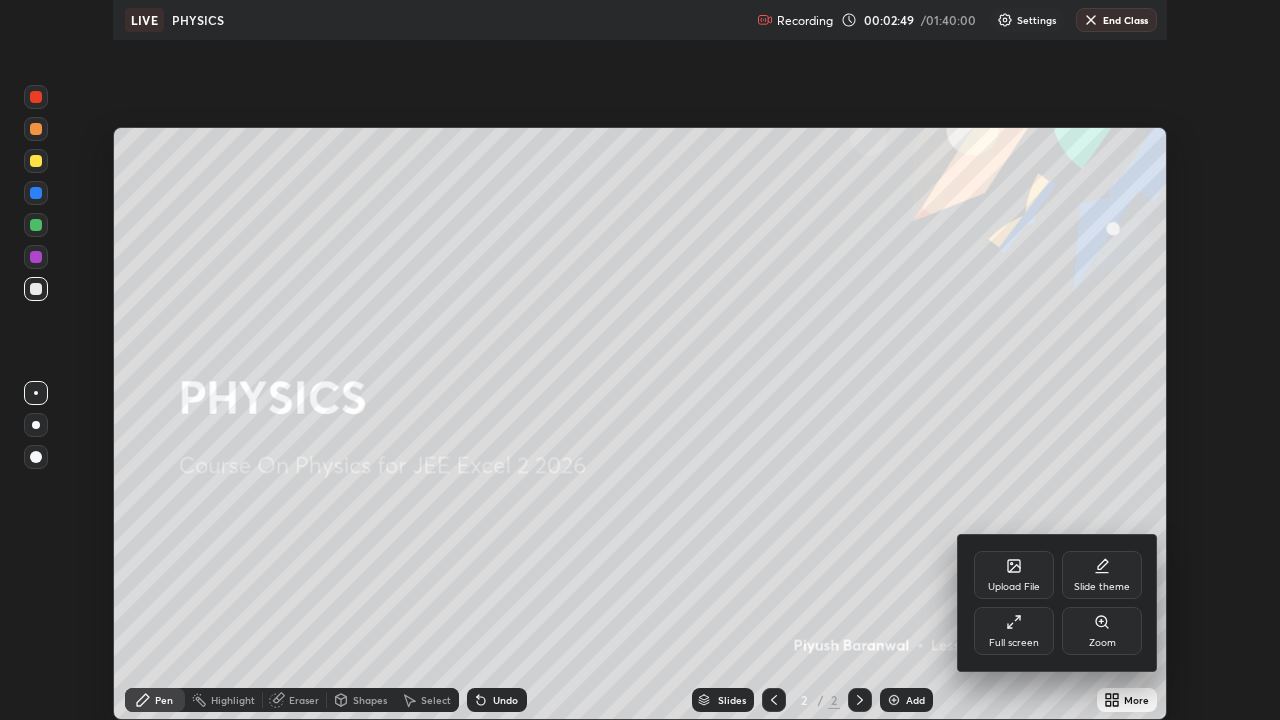 scroll, scrollTop: 99280, scrollLeft: 98720, axis: both 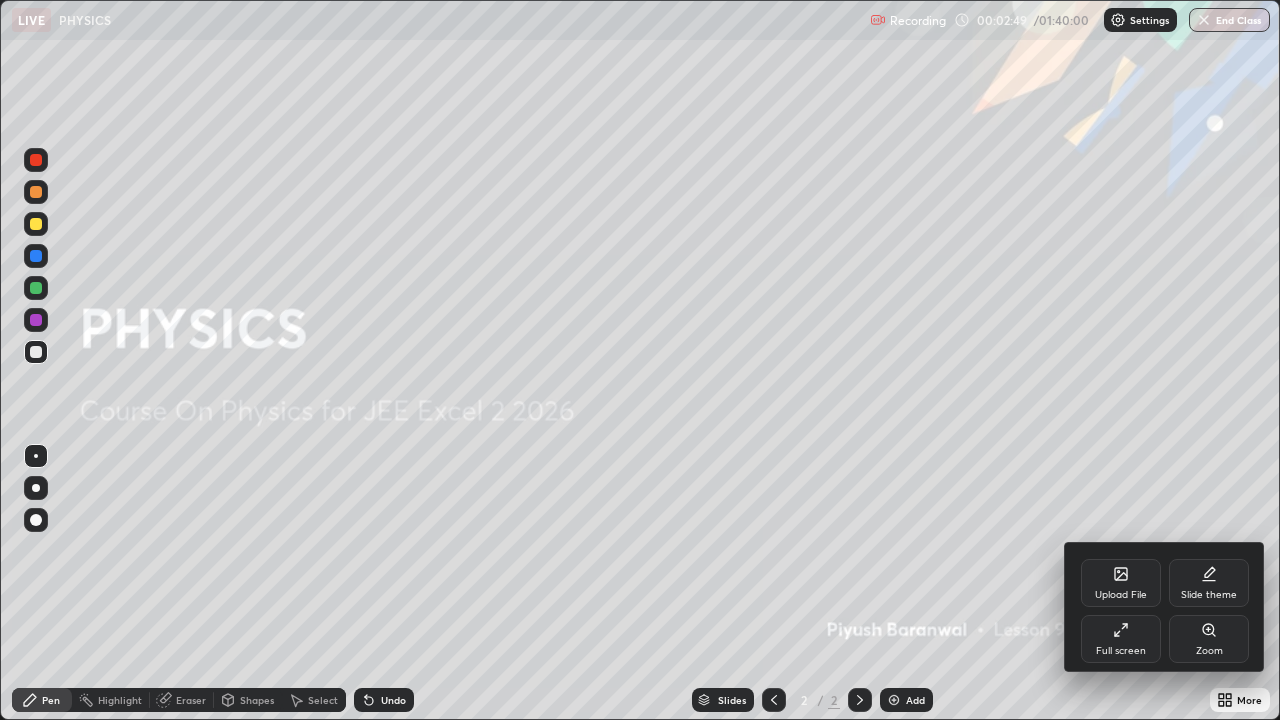 click at bounding box center (640, 360) 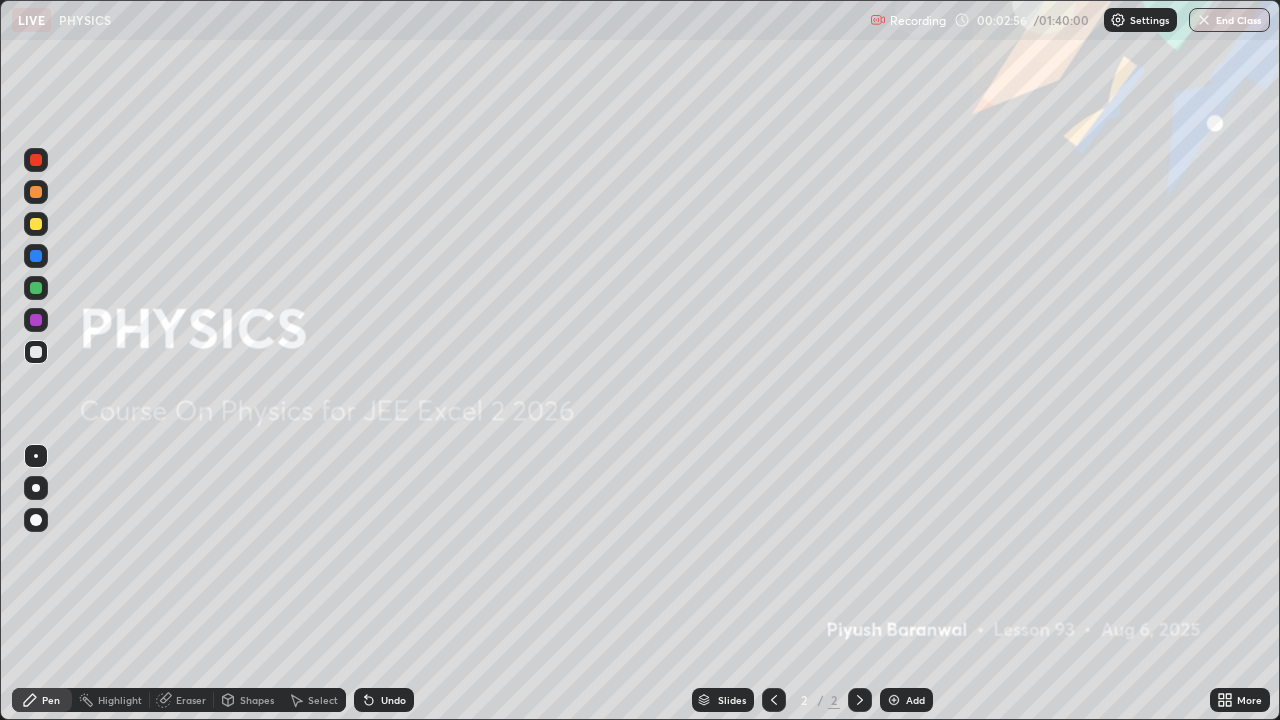click on "Add" at bounding box center (906, 700) 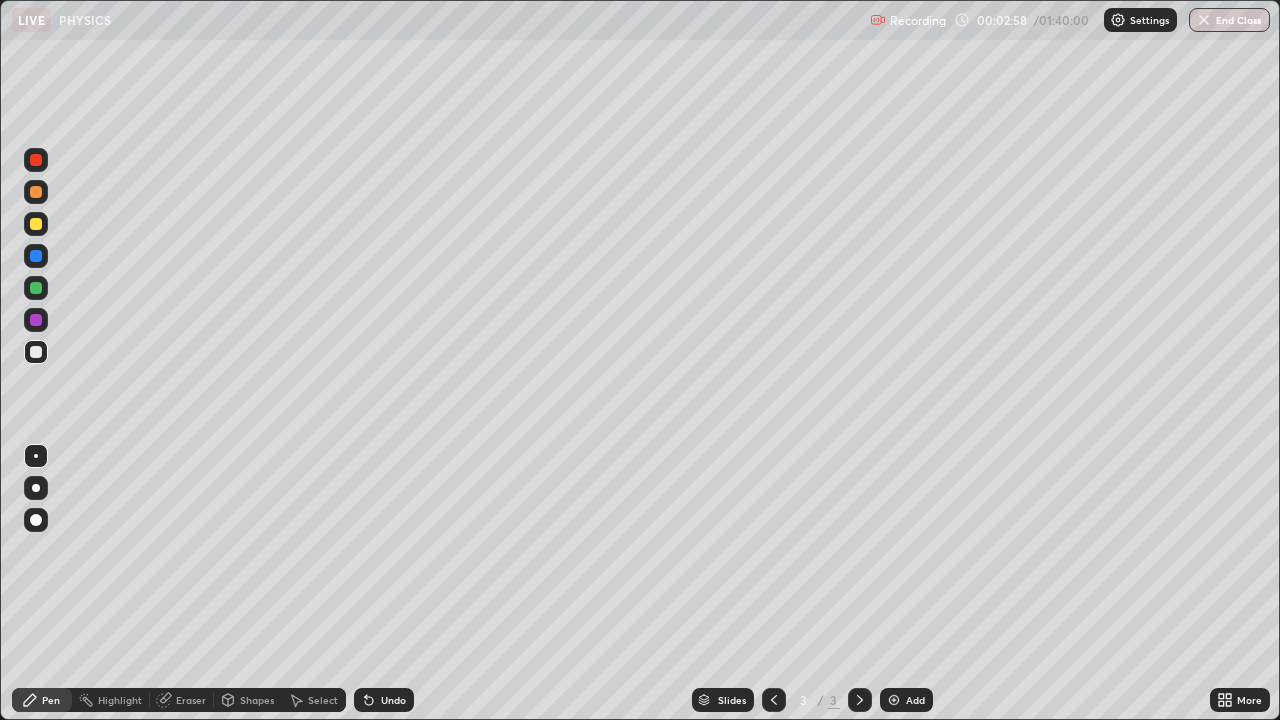 click at bounding box center (36, 224) 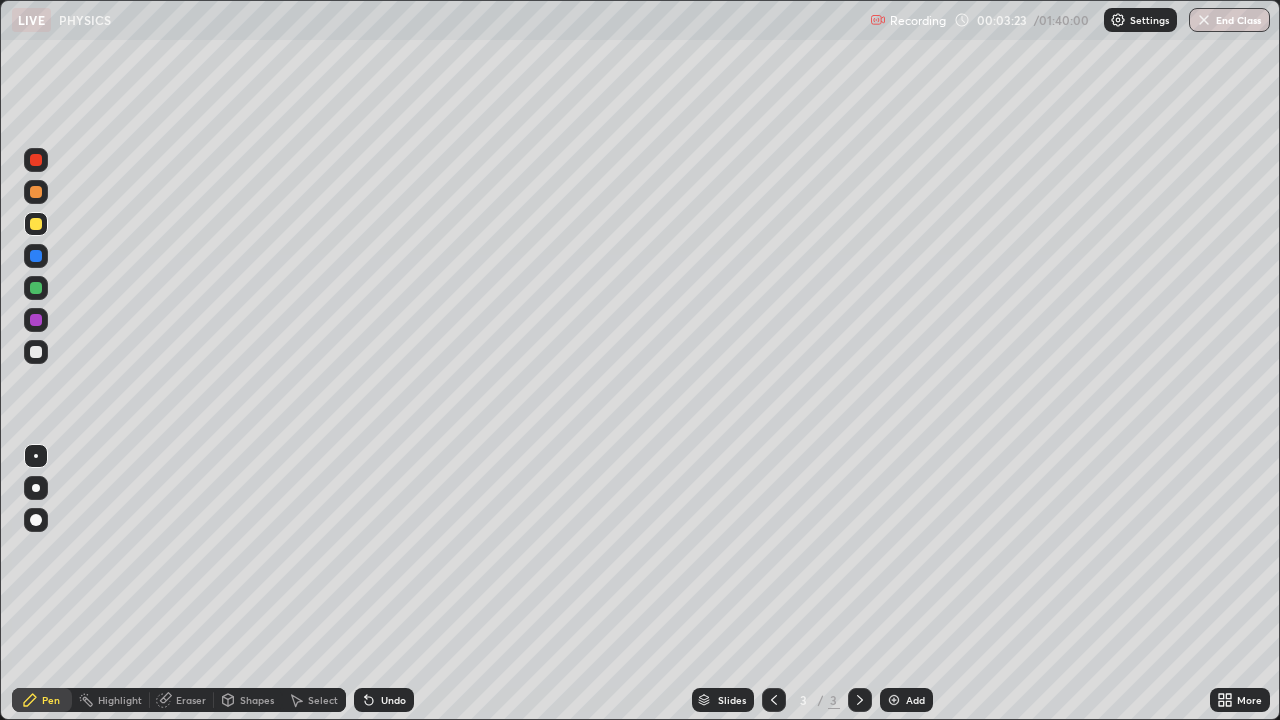 click on "Shapes" at bounding box center (257, 700) 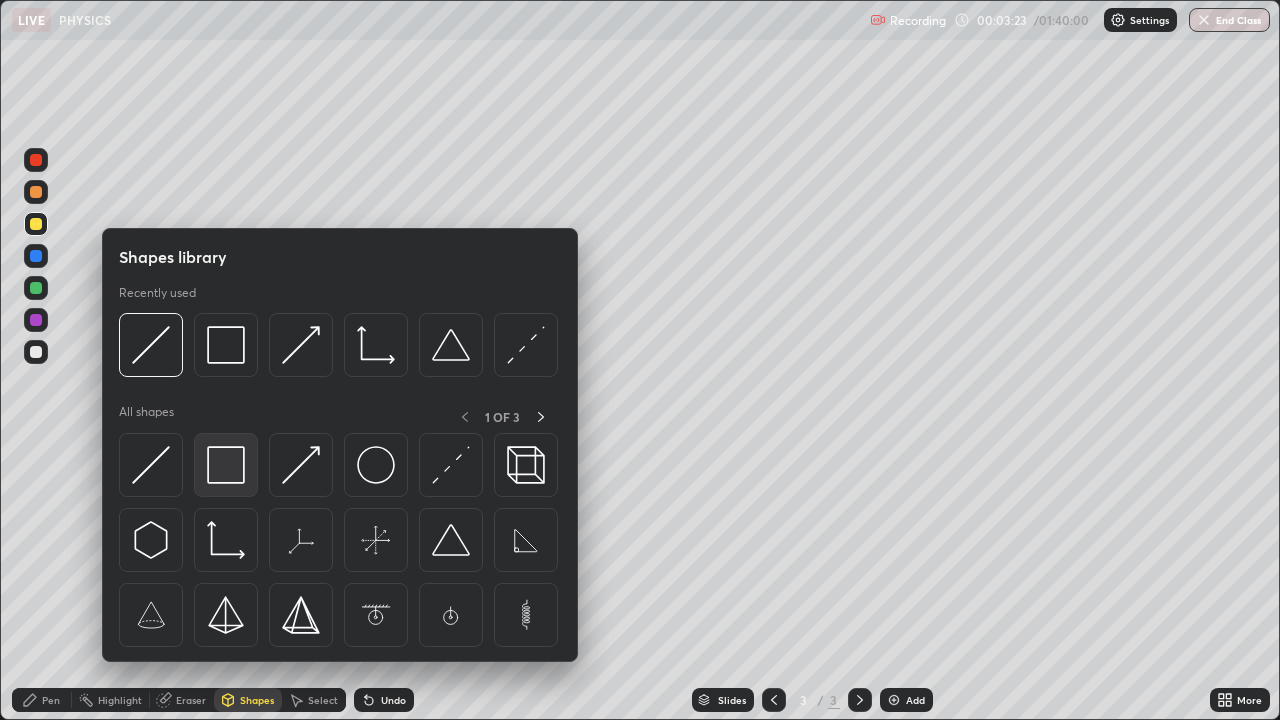 click at bounding box center (226, 465) 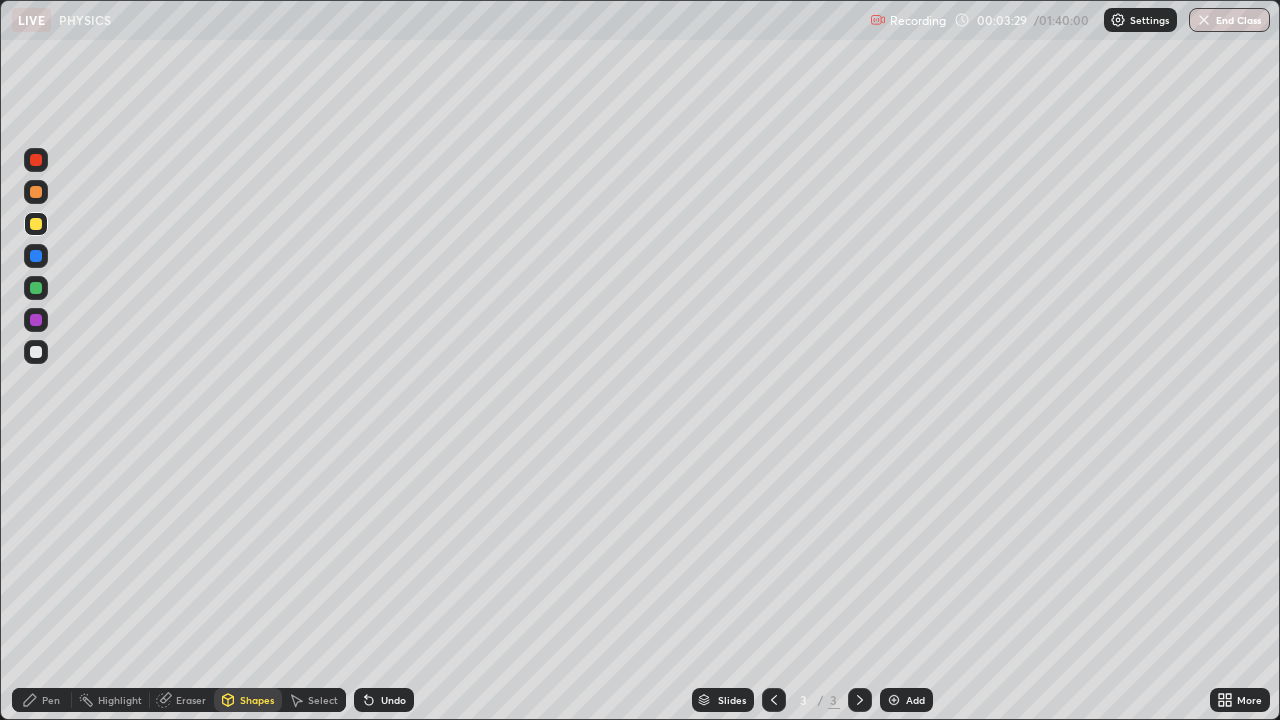 click on "Pen" at bounding box center [51, 700] 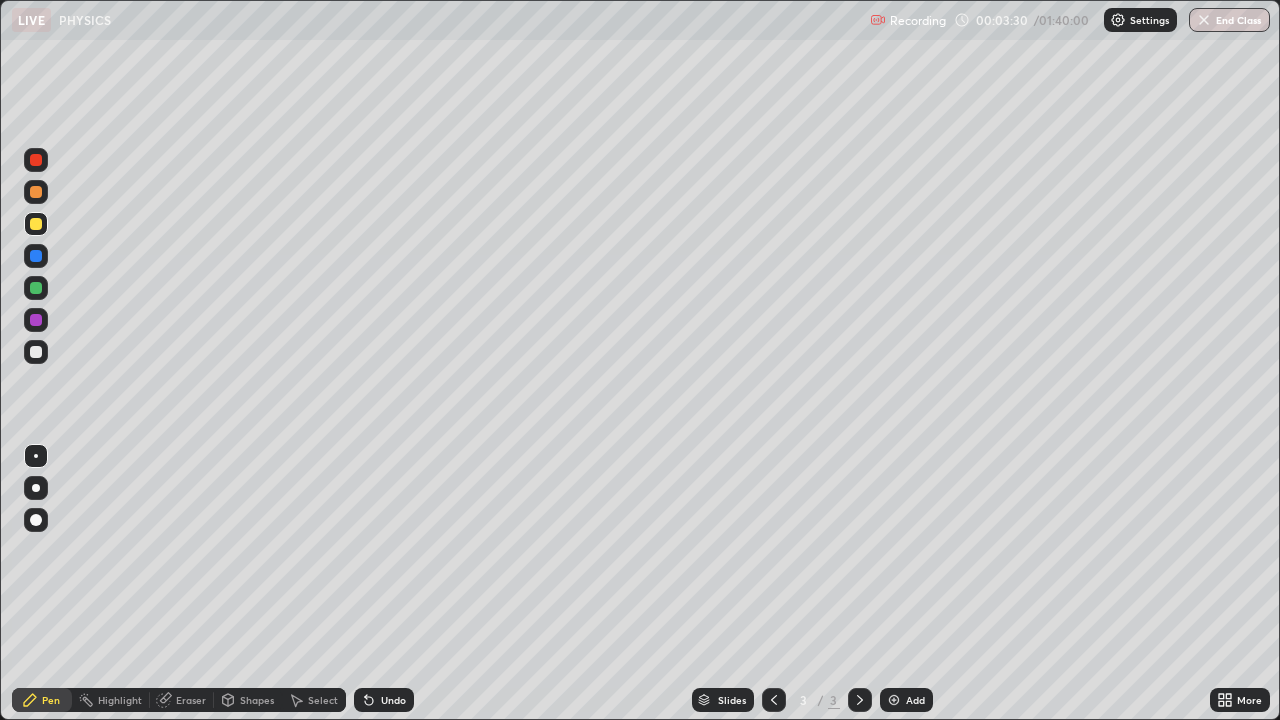 click at bounding box center [36, 352] 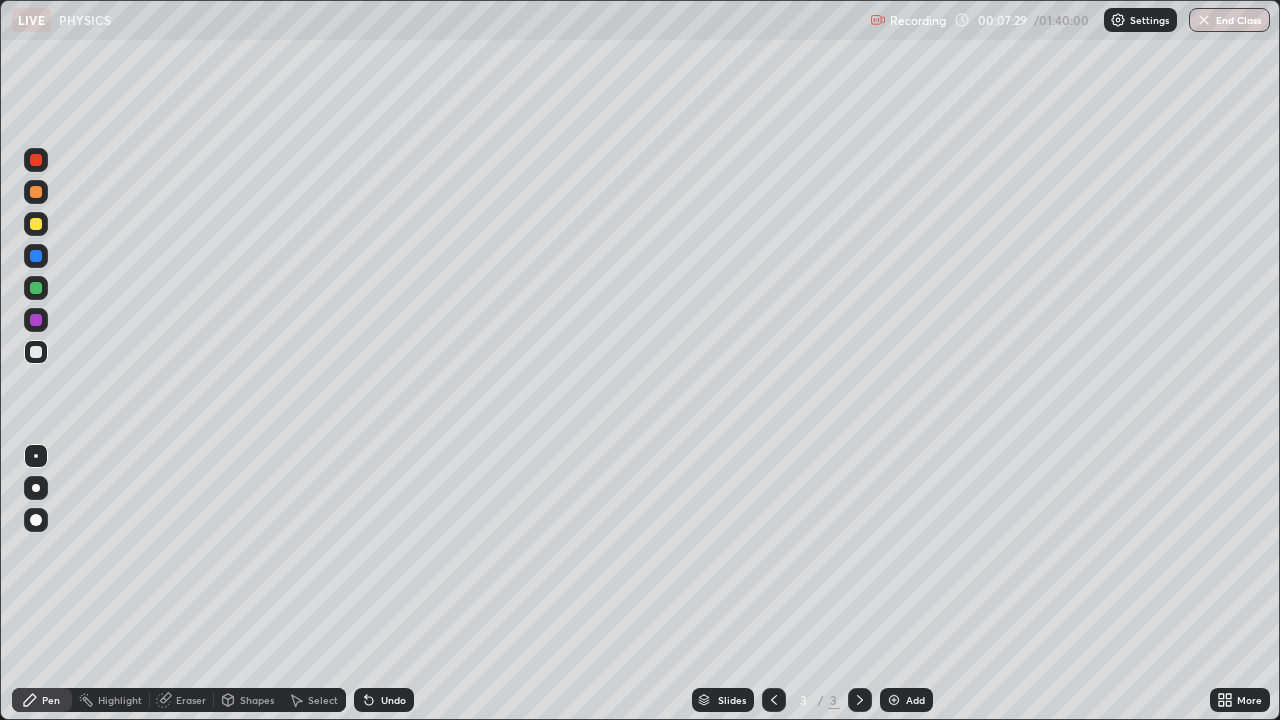 click at bounding box center (36, 352) 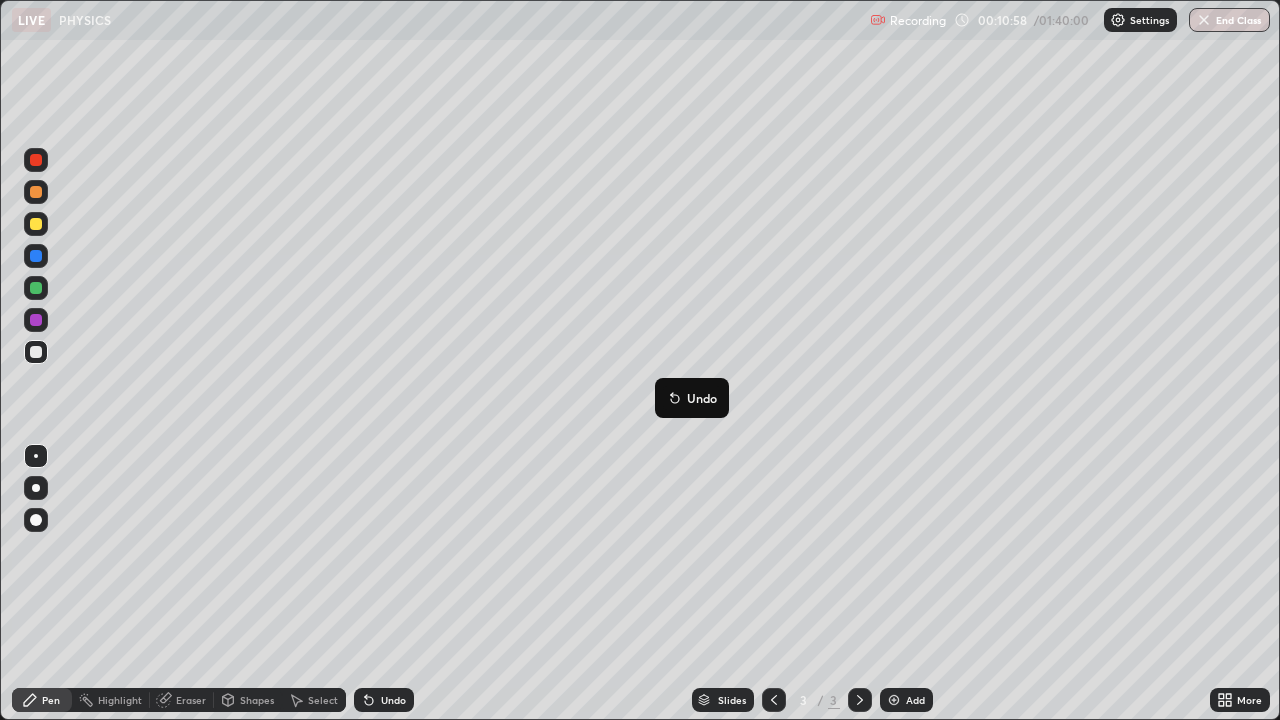 click at bounding box center (36, 224) 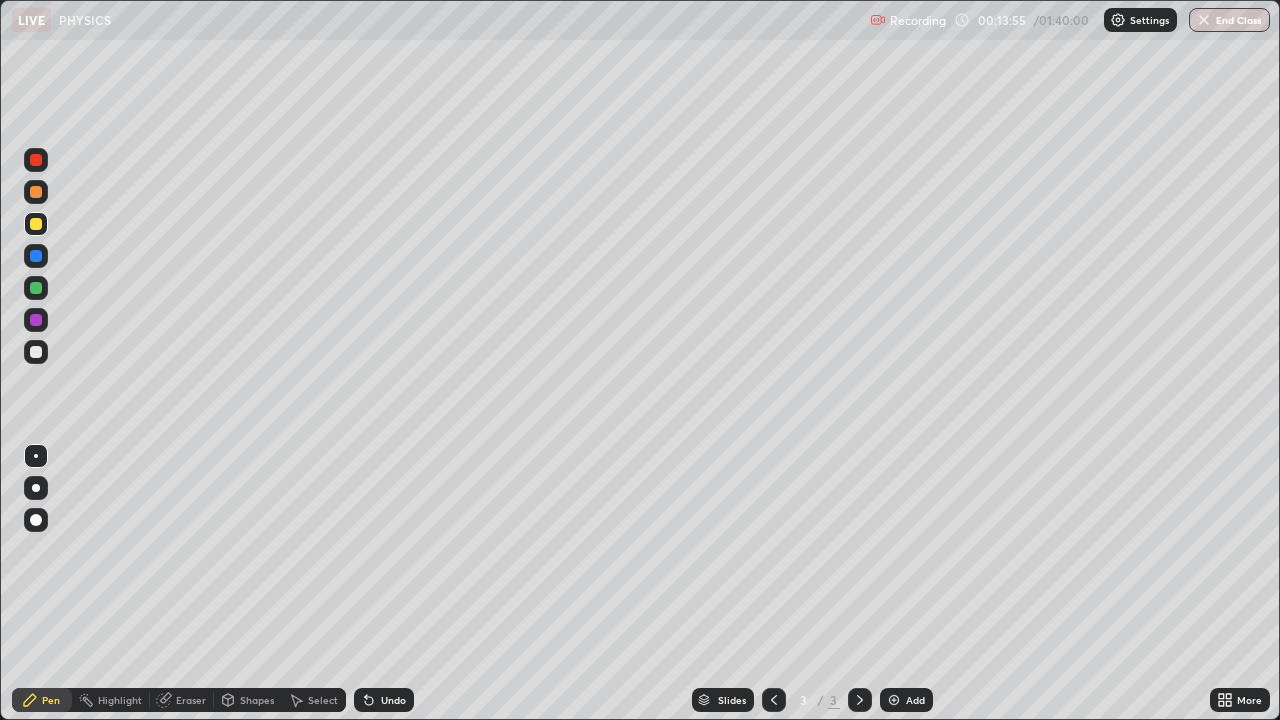 click on "Add" at bounding box center (906, 700) 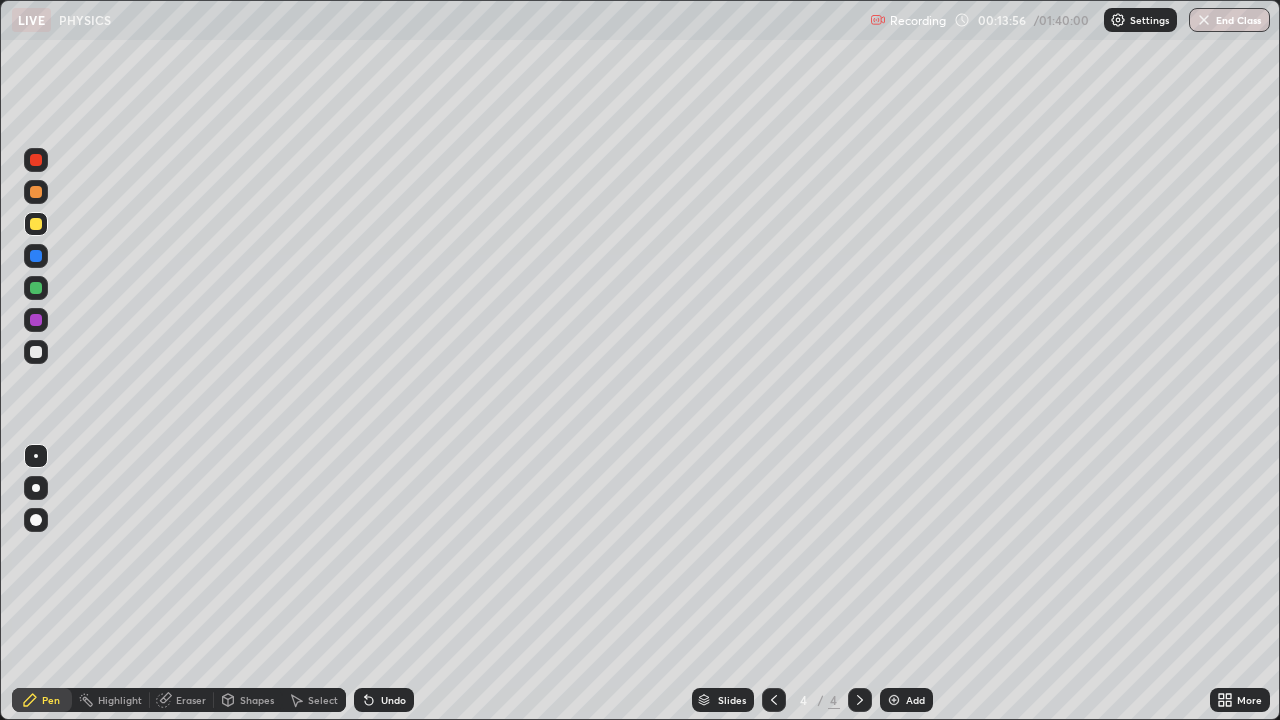 click on "Shapes" at bounding box center (257, 700) 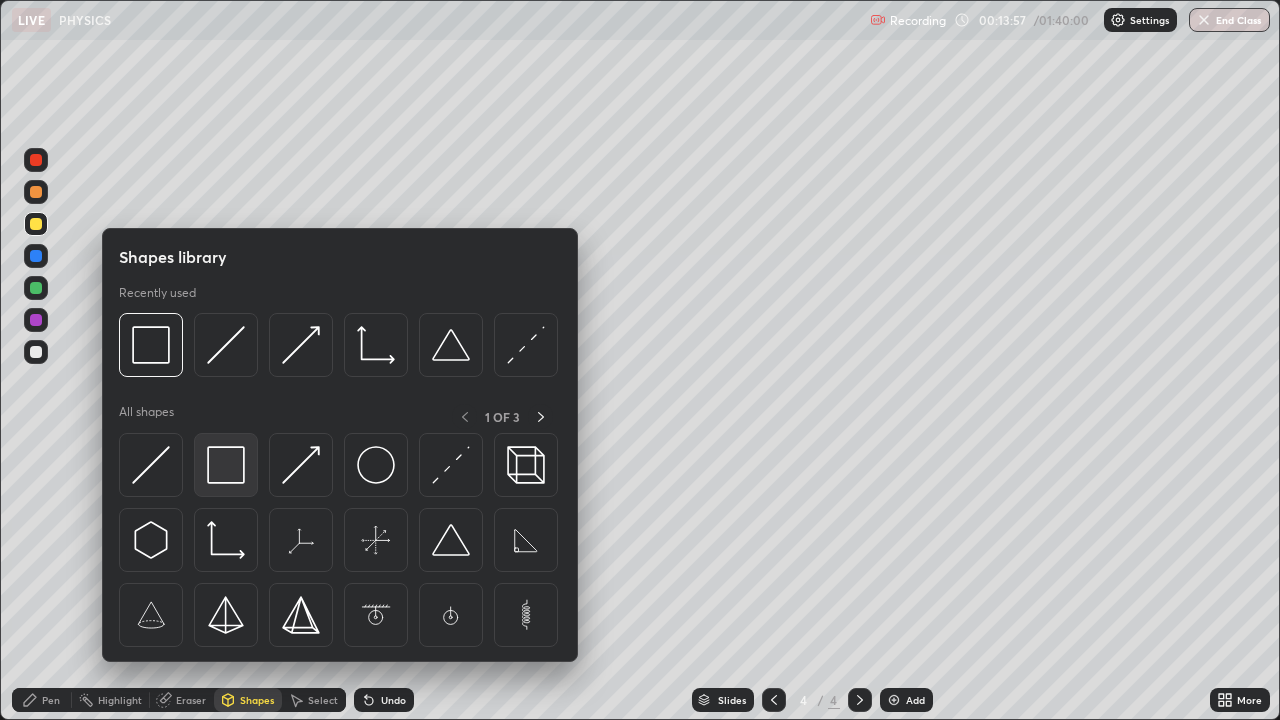 click at bounding box center [226, 465] 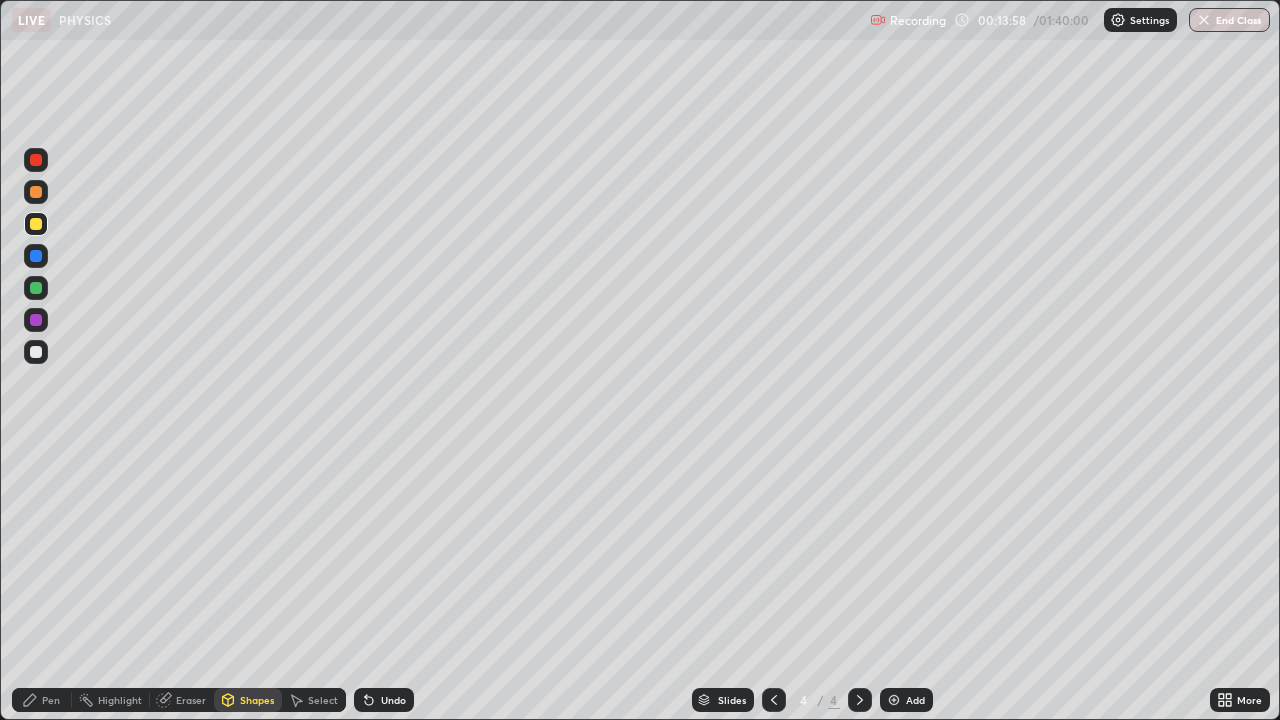 click 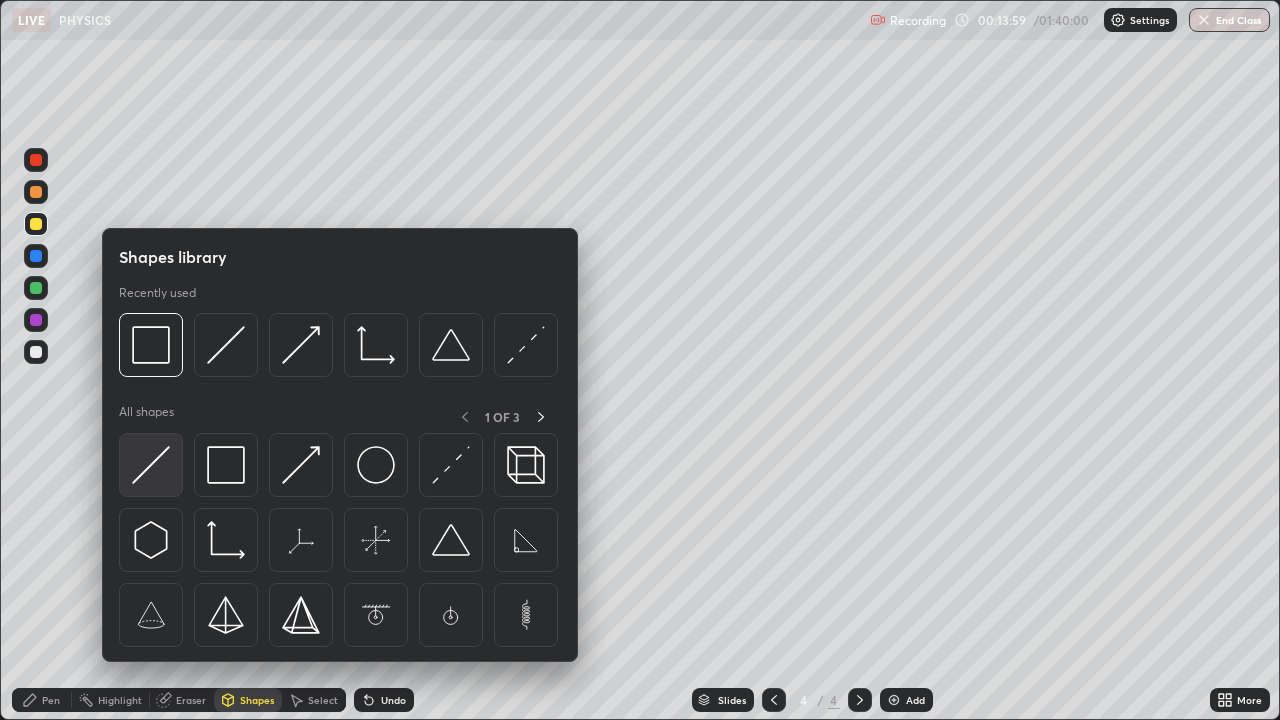 click at bounding box center [151, 465] 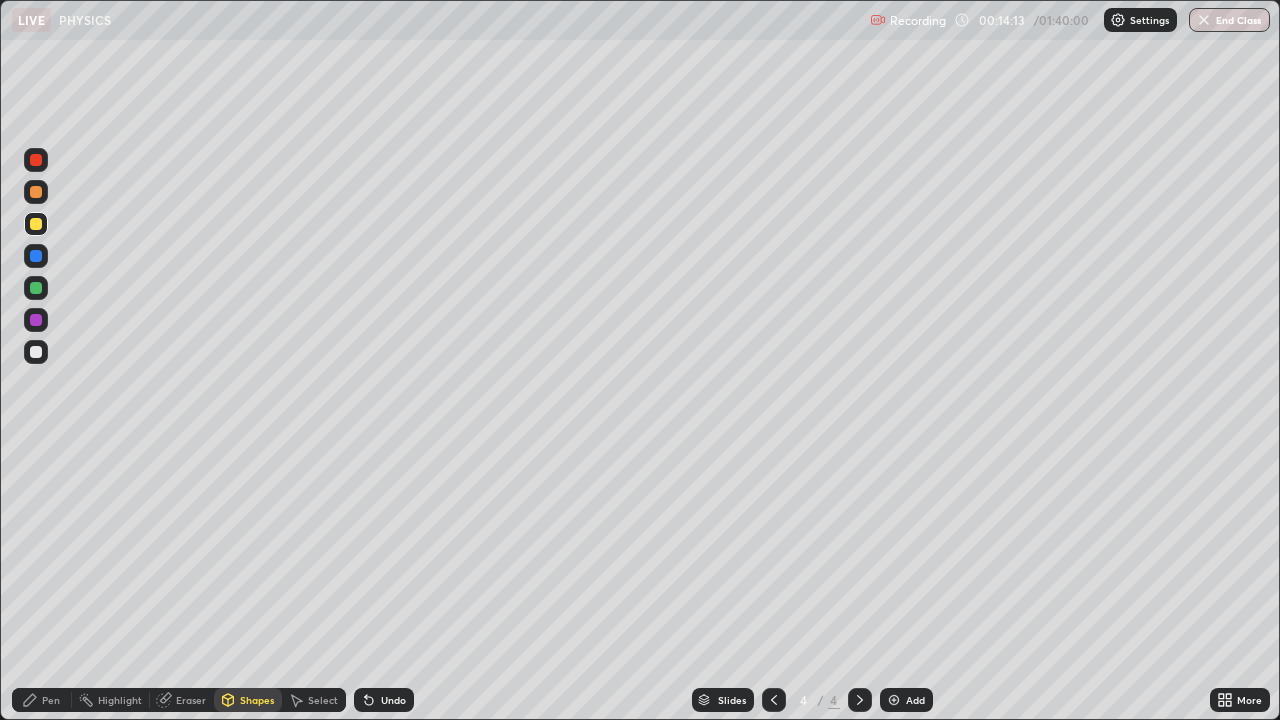 click on "Pen" at bounding box center (42, 700) 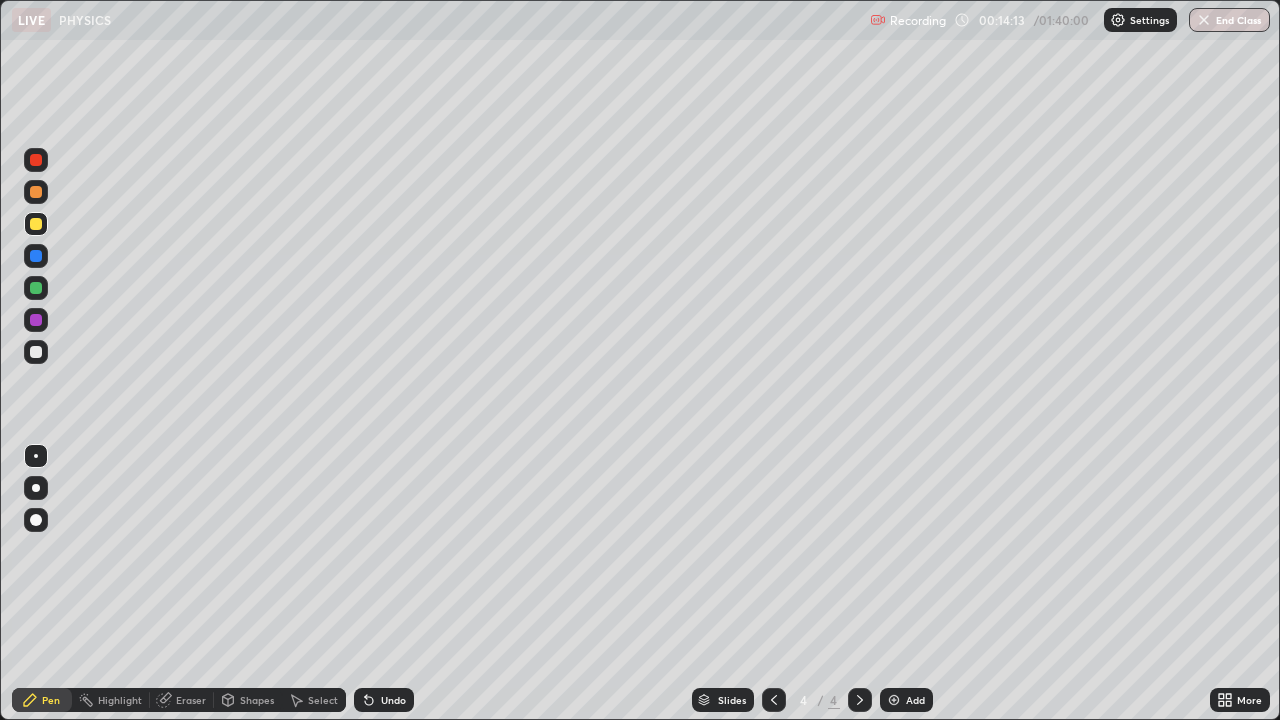 click at bounding box center [36, 352] 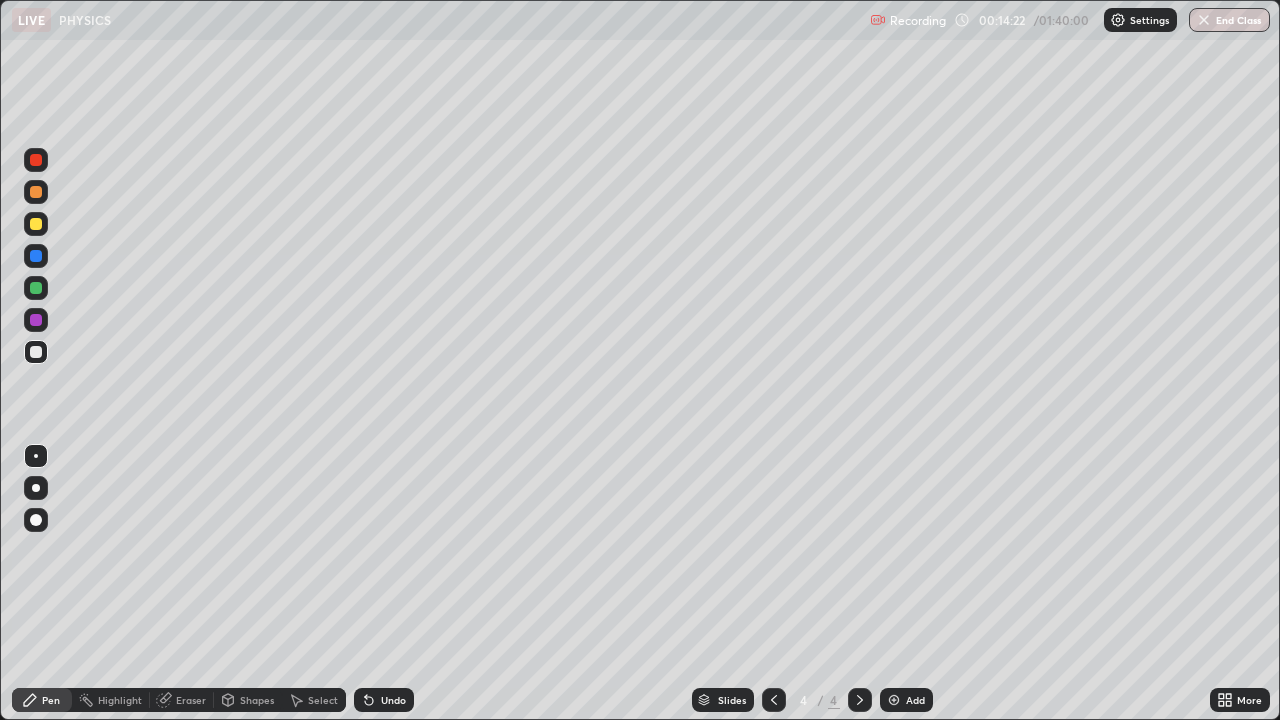 click on "Shapes" at bounding box center (257, 700) 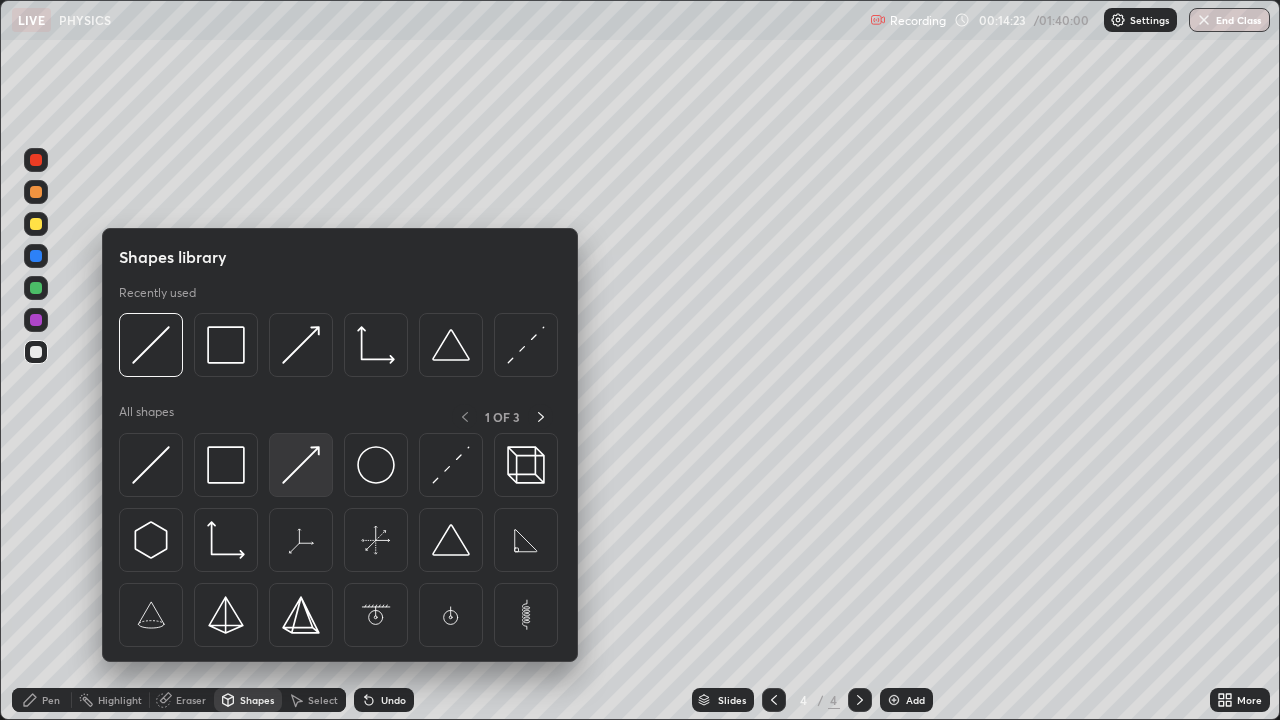 click at bounding box center [301, 465] 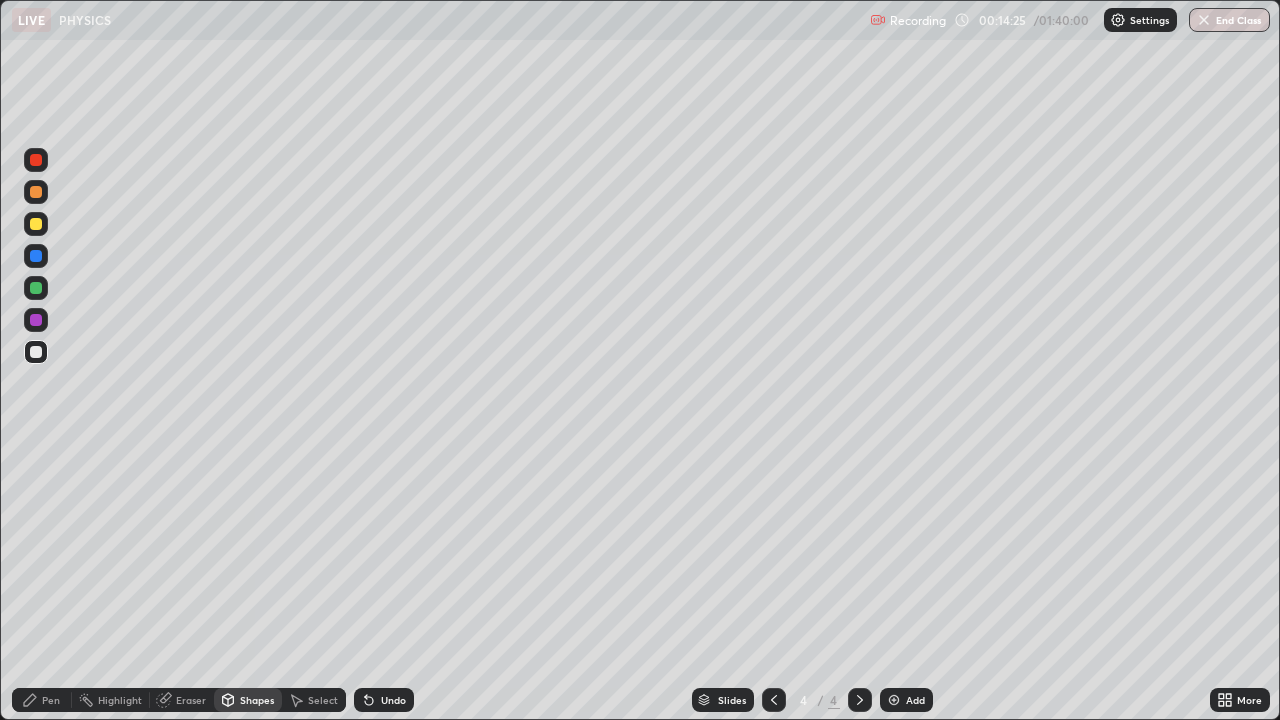 click at bounding box center [36, 288] 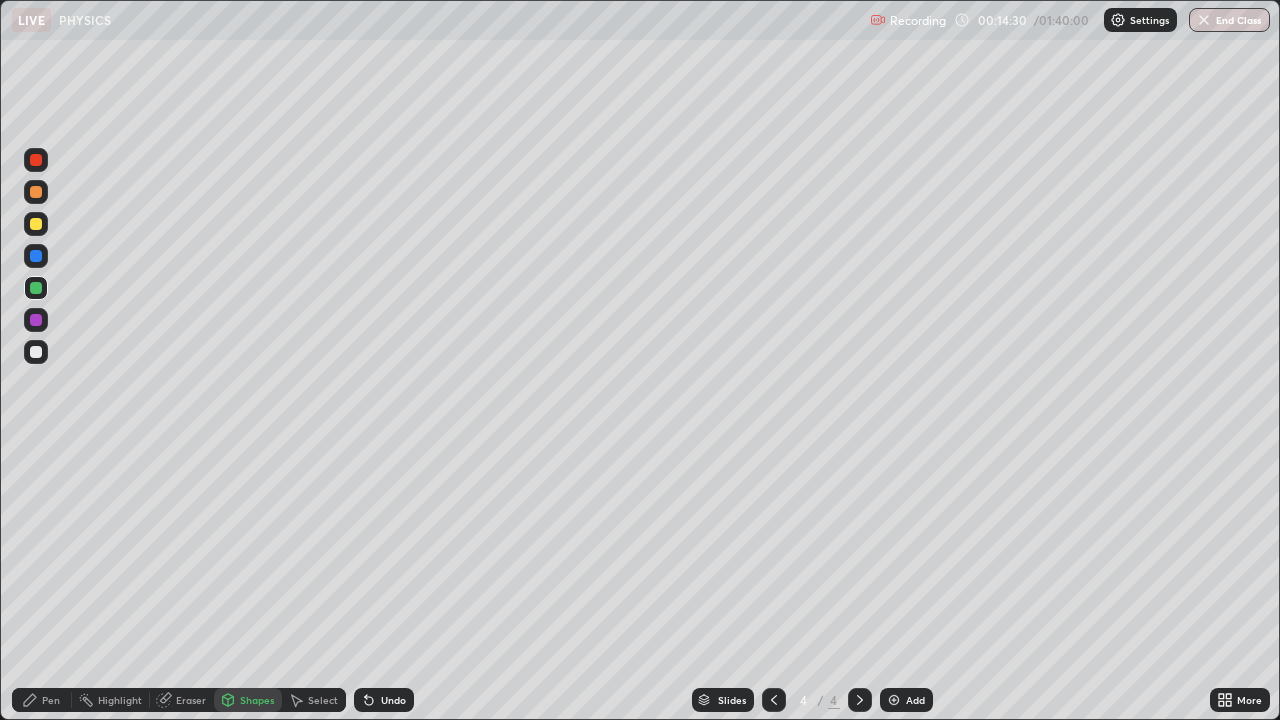 click on "Pen" at bounding box center (42, 700) 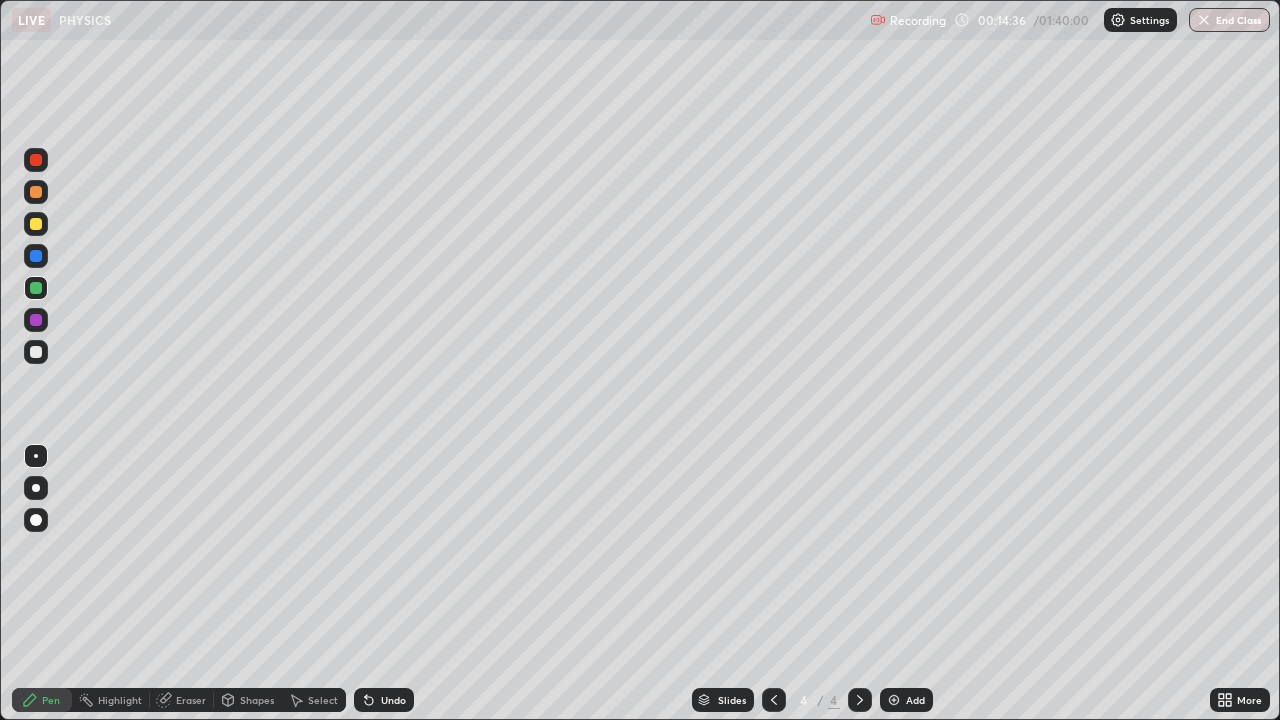 click 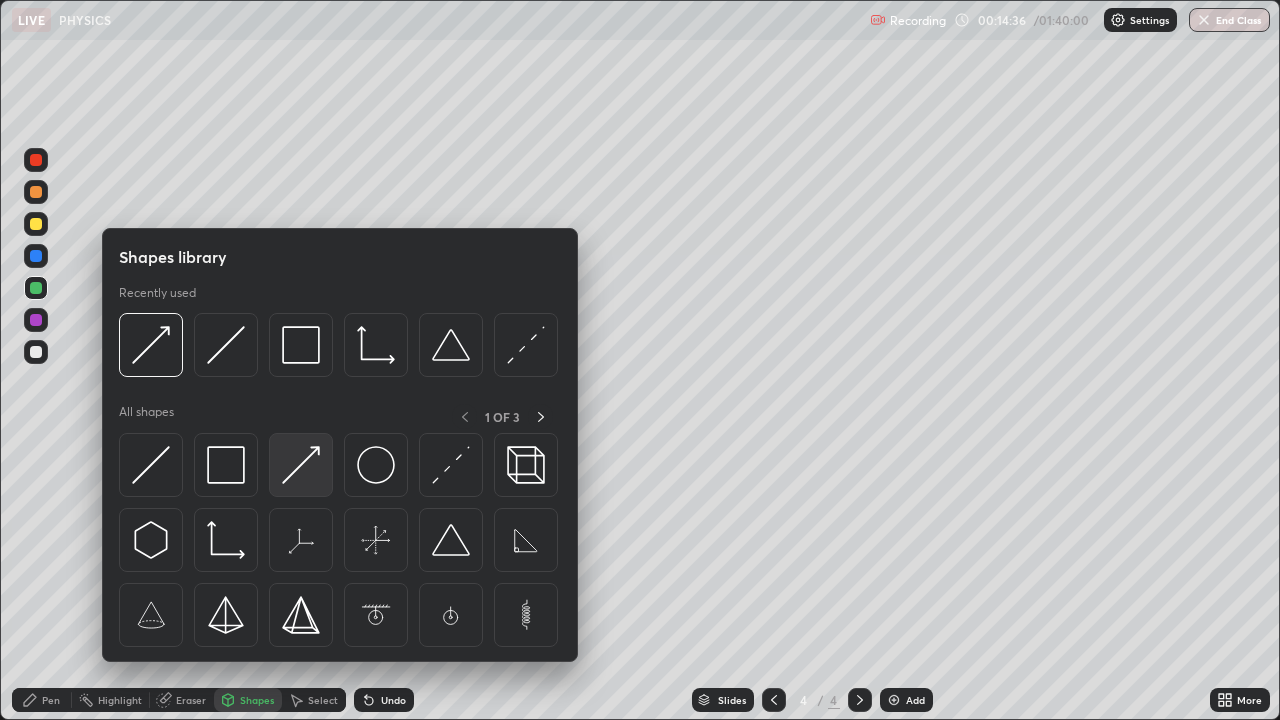 click at bounding box center [301, 465] 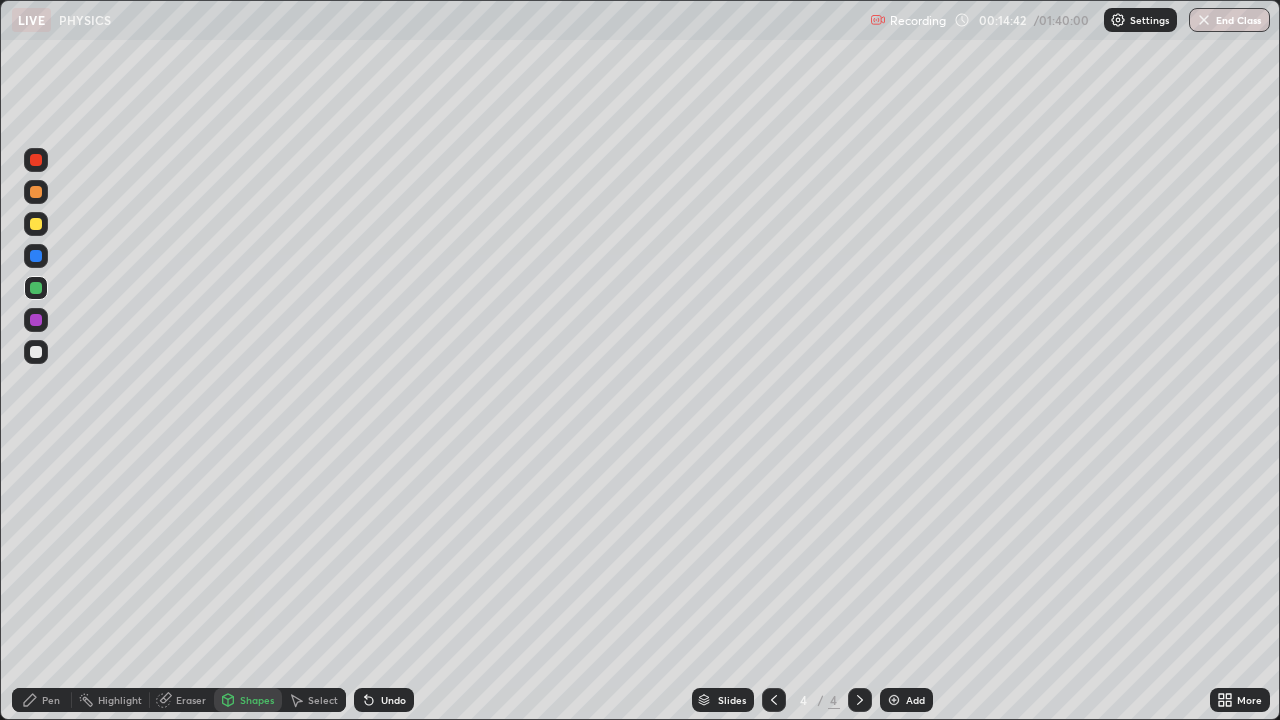 click on "Pen" at bounding box center [42, 700] 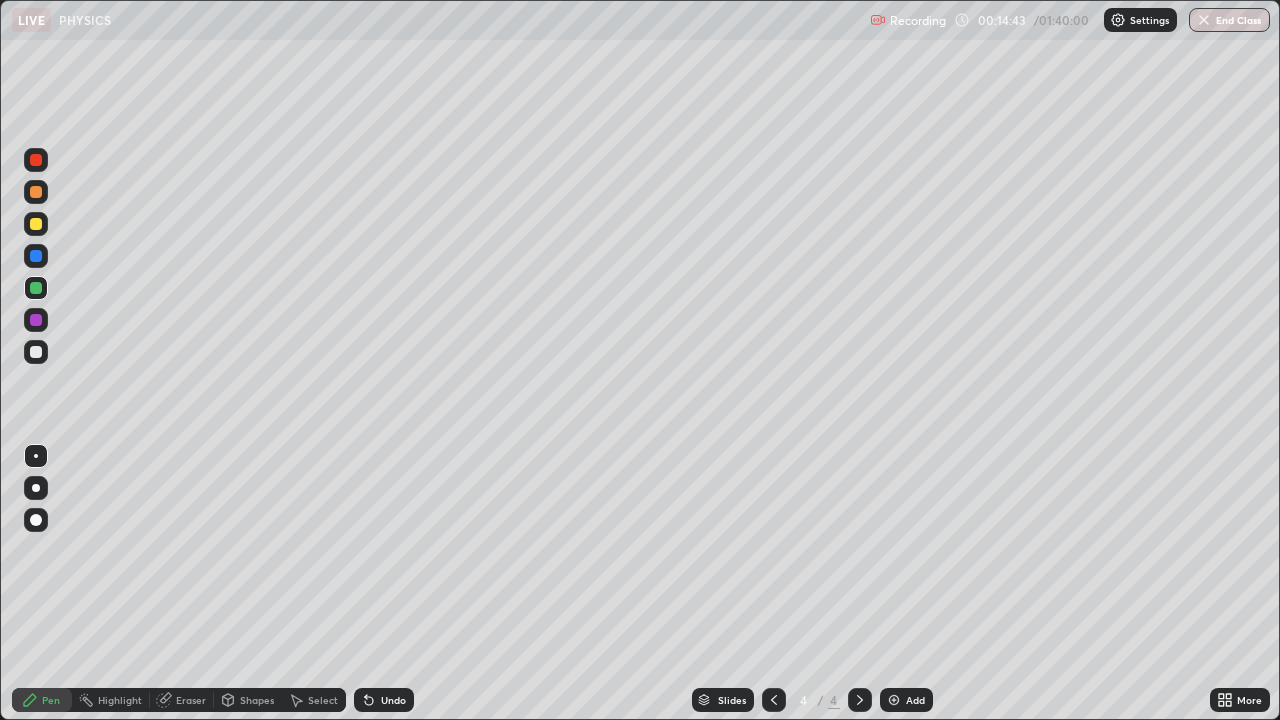 click at bounding box center (36, 256) 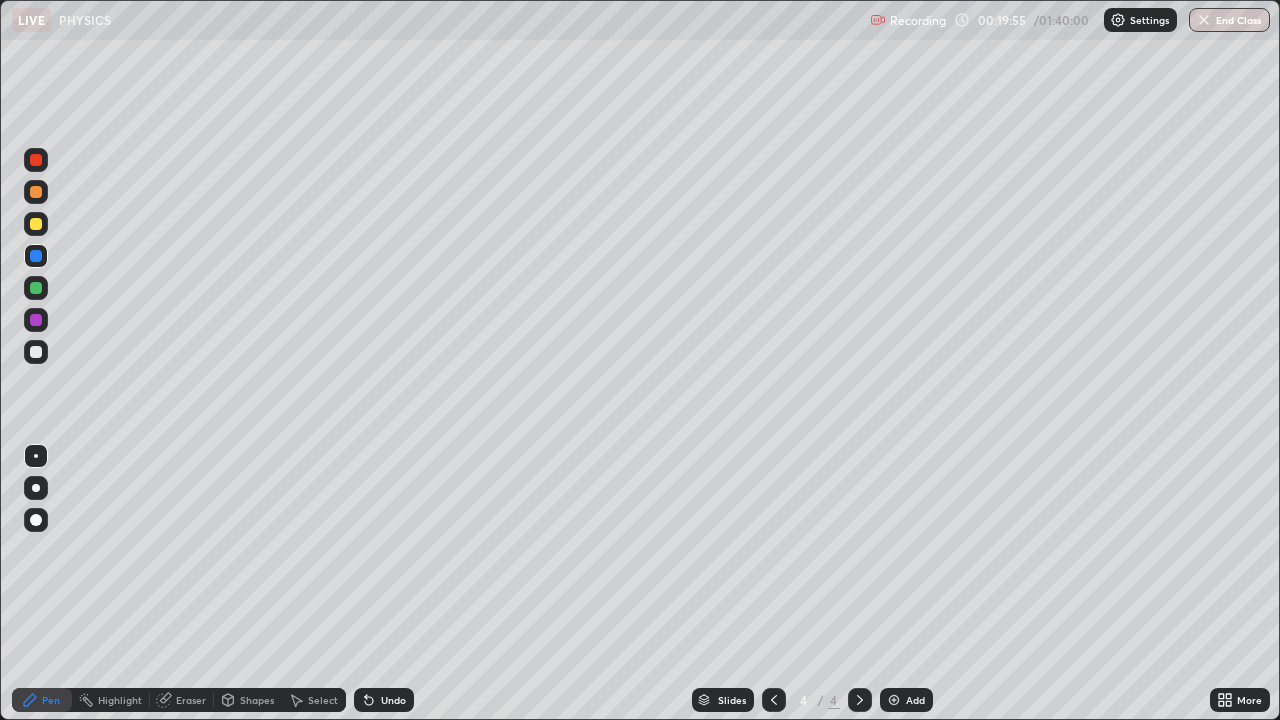 click at bounding box center (36, 352) 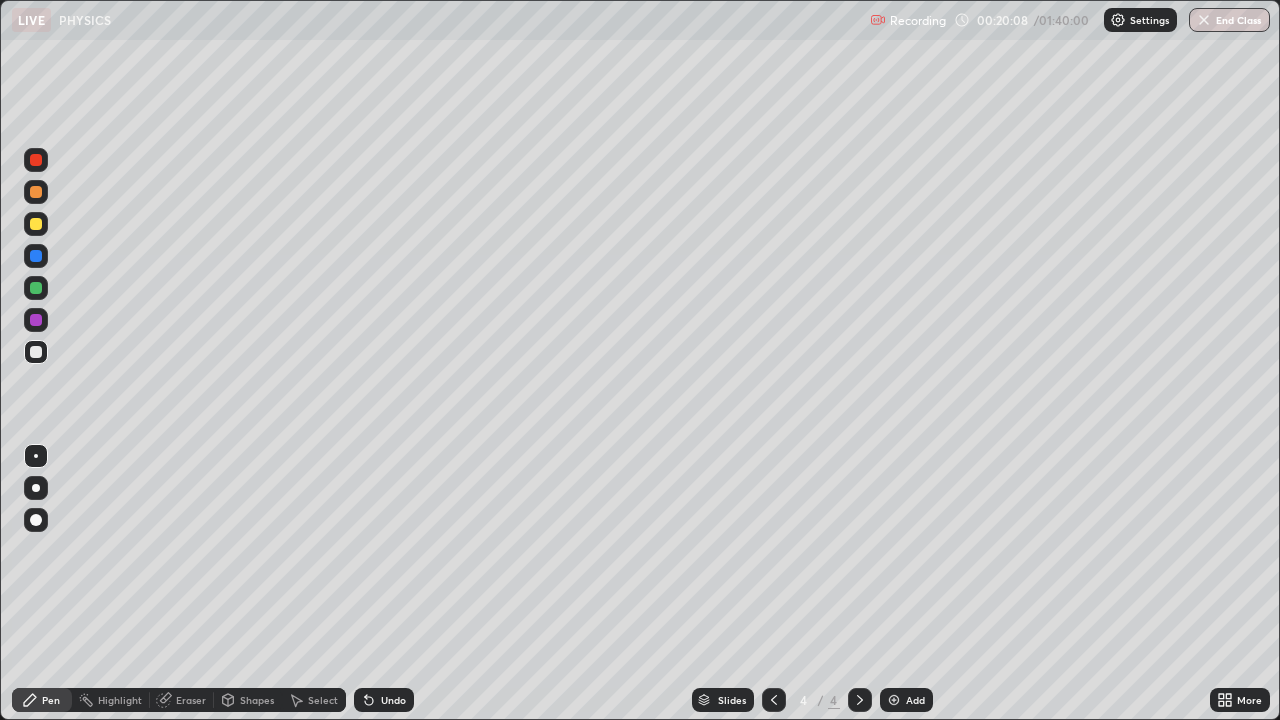 click 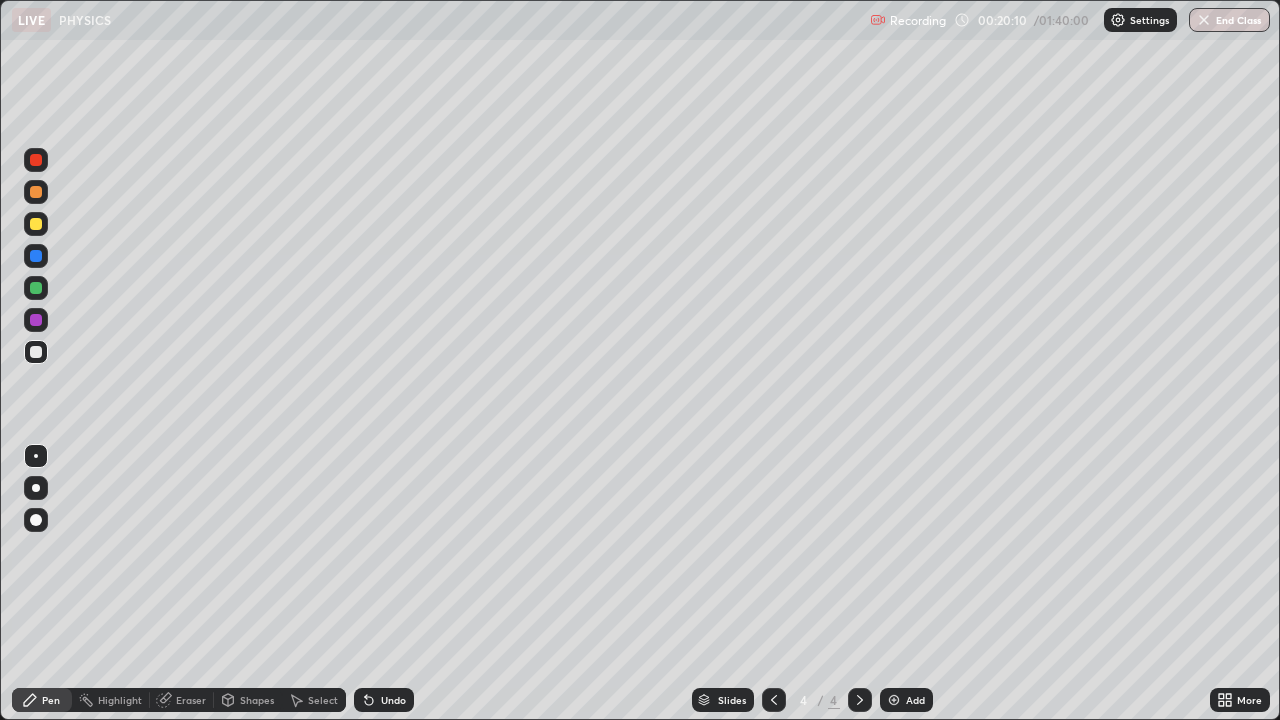 click on "Undo" at bounding box center [384, 700] 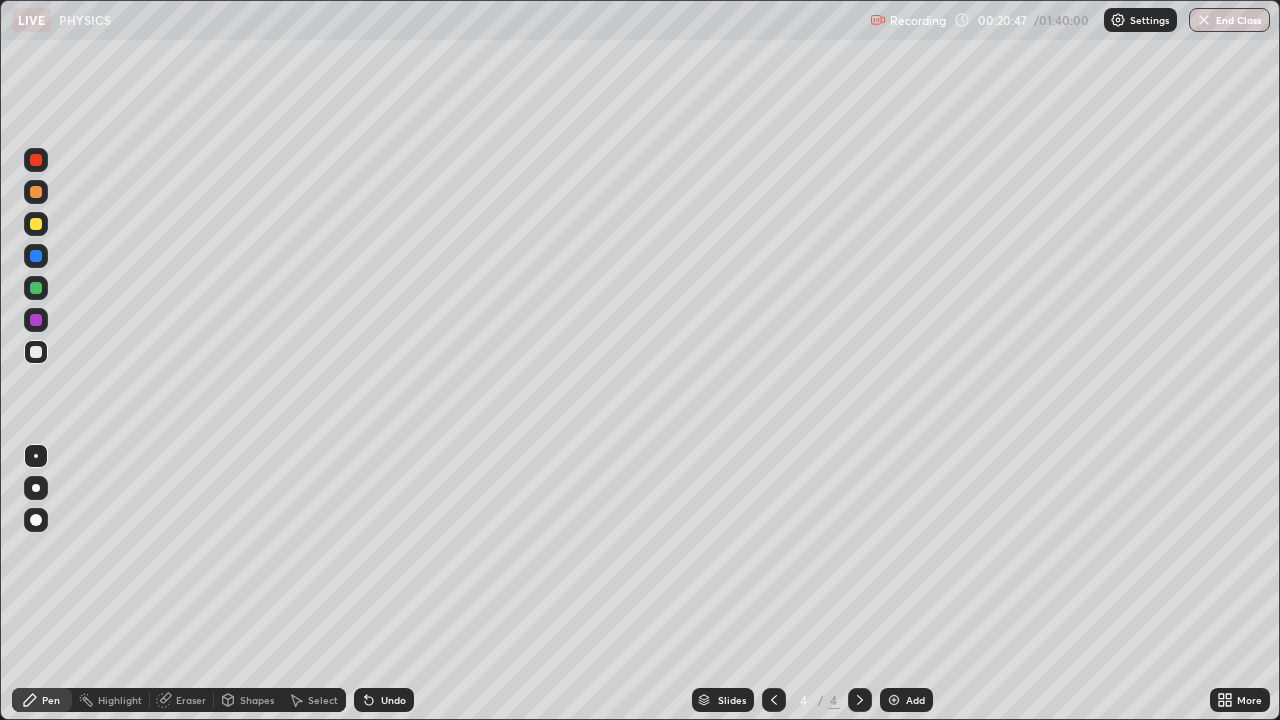 click at bounding box center [36, 256] 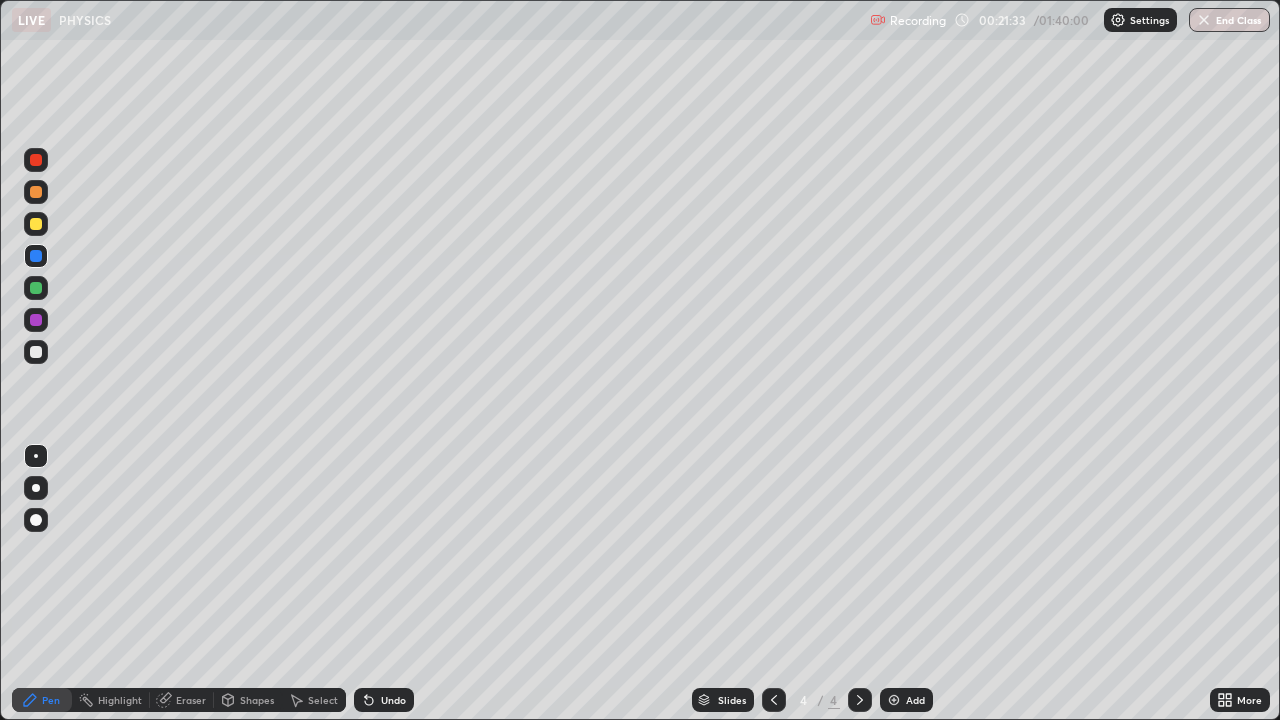 click at bounding box center [36, 288] 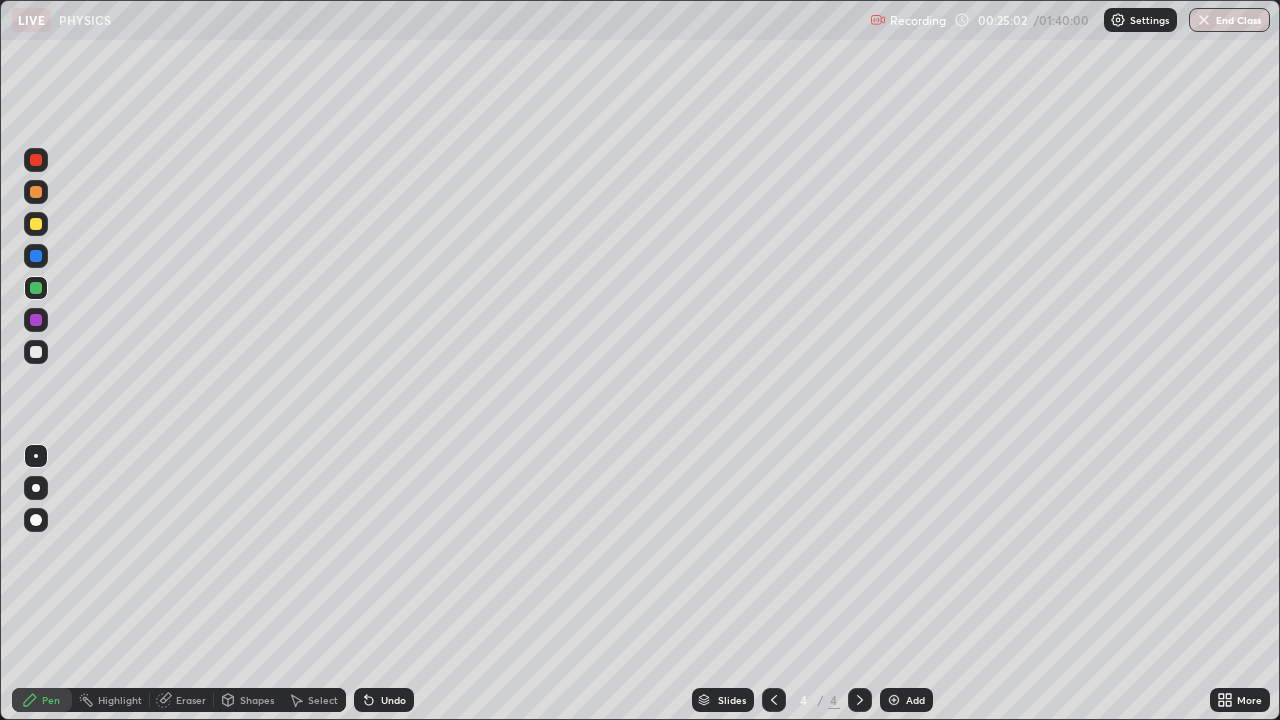click at bounding box center [36, 224] 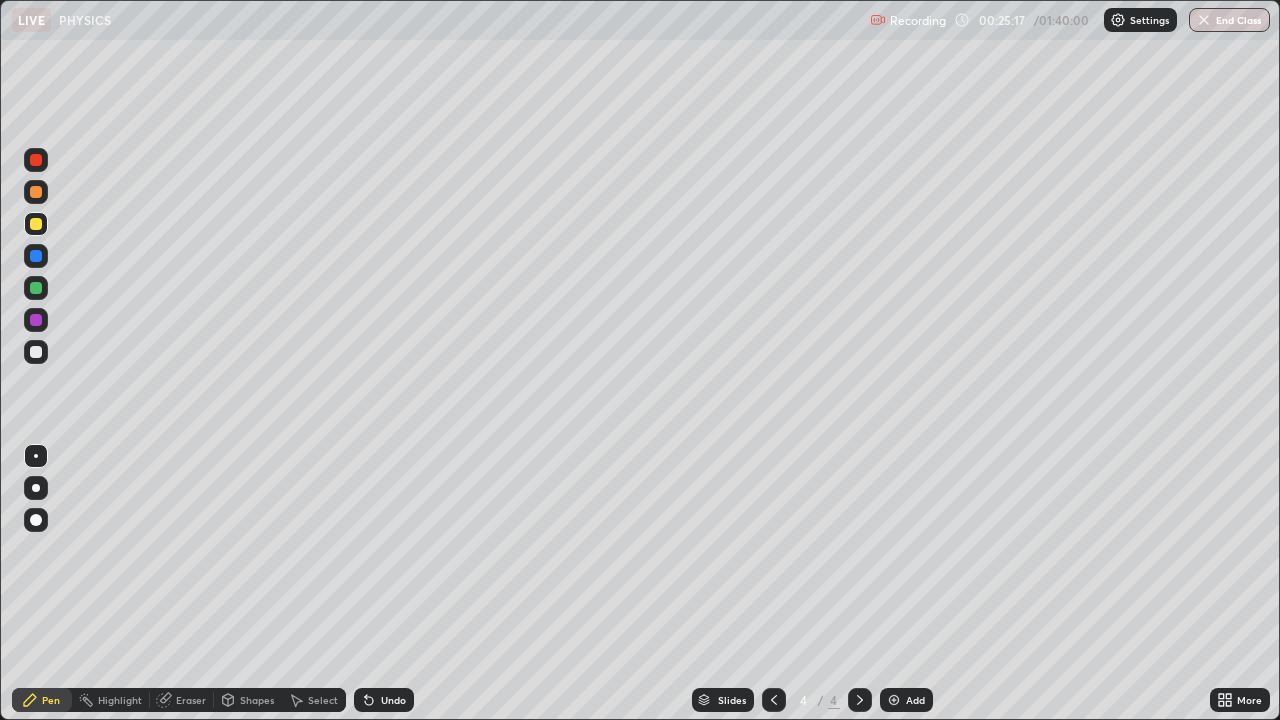 click on "Undo" at bounding box center (384, 700) 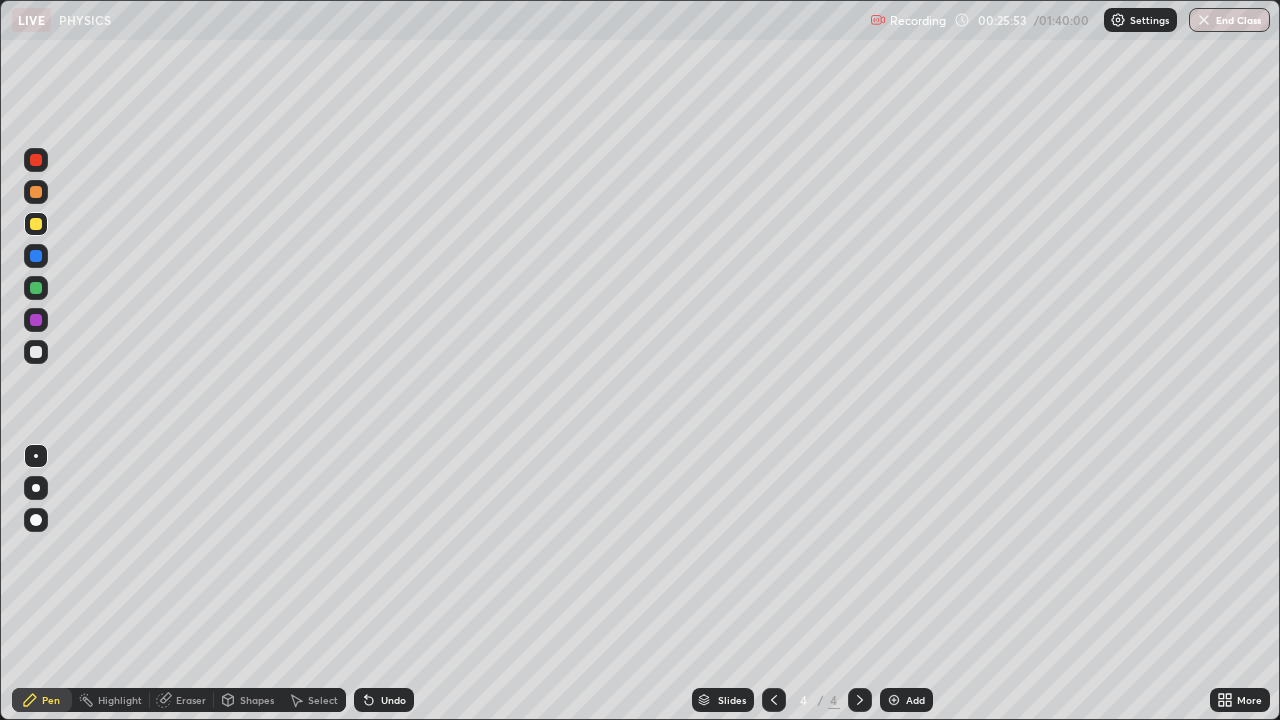 click on "Select" at bounding box center (323, 700) 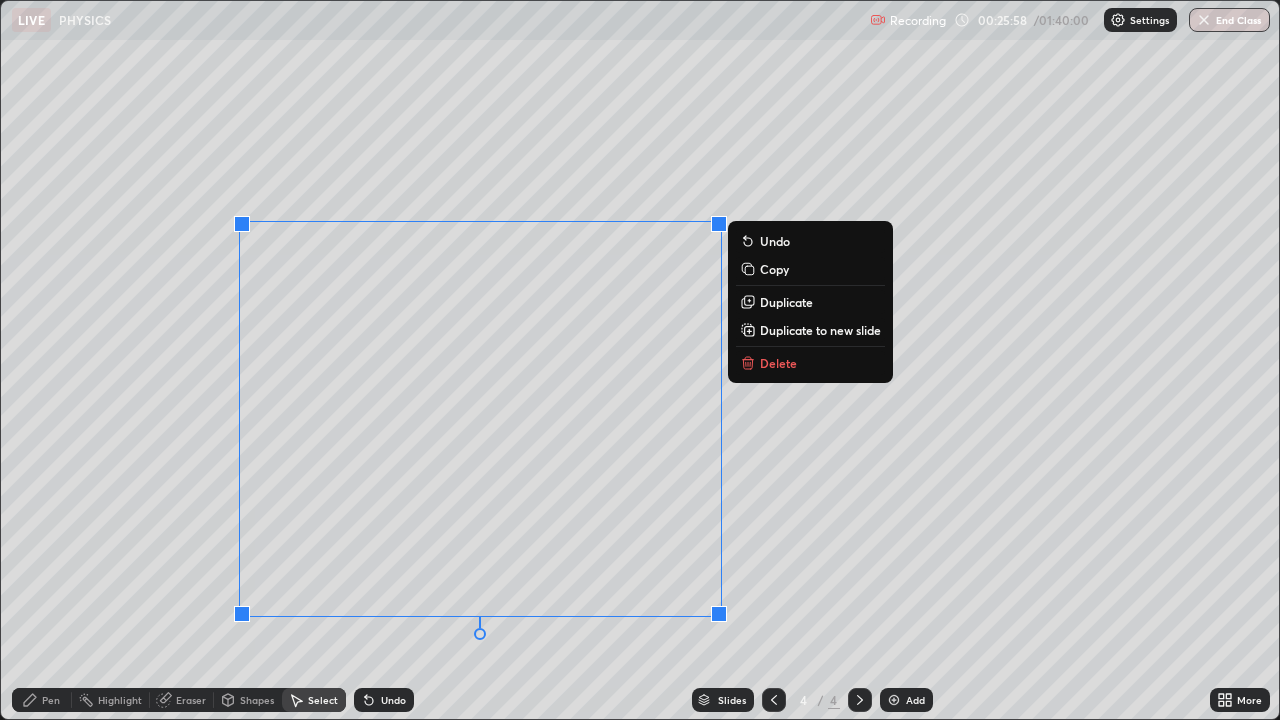 click on "Delete" at bounding box center (778, 363) 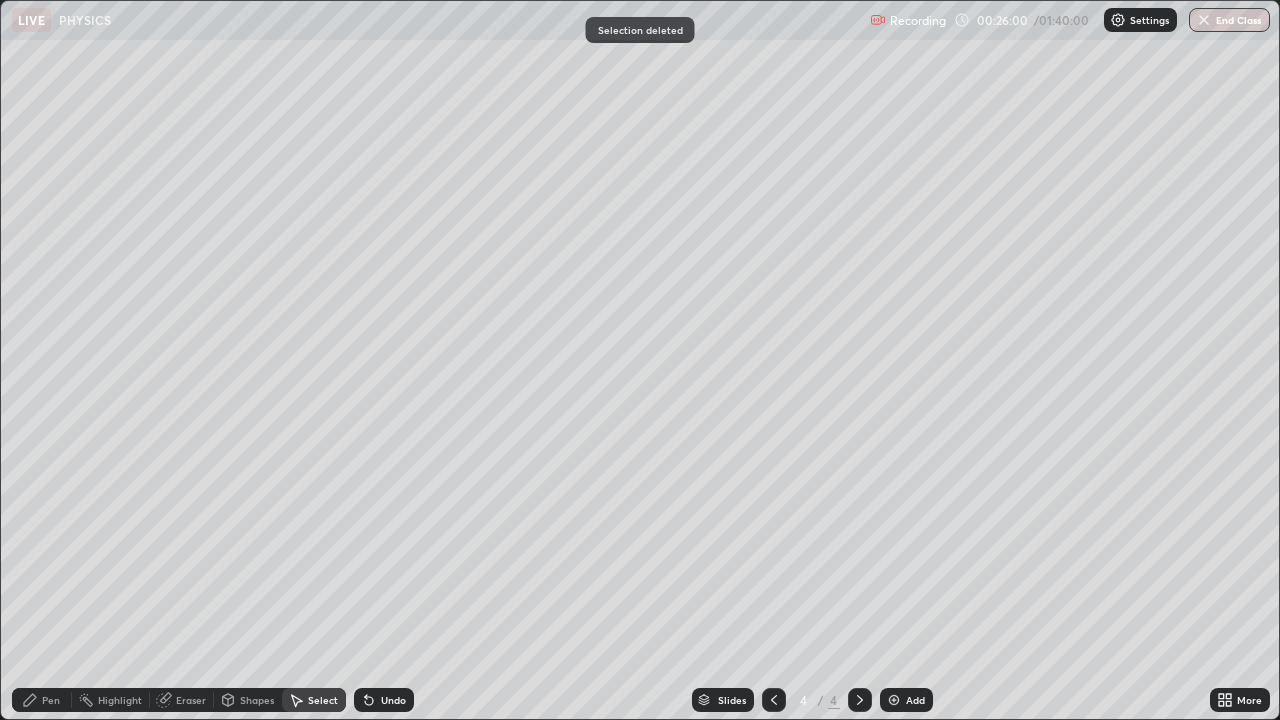 click 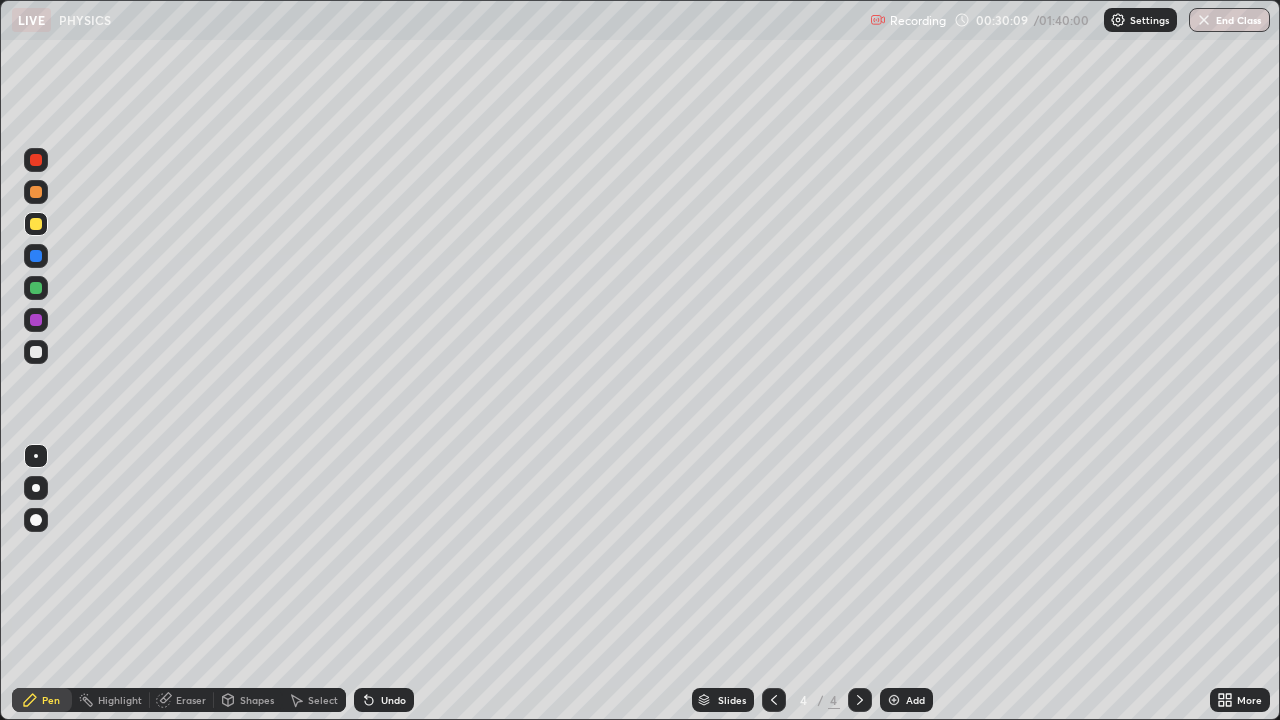 click at bounding box center [36, 192] 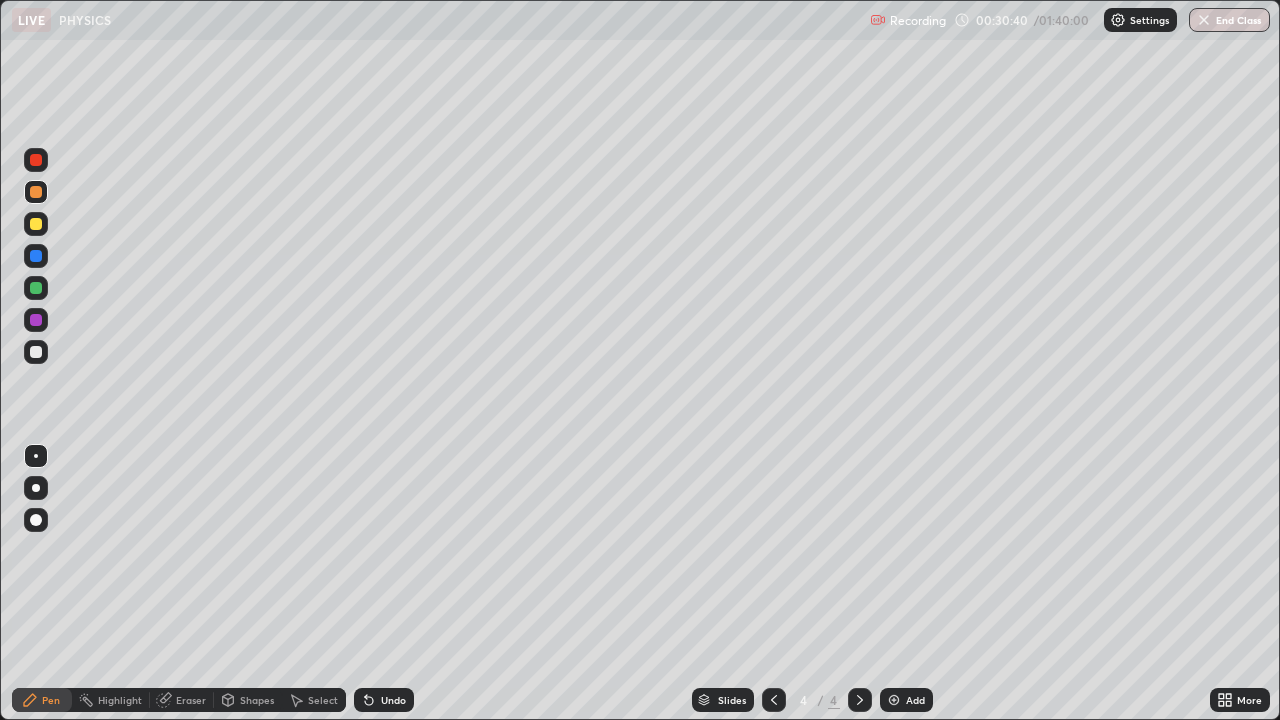 click at bounding box center [36, 288] 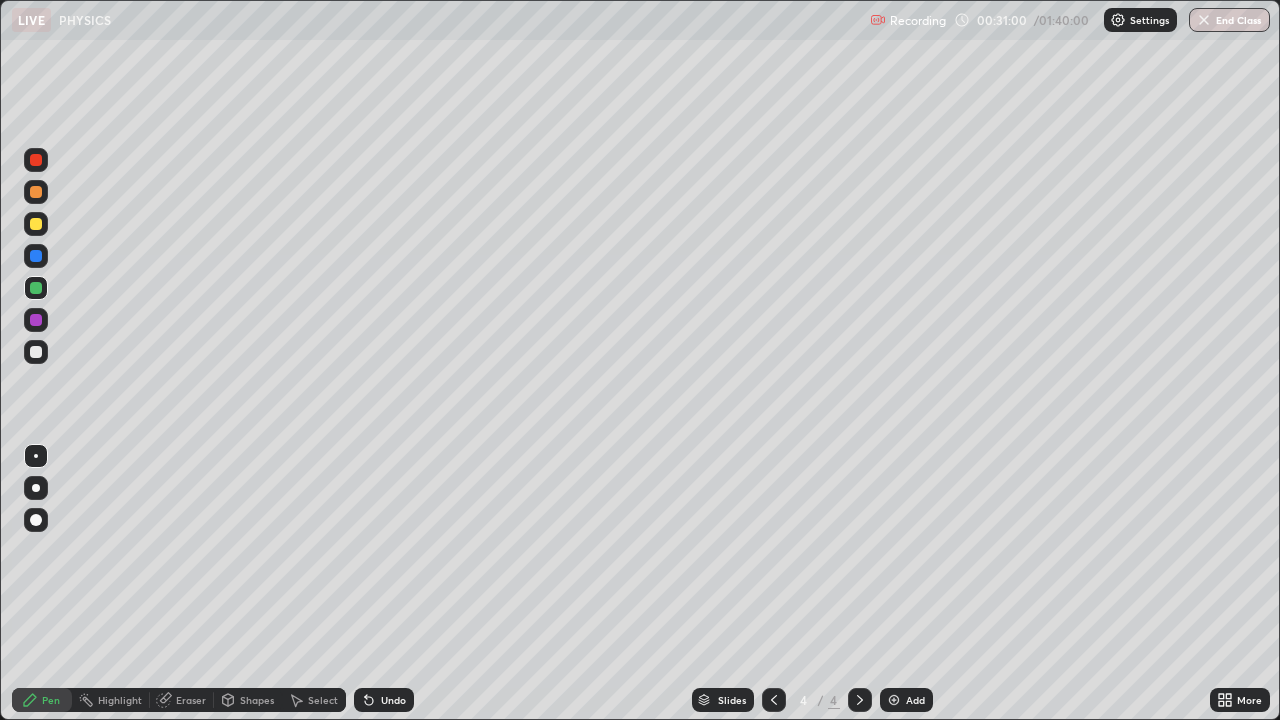 click on "Undo" at bounding box center [393, 700] 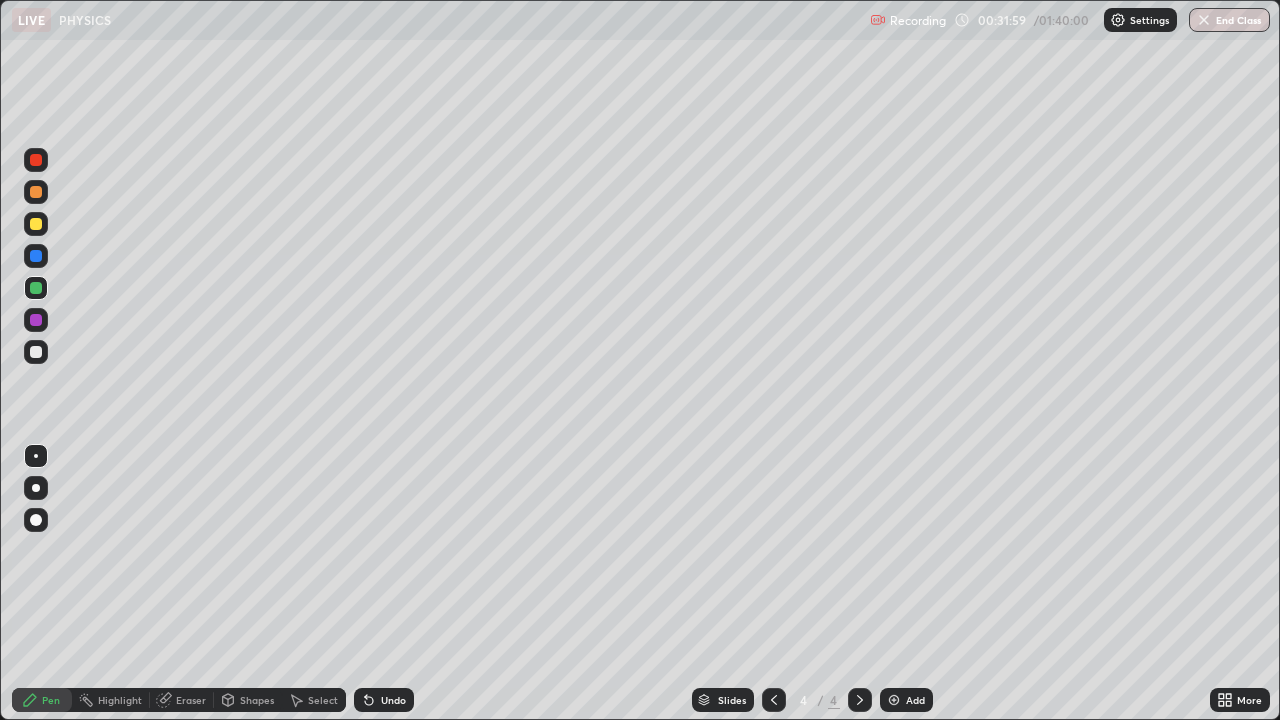 click on "Undo" at bounding box center [393, 700] 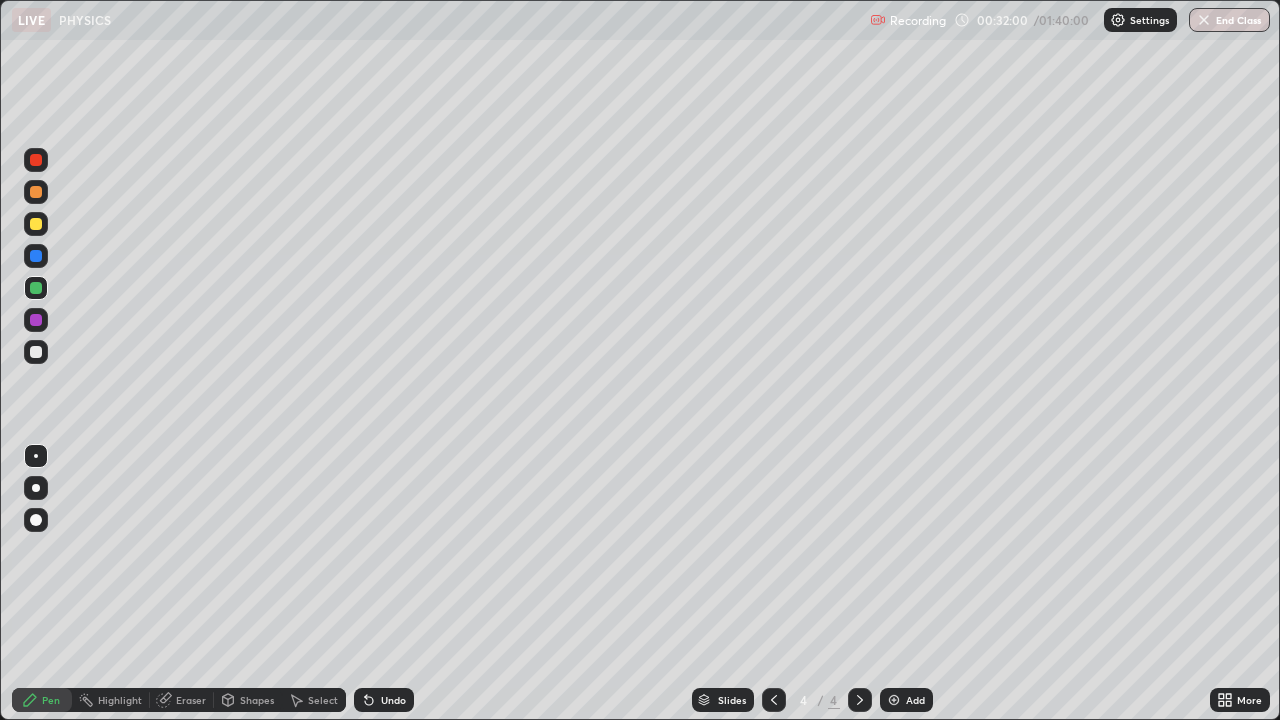 click on "Undo" at bounding box center (393, 700) 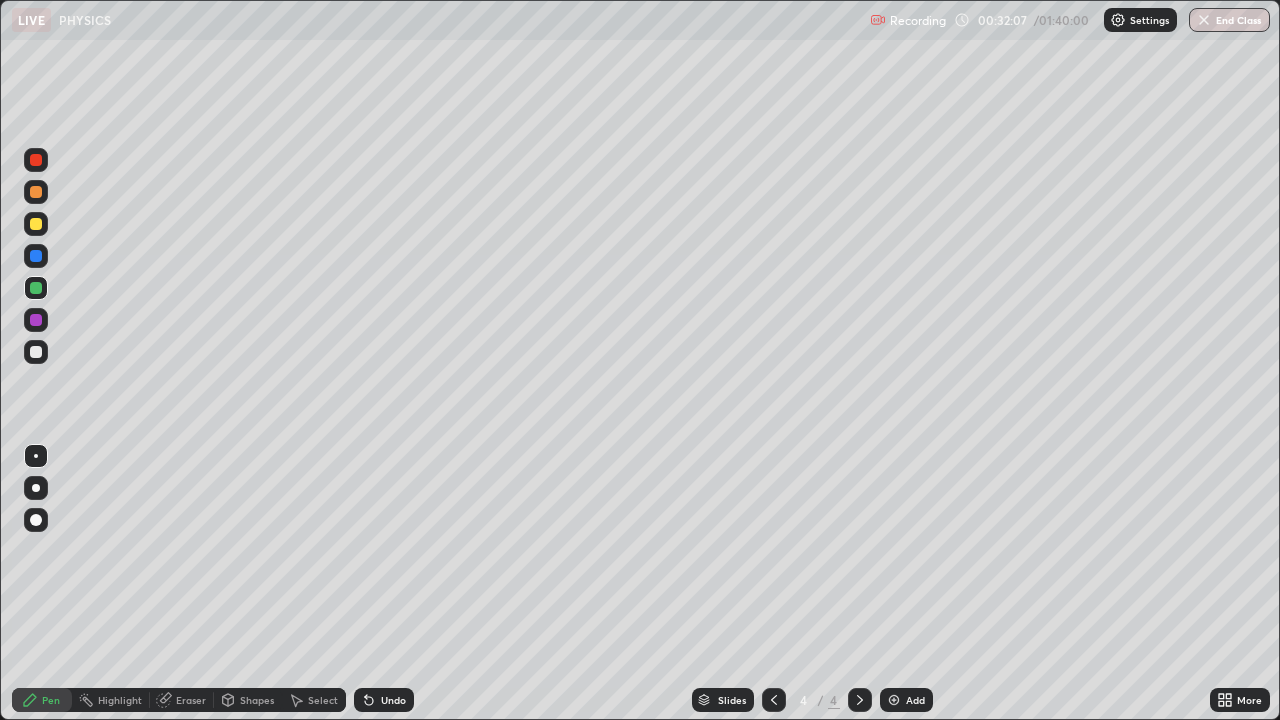 click at bounding box center [36, 352] 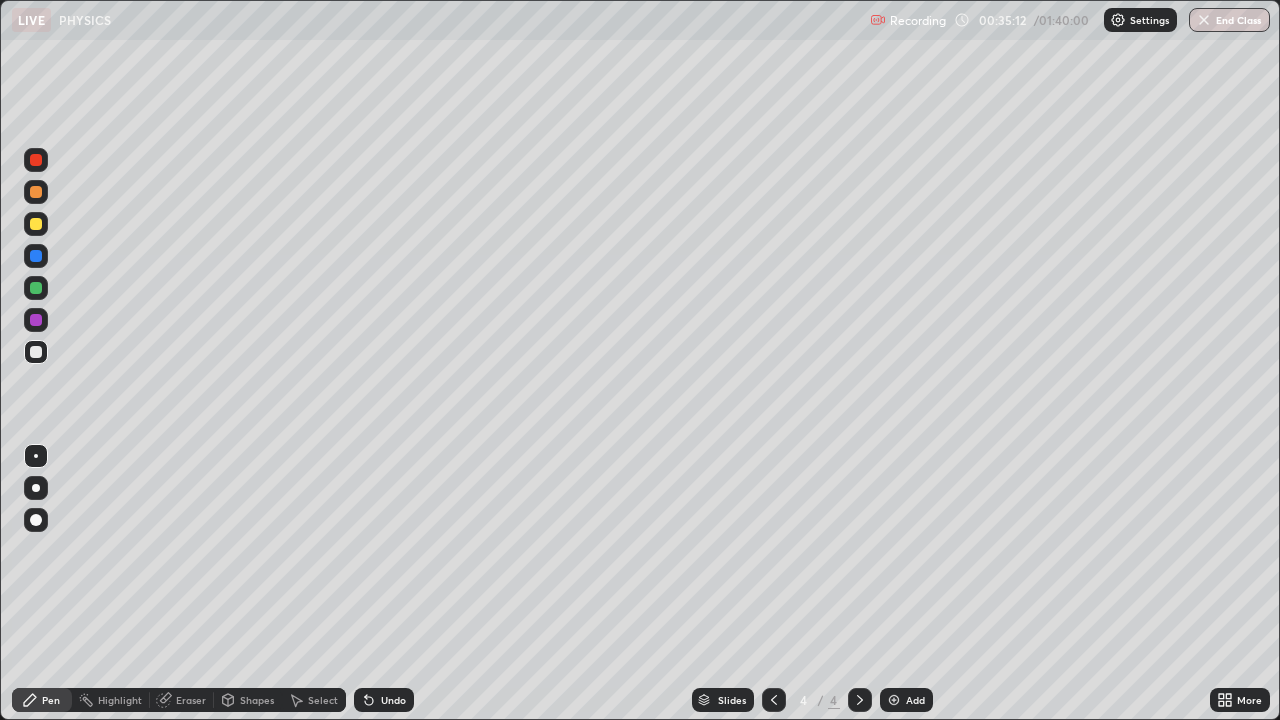 click on "Add" at bounding box center (915, 700) 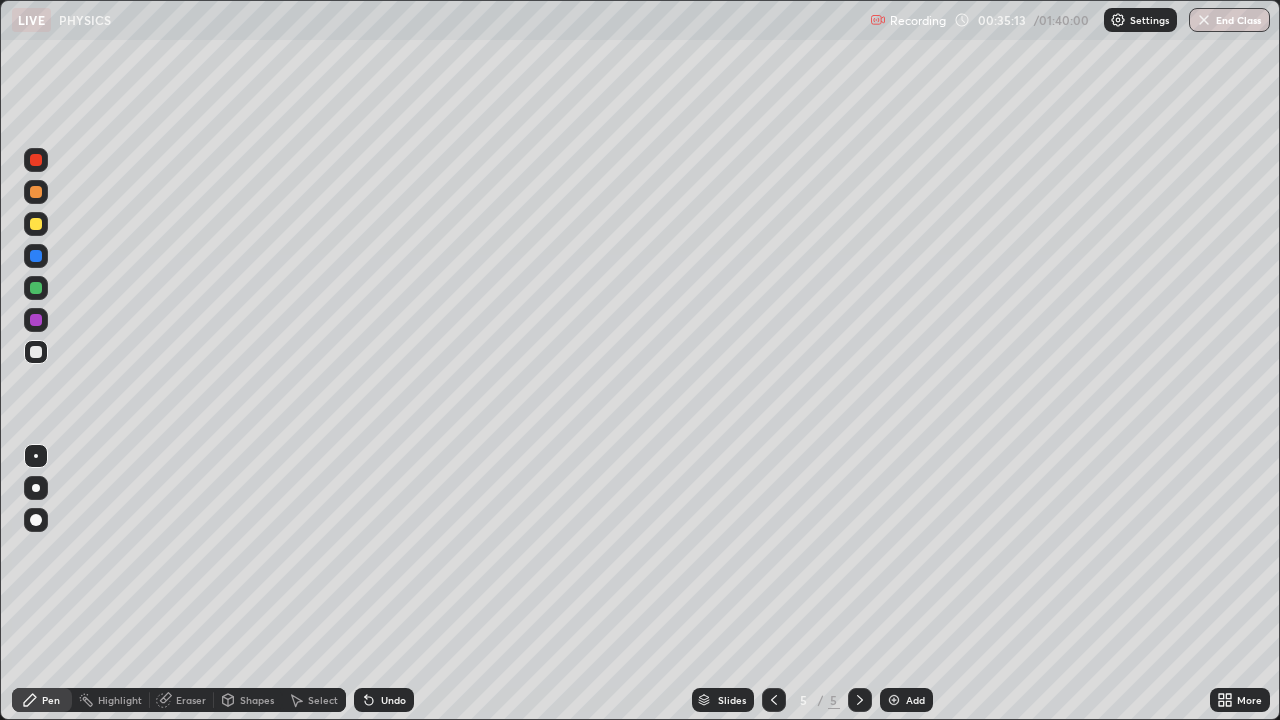 click at bounding box center (36, 352) 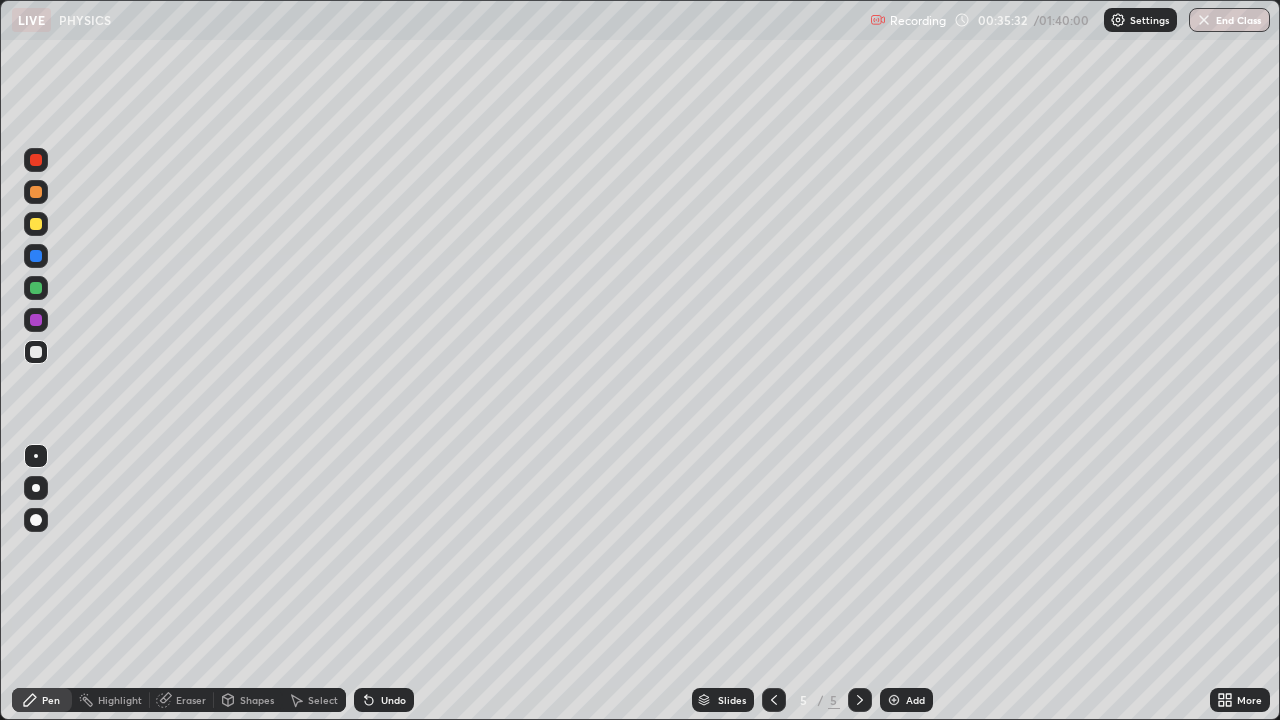 click on "Shapes" at bounding box center [257, 700] 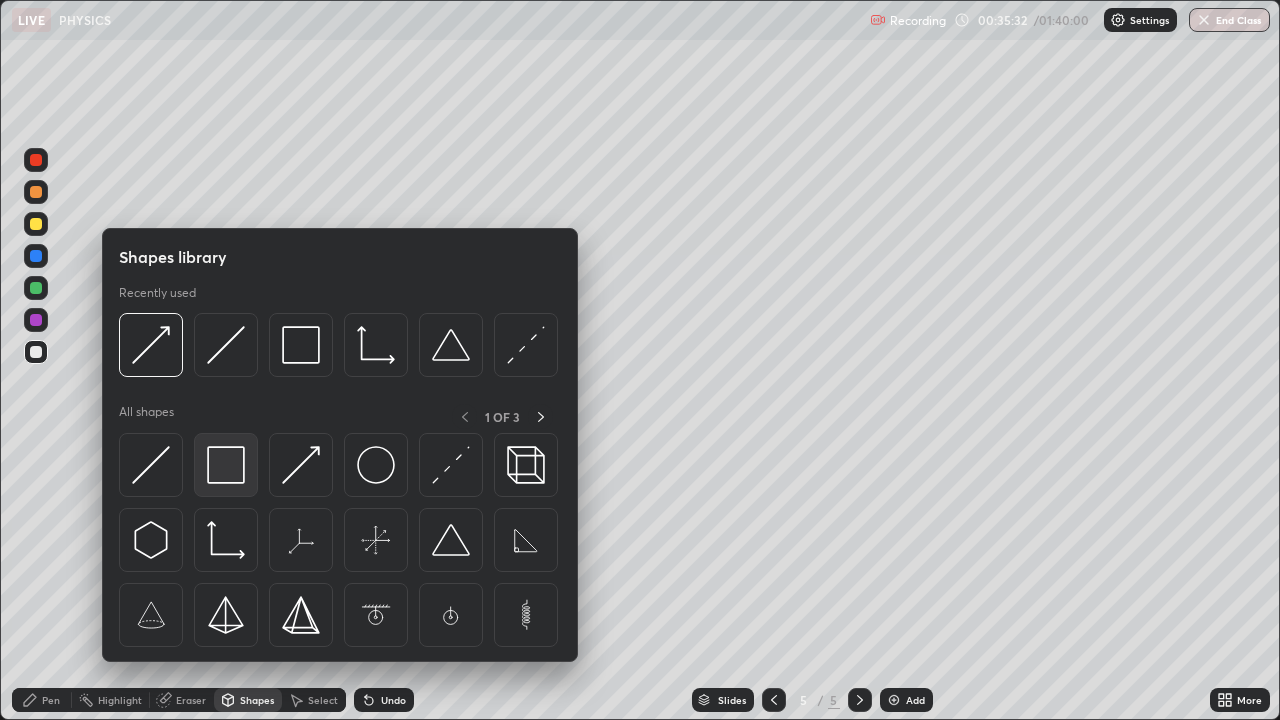 click at bounding box center [226, 465] 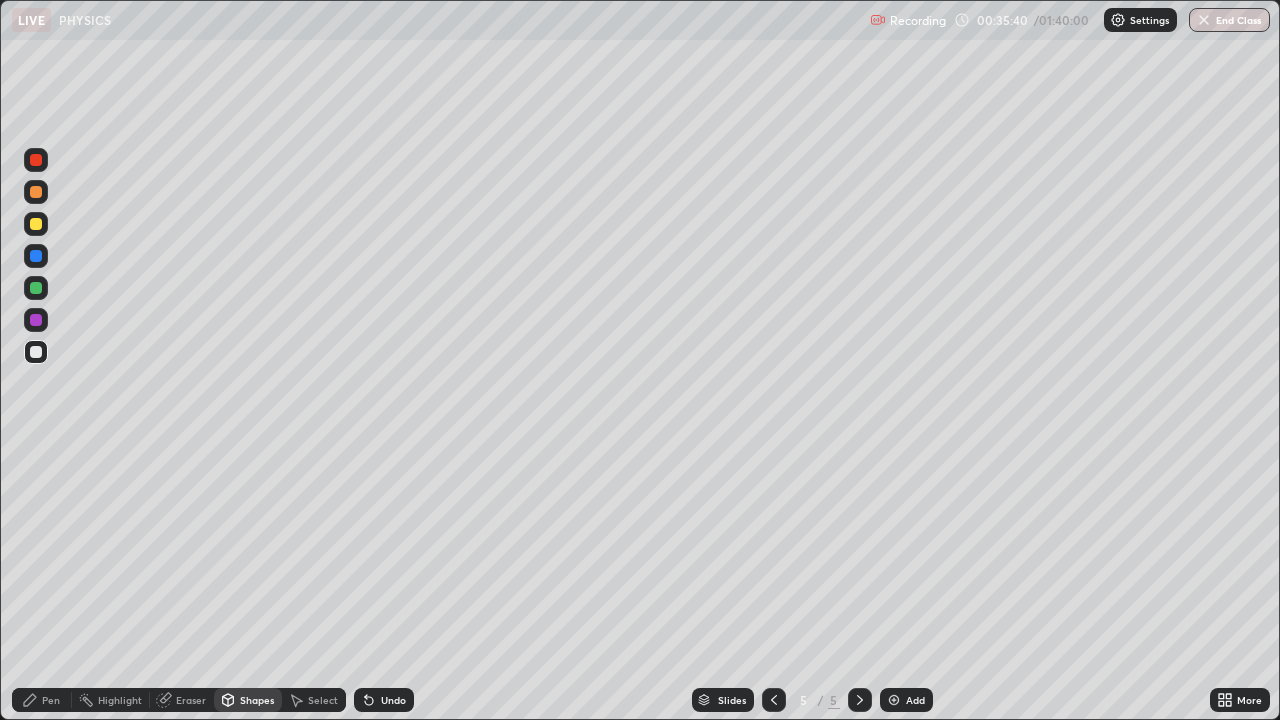 click at bounding box center [36, 224] 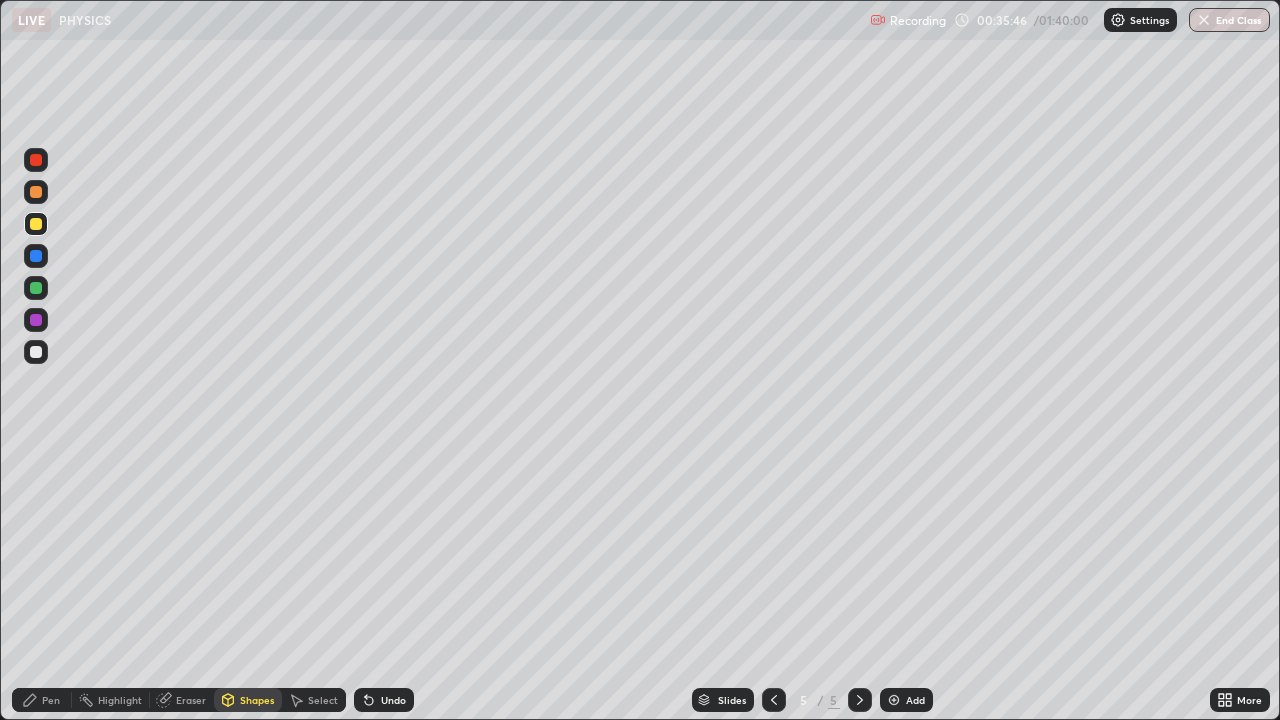 click on "Pen" at bounding box center [42, 700] 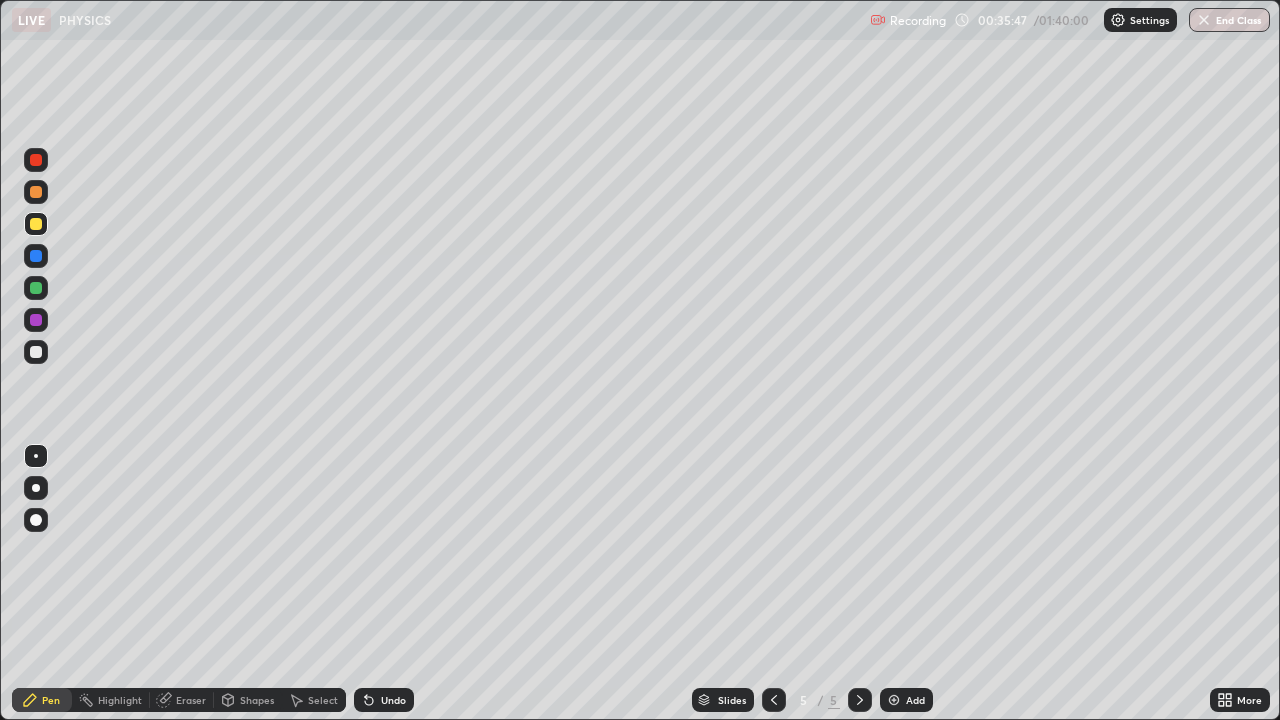 click on "Undo" at bounding box center [384, 700] 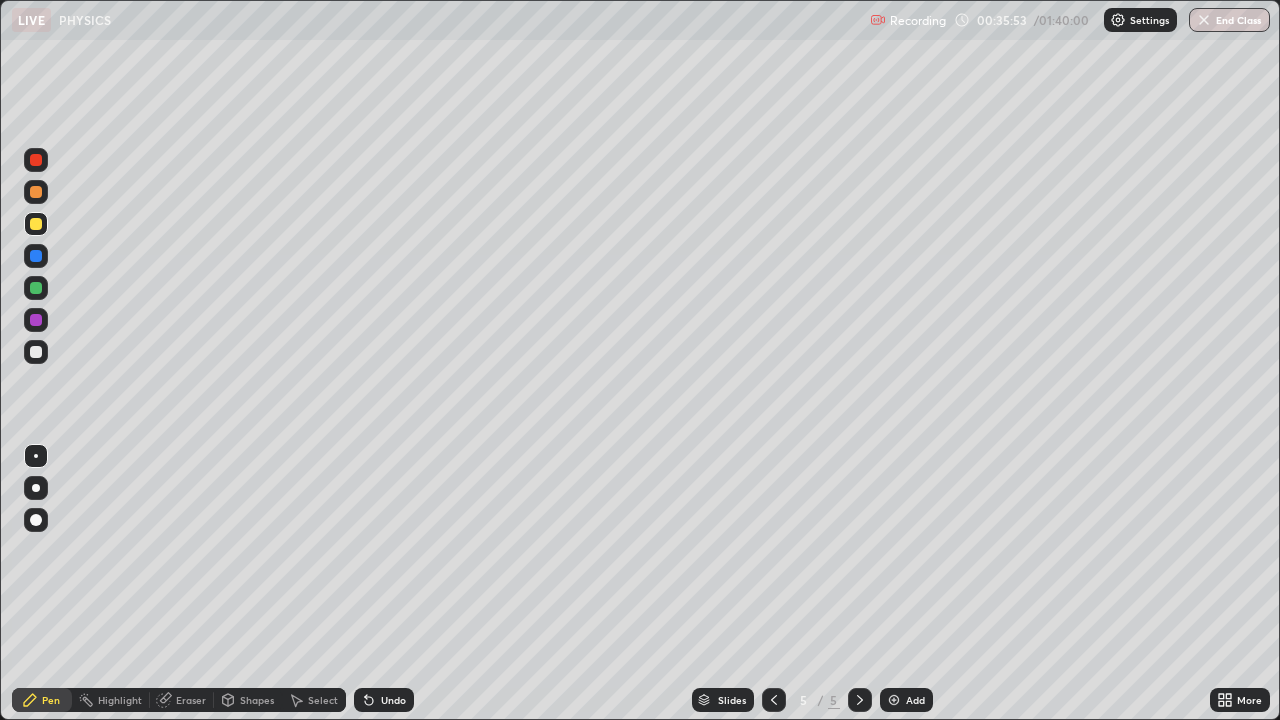 click on "Select" at bounding box center [323, 700] 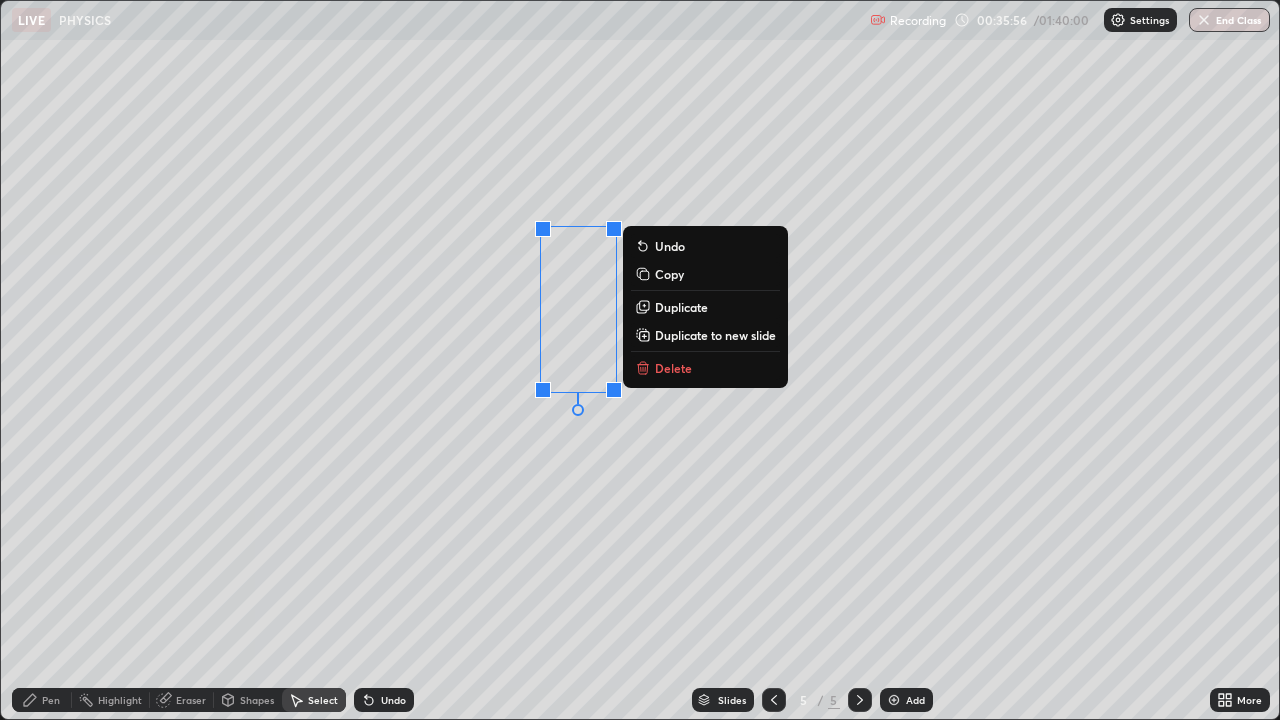 click on "0 ° Undo Copy Duplicate Duplicate to new slide Delete" at bounding box center [640, 360] 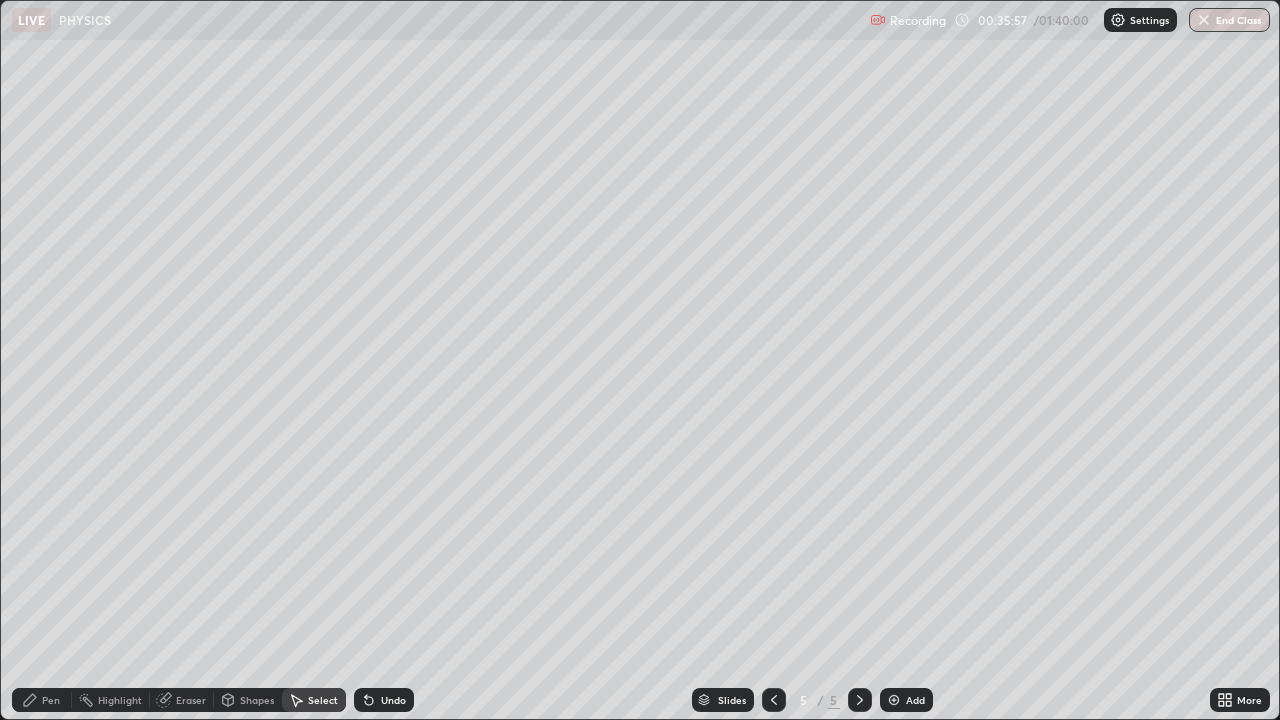 click on "Pen" at bounding box center (51, 700) 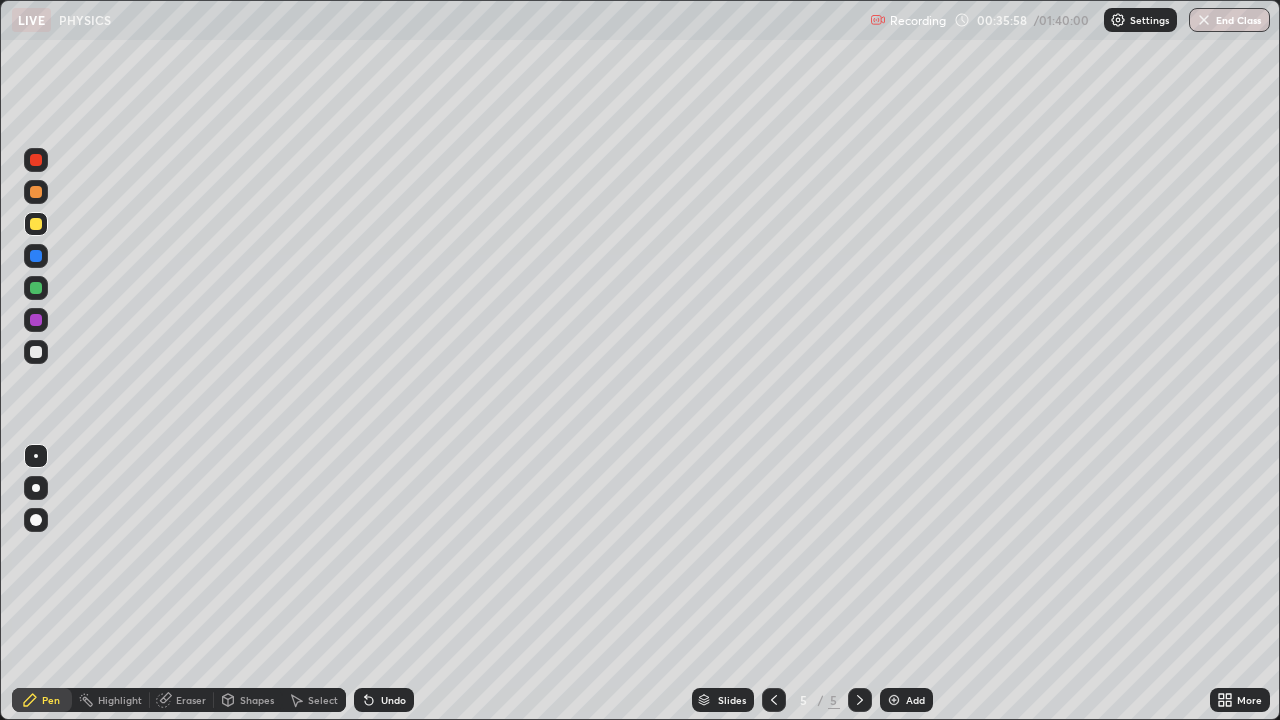 click at bounding box center (36, 256) 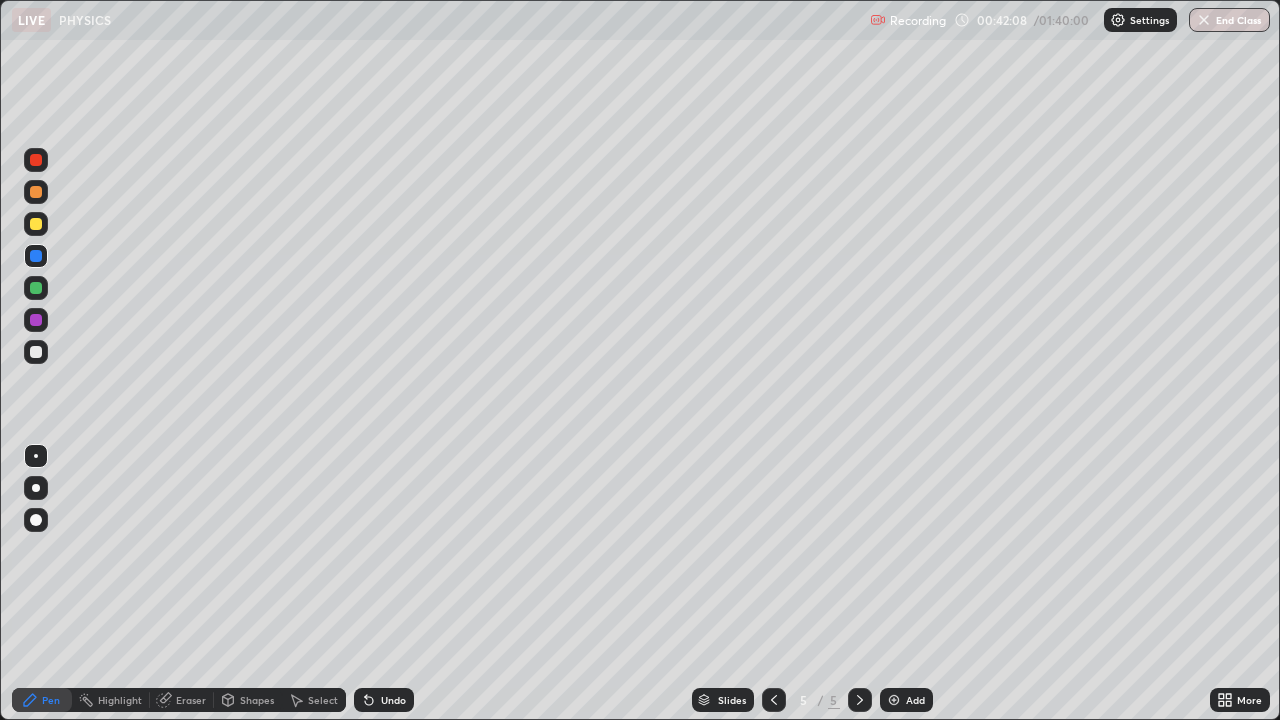 click on "Select" at bounding box center [323, 700] 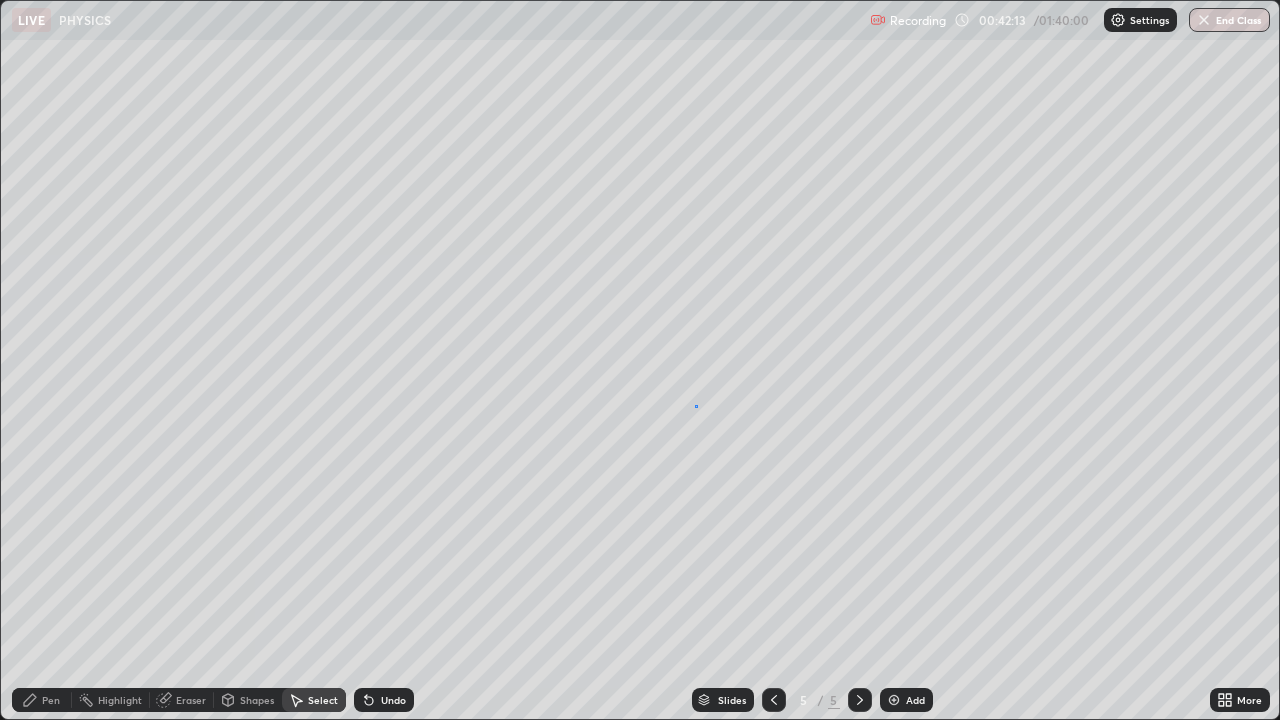 click on "0 ° Undo Copy Duplicate Duplicate to new slide Delete" at bounding box center [640, 360] 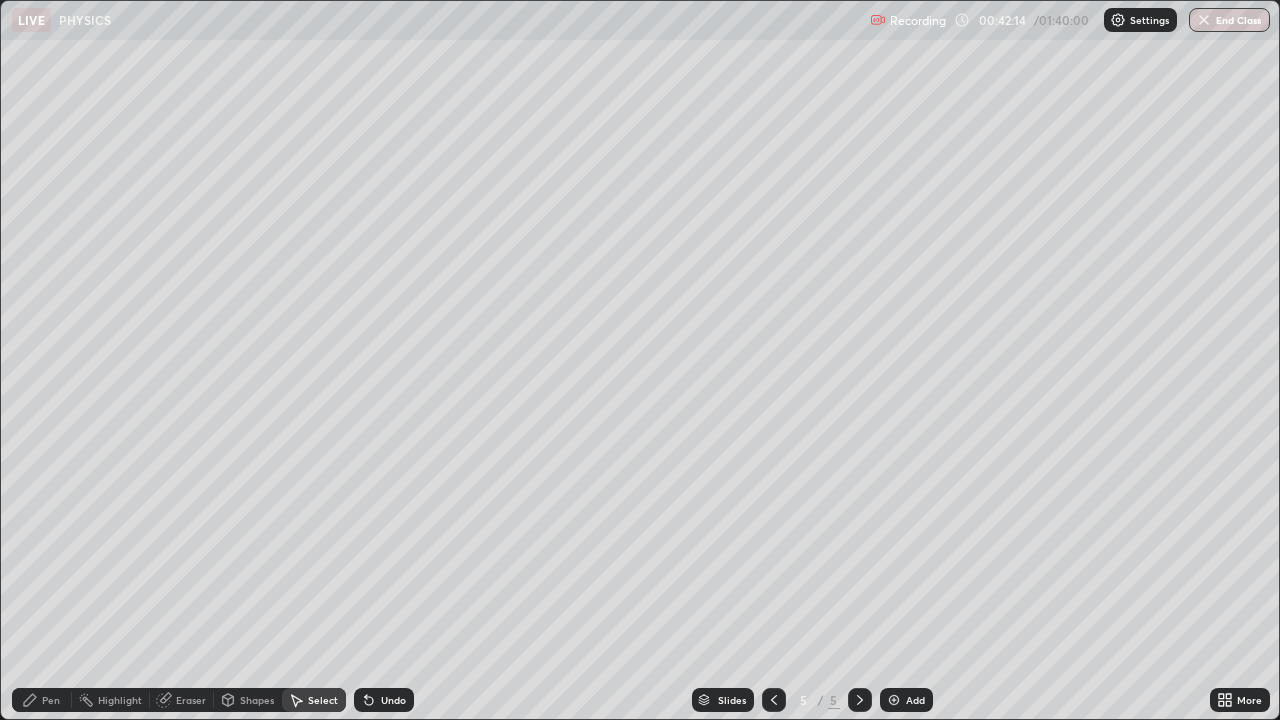 click on "Pen" at bounding box center [51, 700] 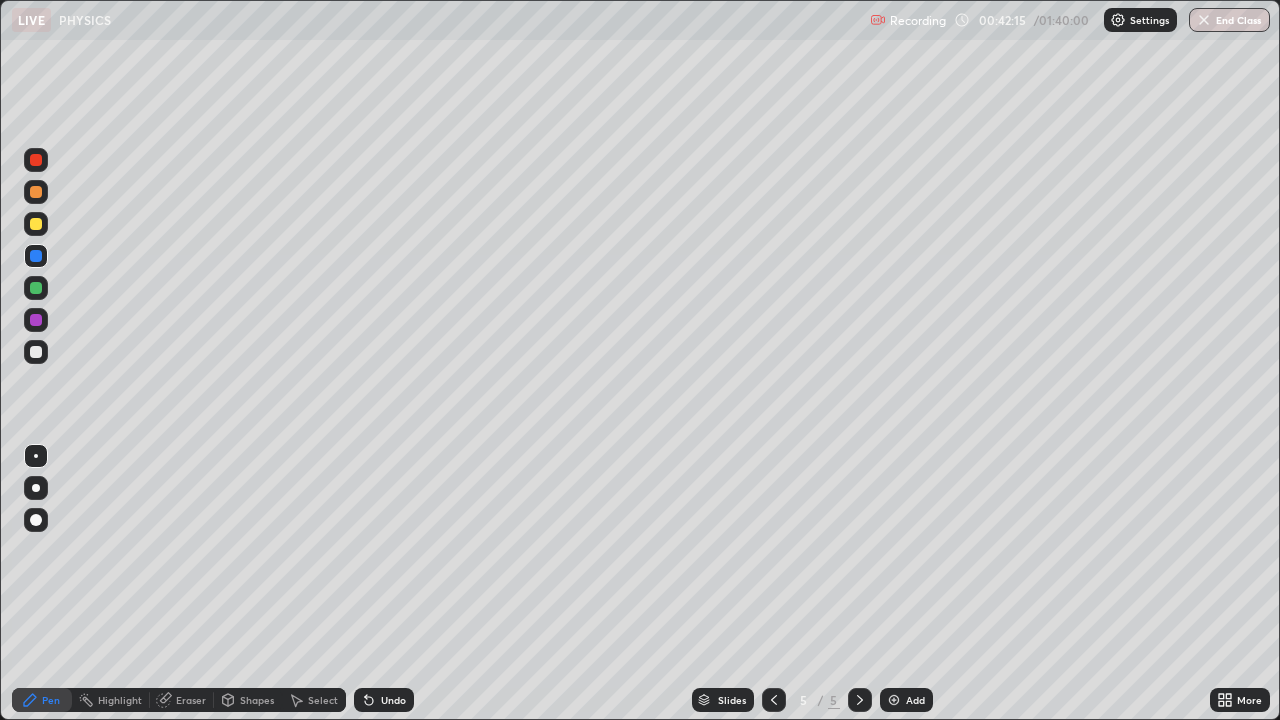 click at bounding box center [36, 352] 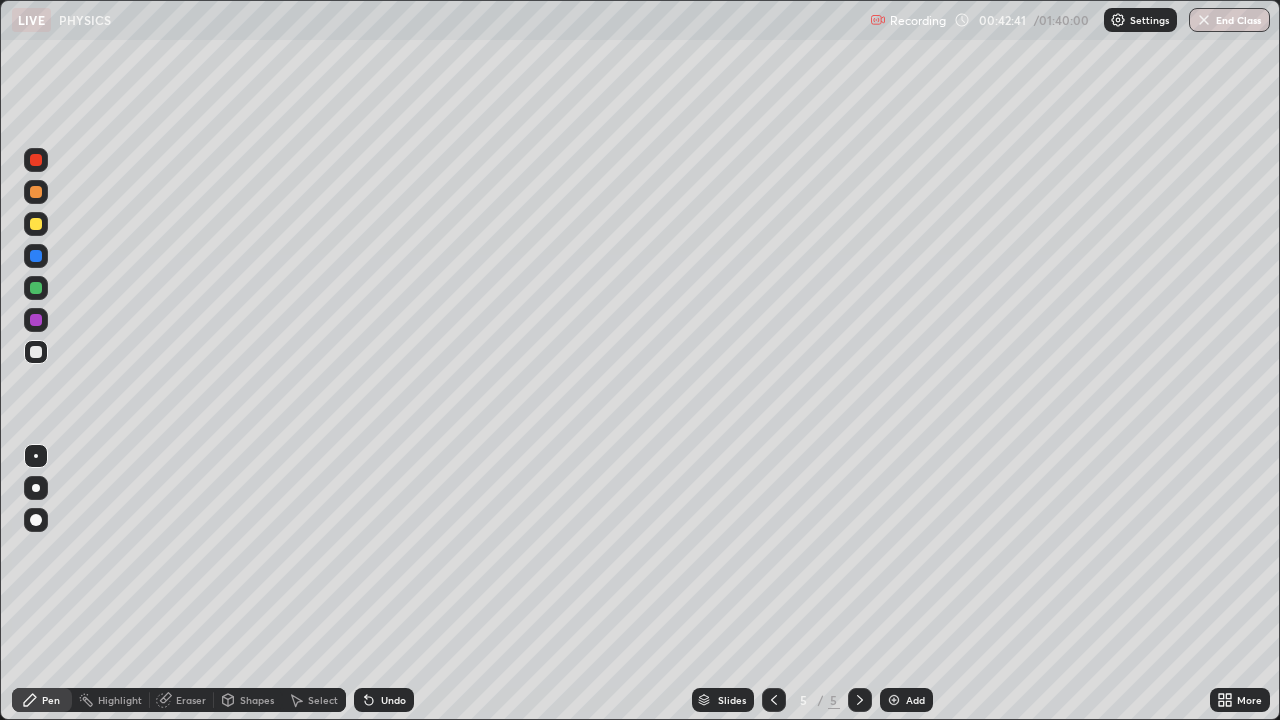 click on "Undo" at bounding box center (393, 700) 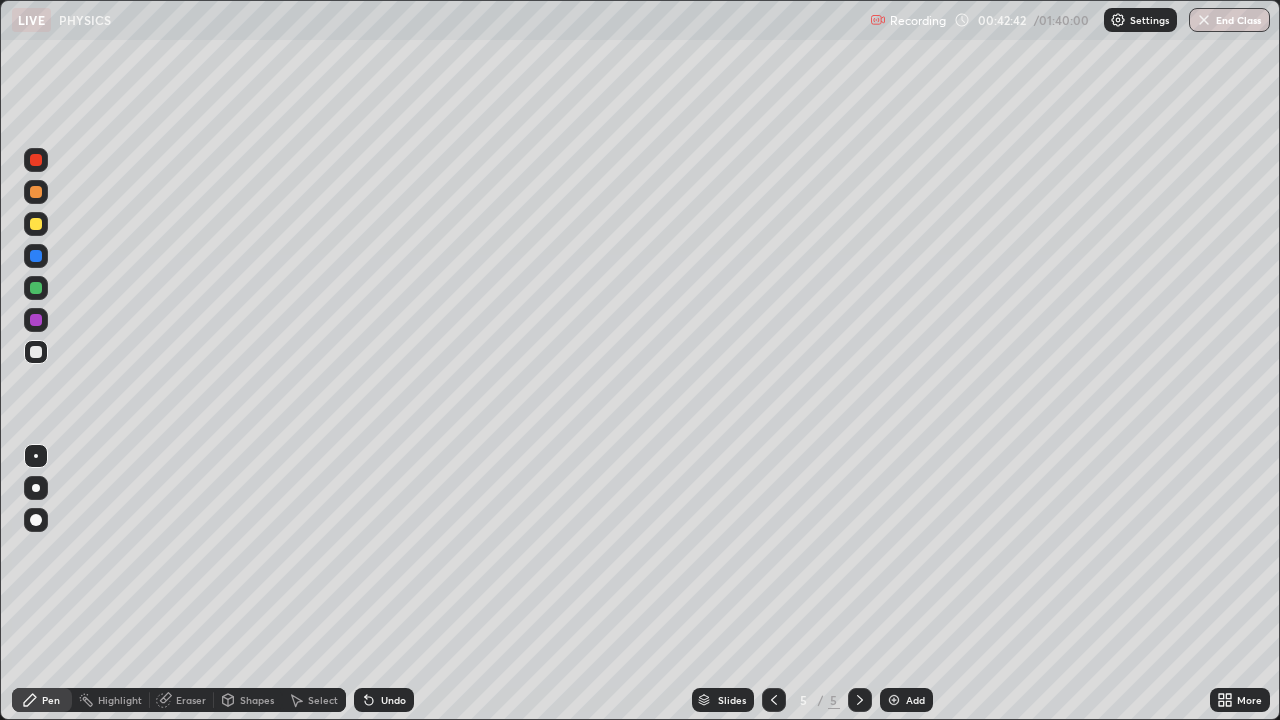 click on "Undo" at bounding box center (393, 700) 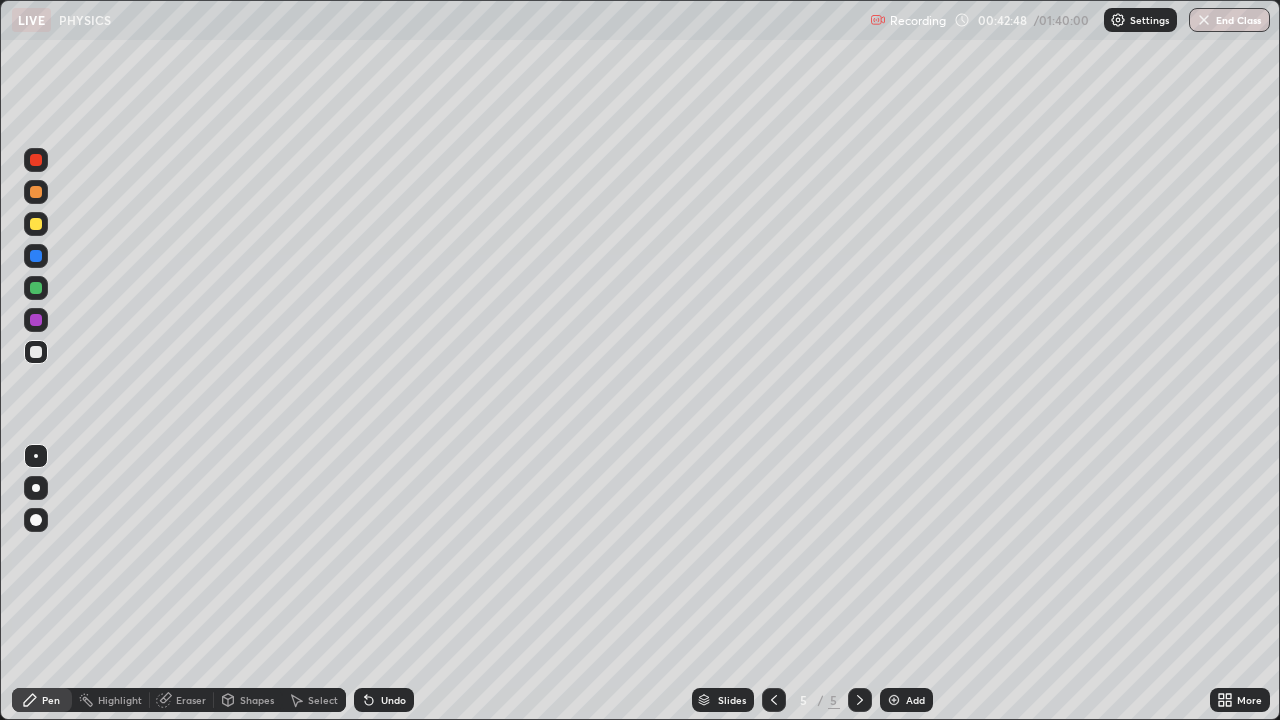 click 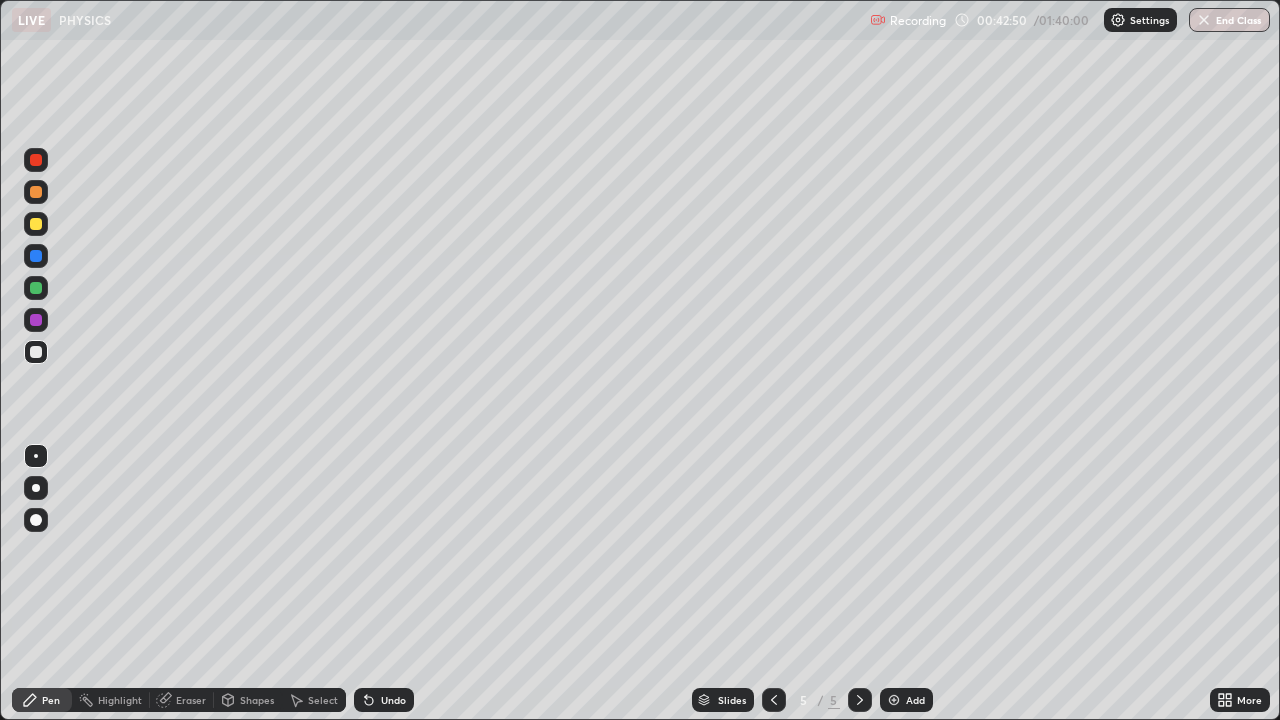 click on "Undo" at bounding box center (393, 700) 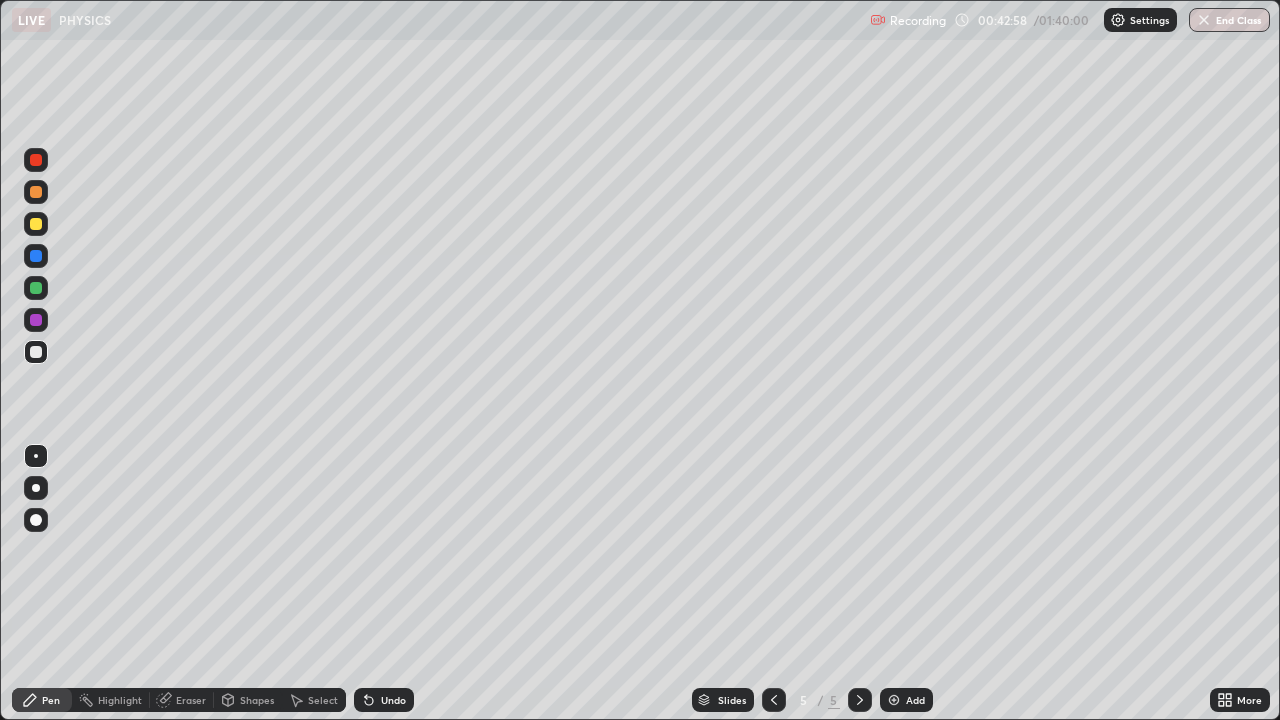 click at bounding box center [36, 288] 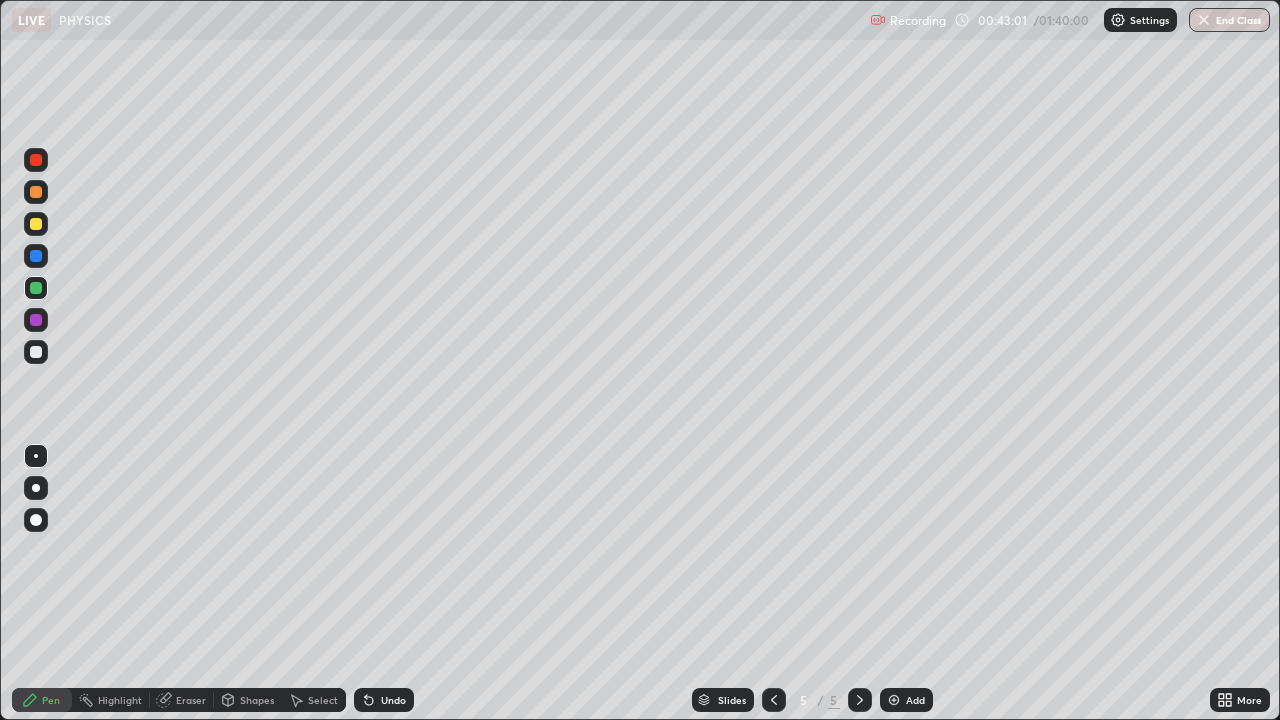 click on "Undo" at bounding box center [393, 700] 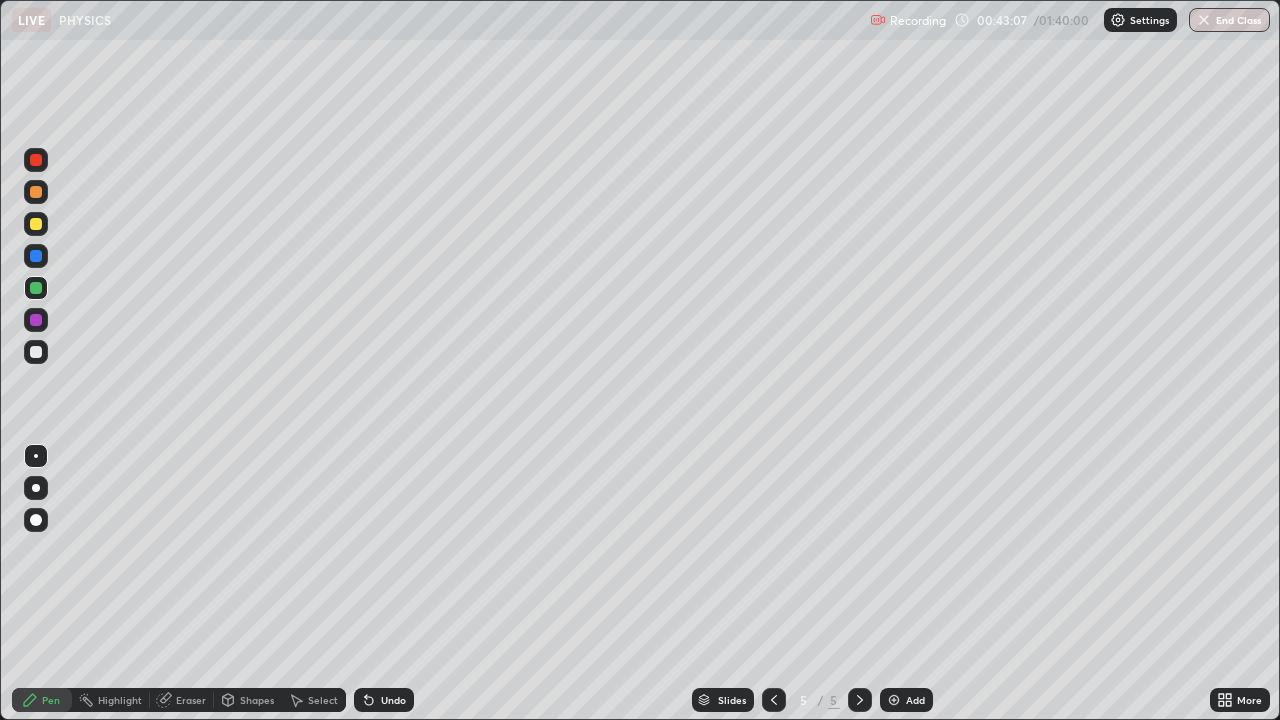 click on "Undo" at bounding box center (384, 700) 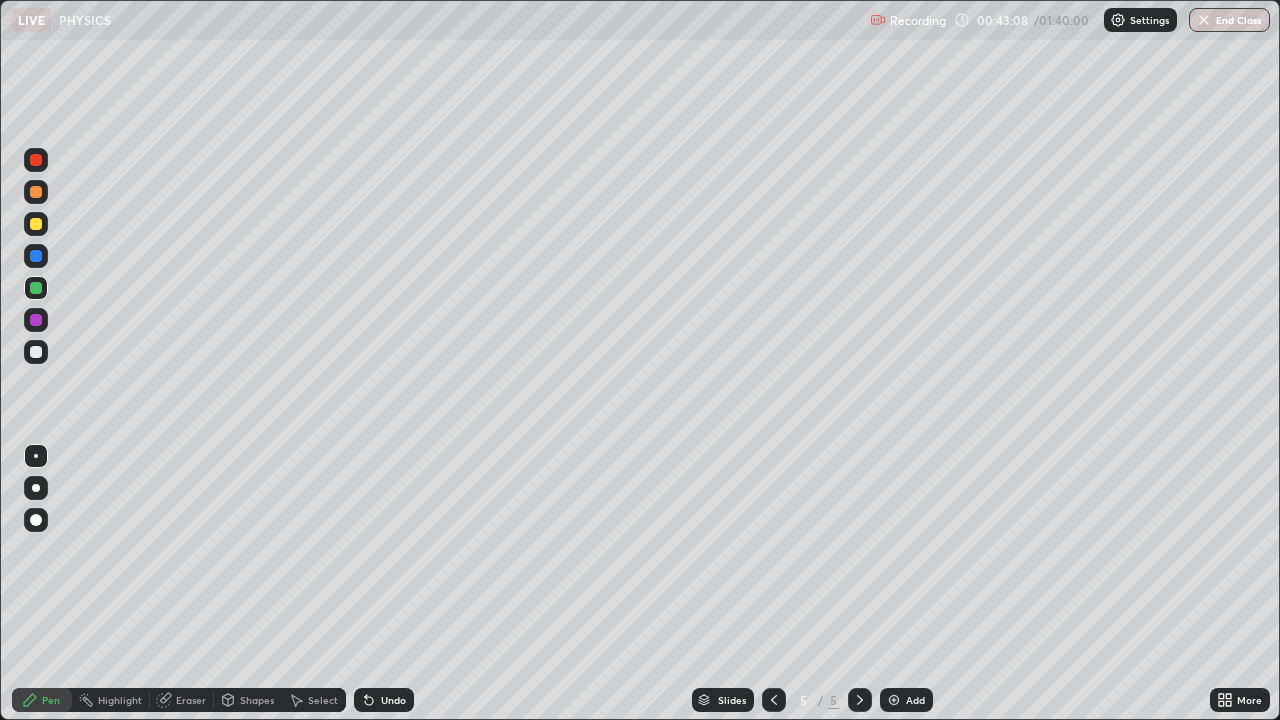 click on "Undo" at bounding box center (384, 700) 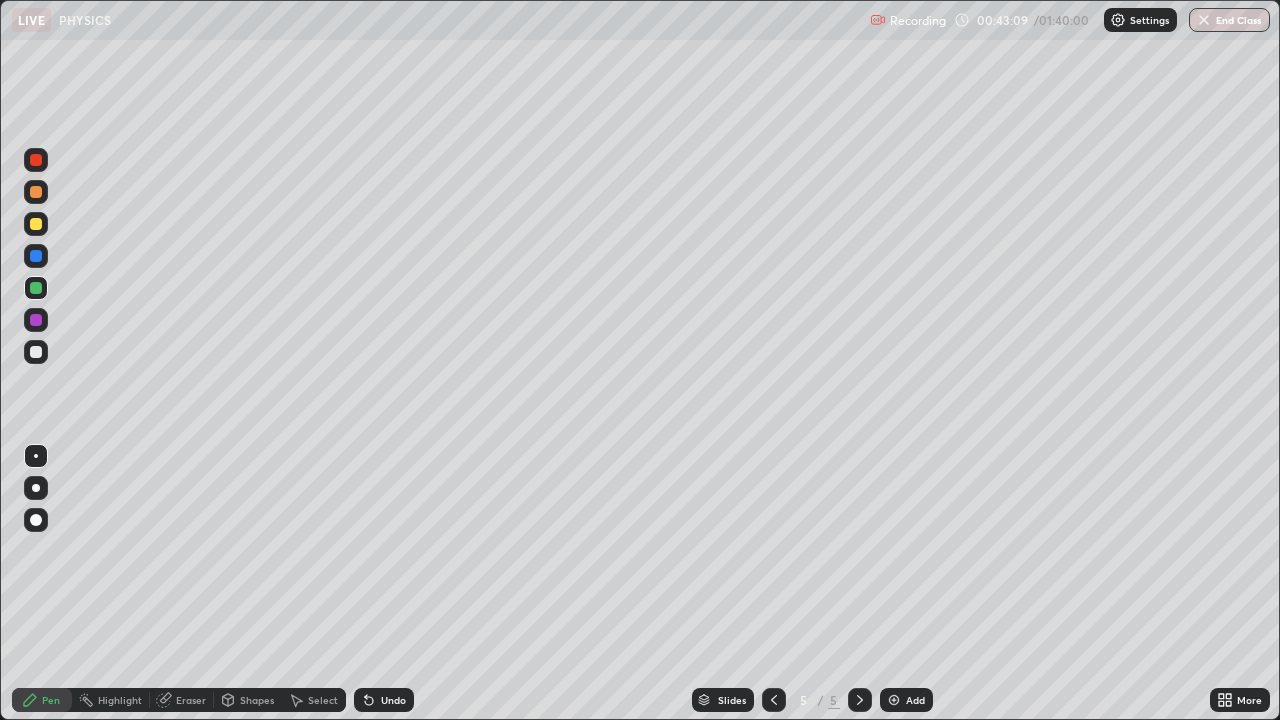 click on "Undo" at bounding box center (393, 700) 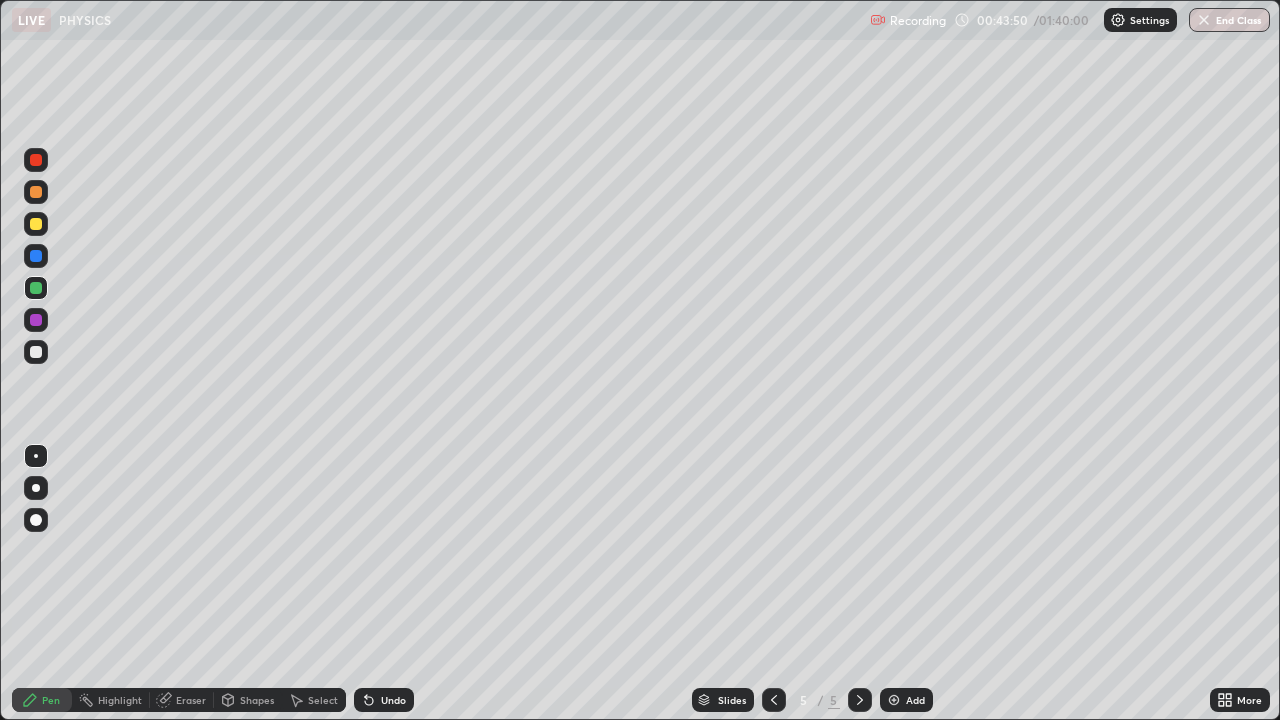 click at bounding box center [36, 352] 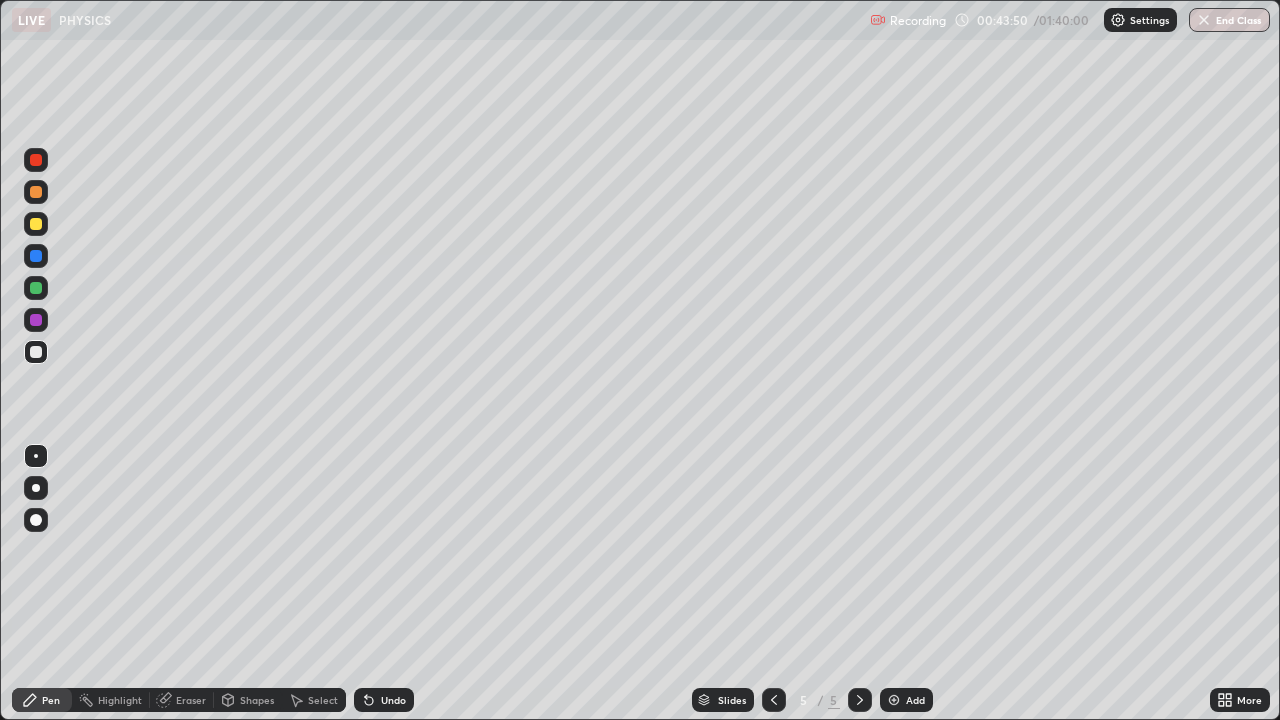 click at bounding box center (36, 320) 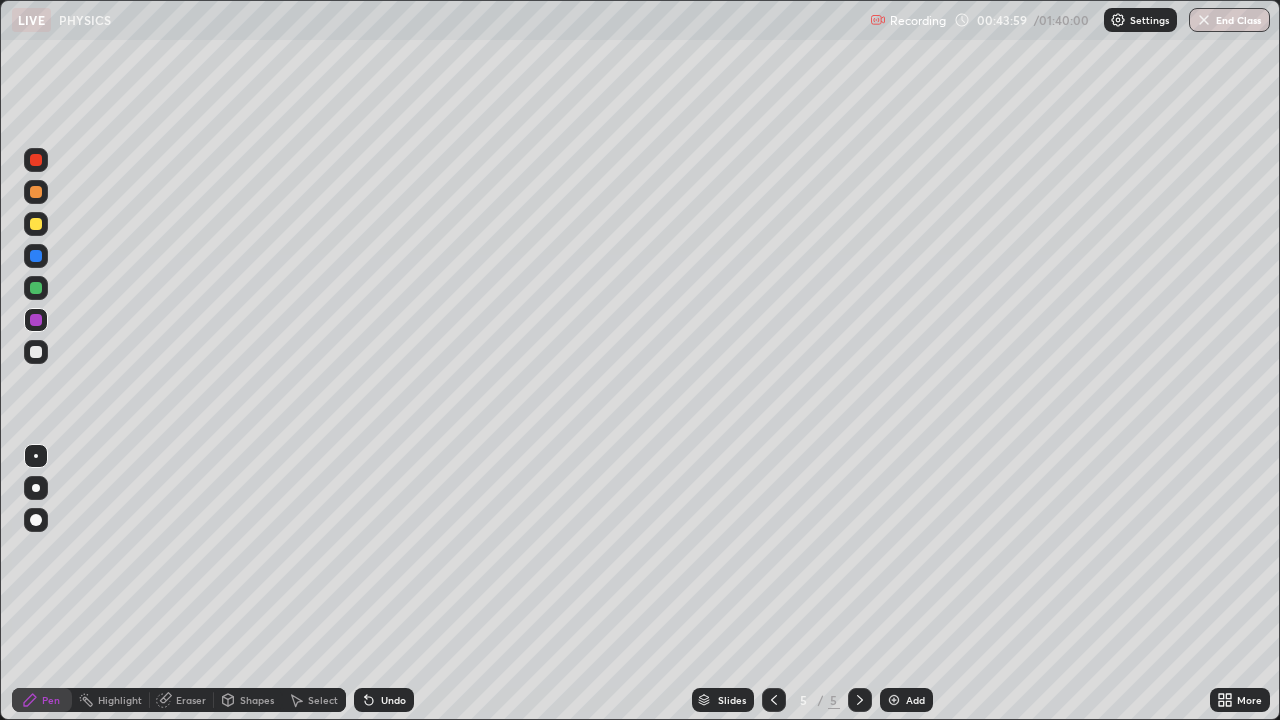 click on "Select" at bounding box center [323, 700] 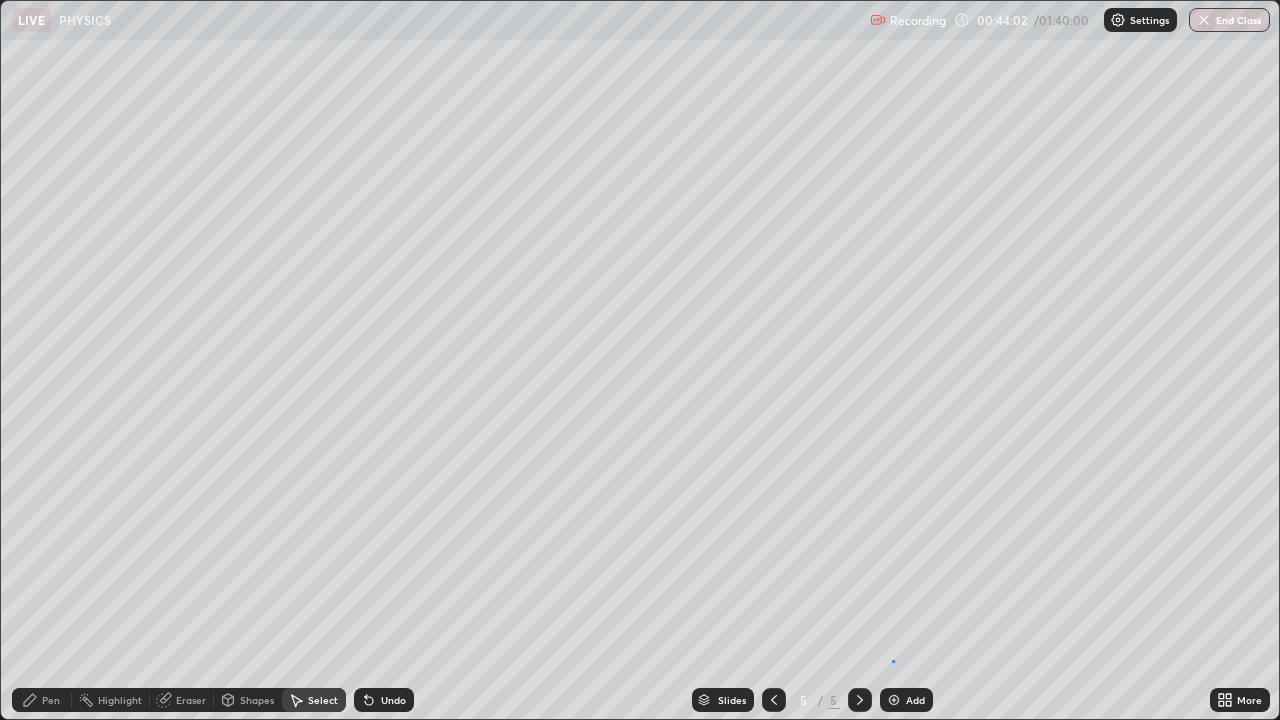 click on "0 ° Undo Copy Duplicate Duplicate to new slide Delete" at bounding box center [640, 360] 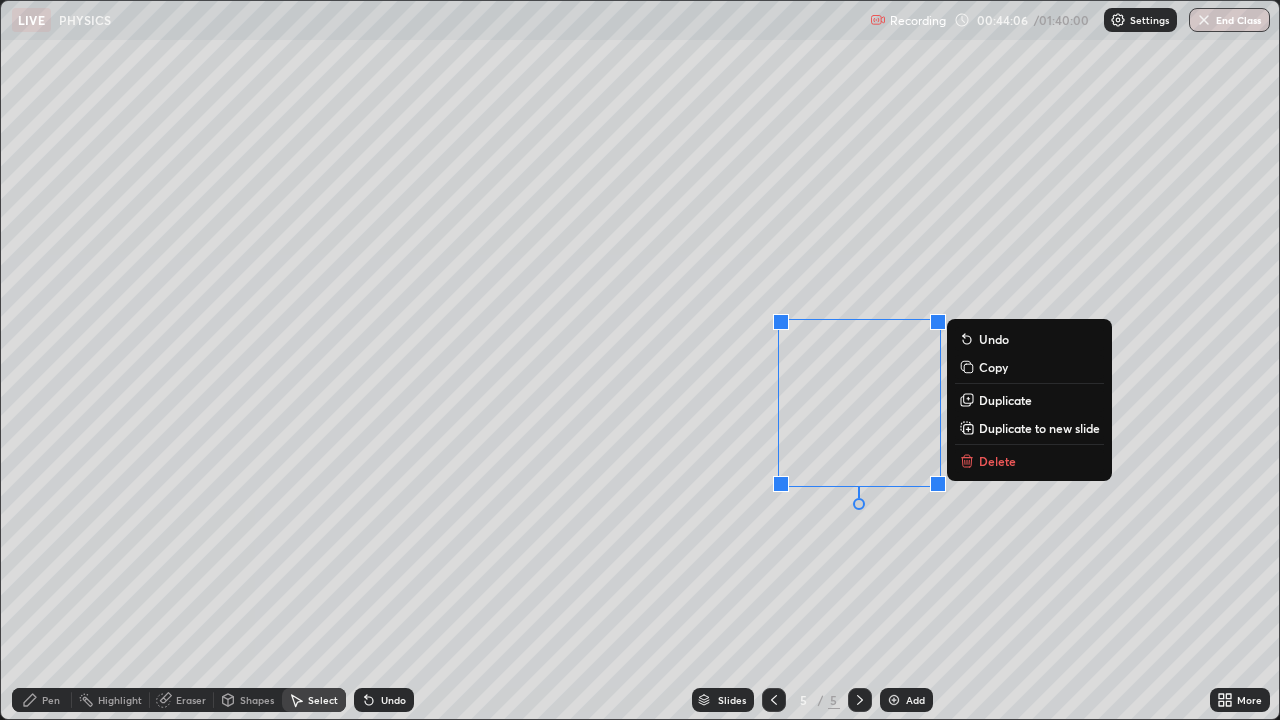 click on "0 ° Undo Copy Duplicate Duplicate to new slide Delete" at bounding box center (640, 360) 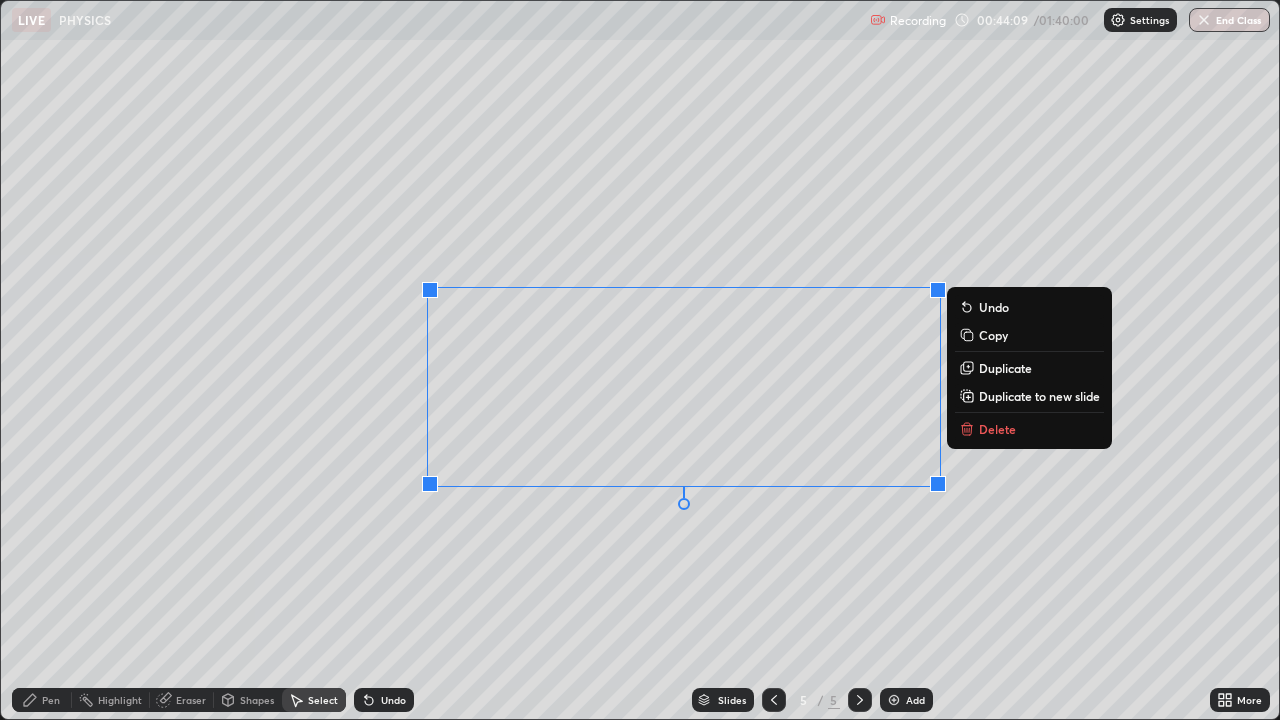 click on "0 ° Undo Copy Duplicate Duplicate to new slide Delete" at bounding box center (640, 360) 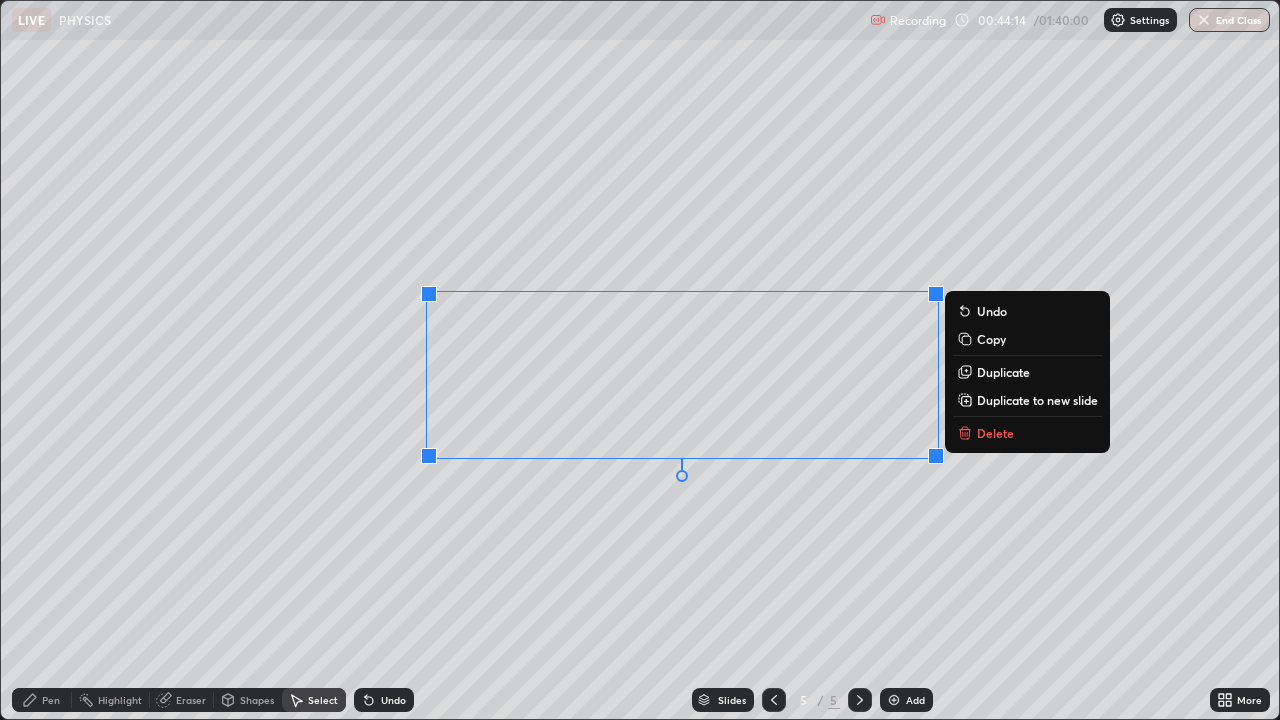 click on "0 ° Undo Copy Duplicate Duplicate to new slide Delete" at bounding box center [640, 360] 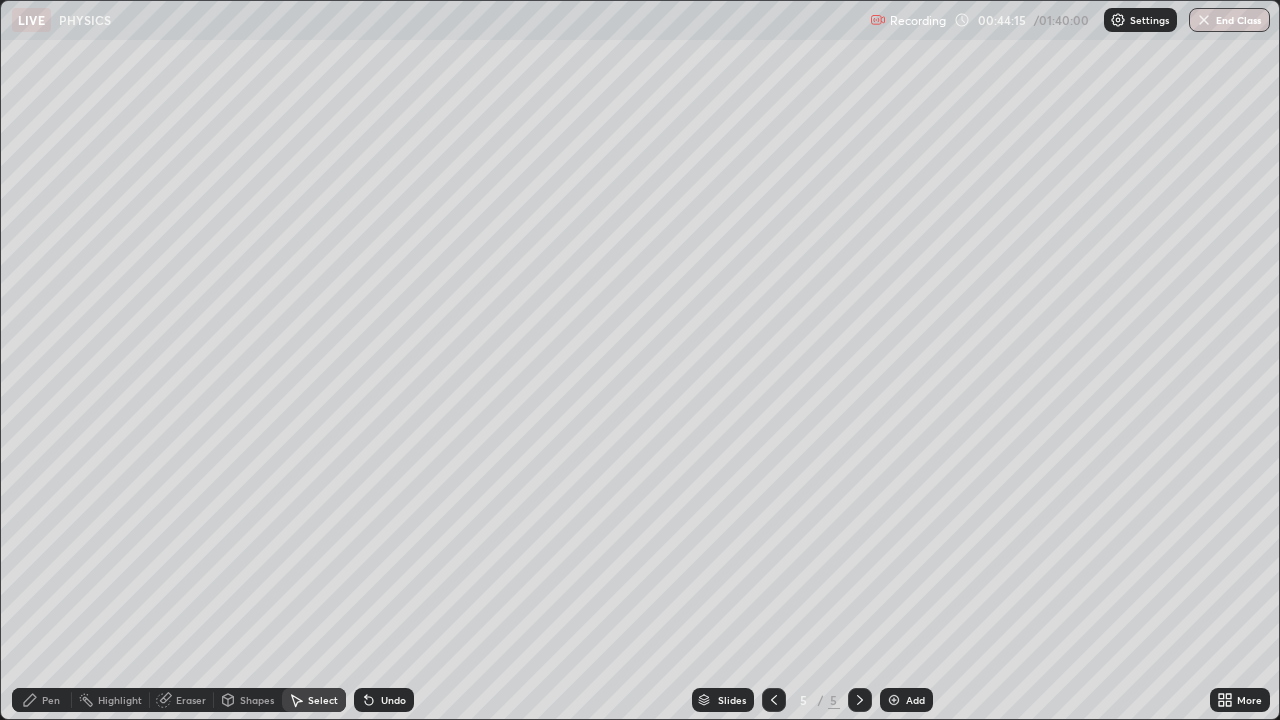 click on "Pen" at bounding box center (42, 700) 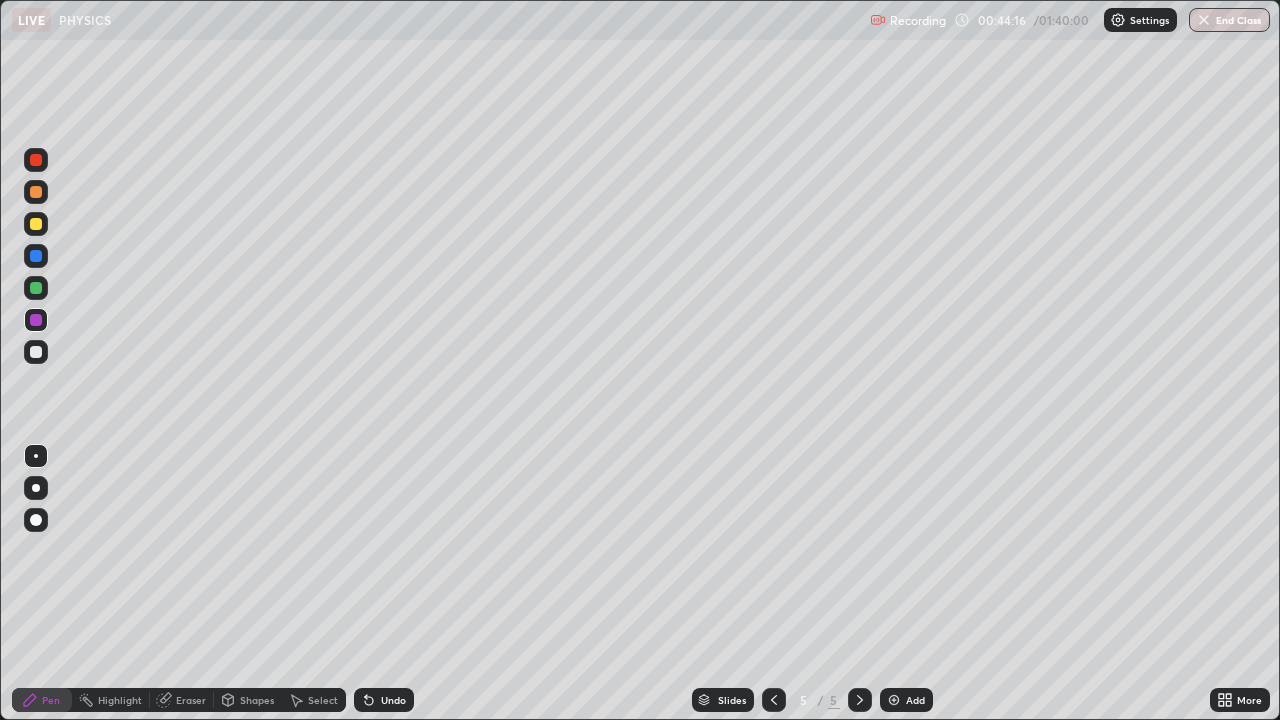 click at bounding box center [36, 352] 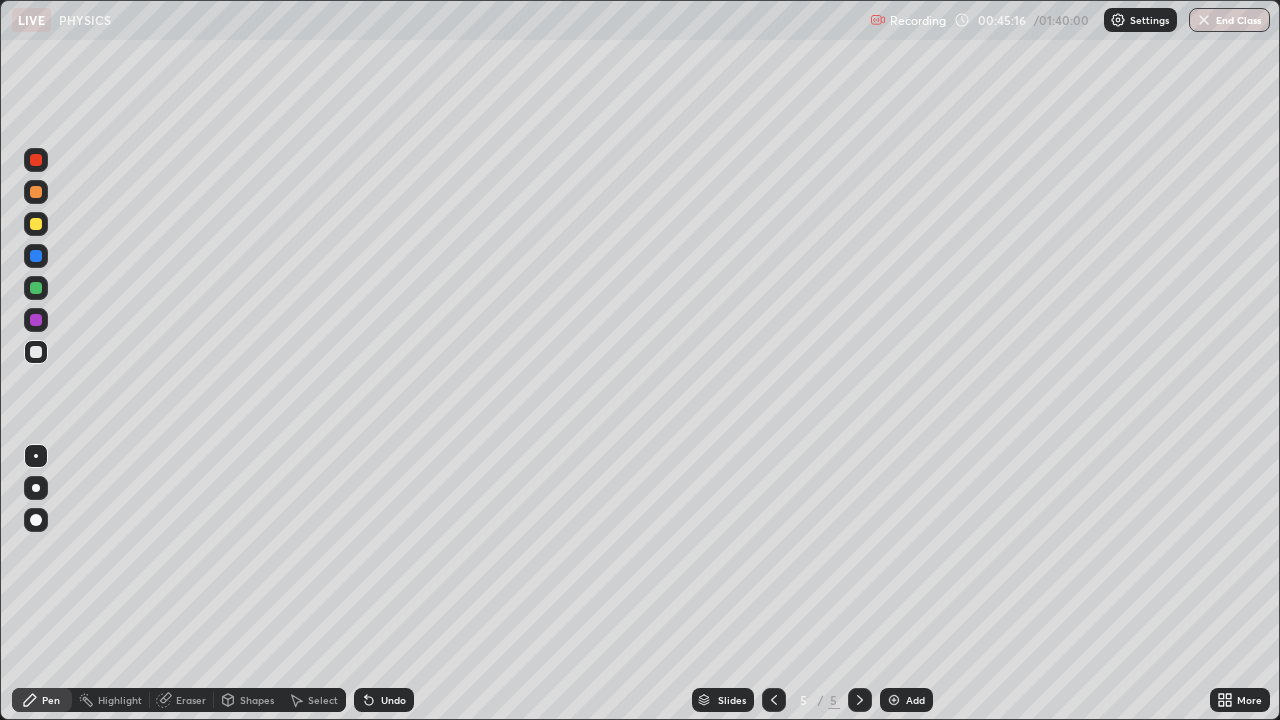 click at bounding box center (36, 288) 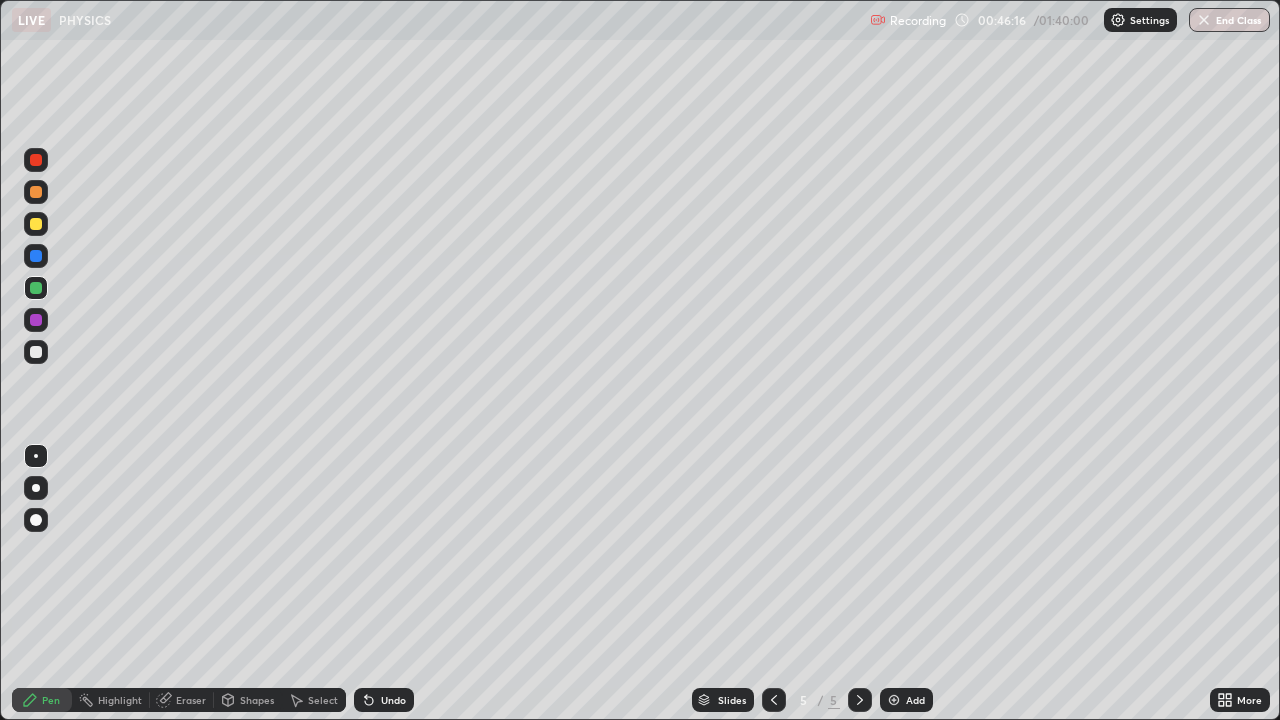 click on "Undo" at bounding box center (393, 700) 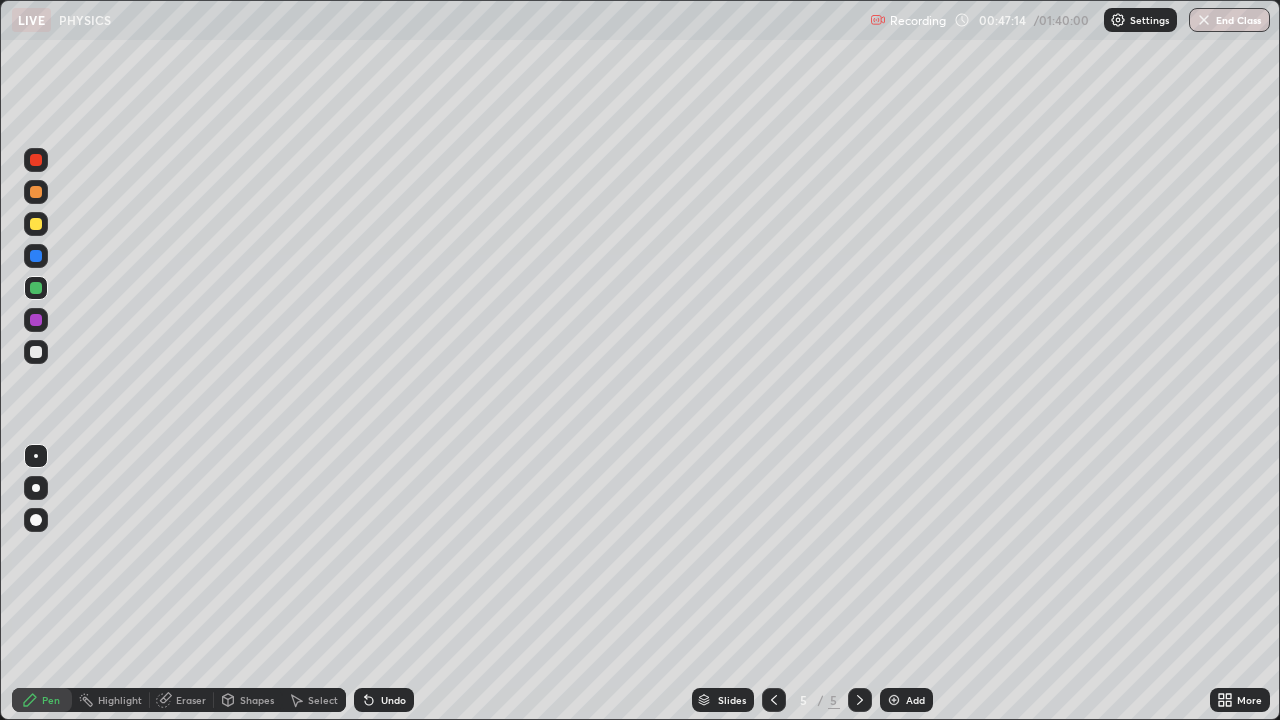 click at bounding box center [36, 352] 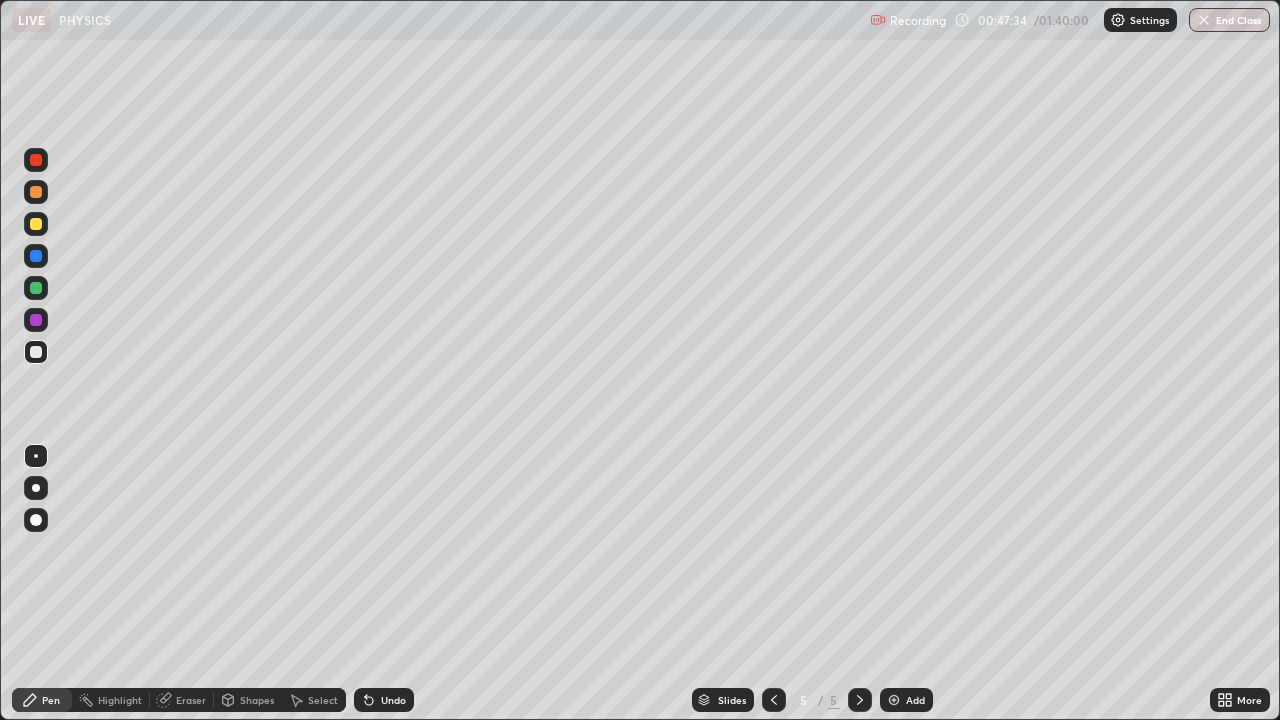click on "Undo" at bounding box center (393, 700) 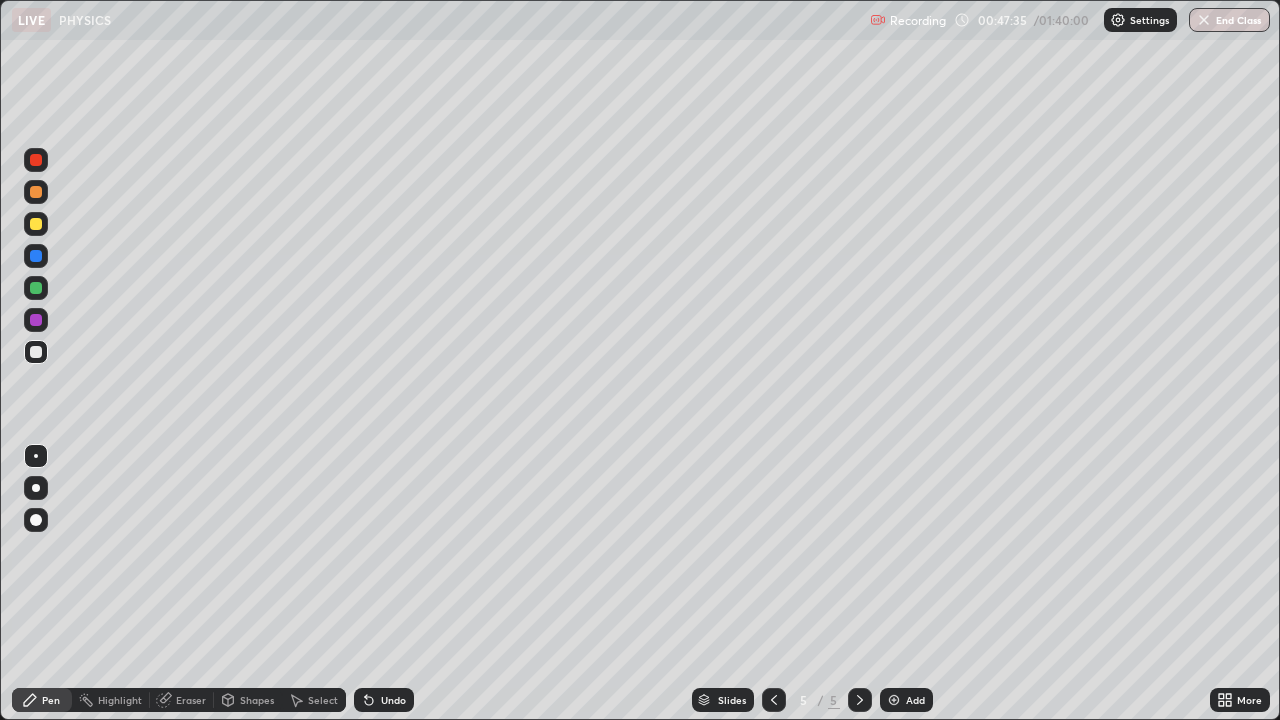 click on "Undo" at bounding box center (393, 700) 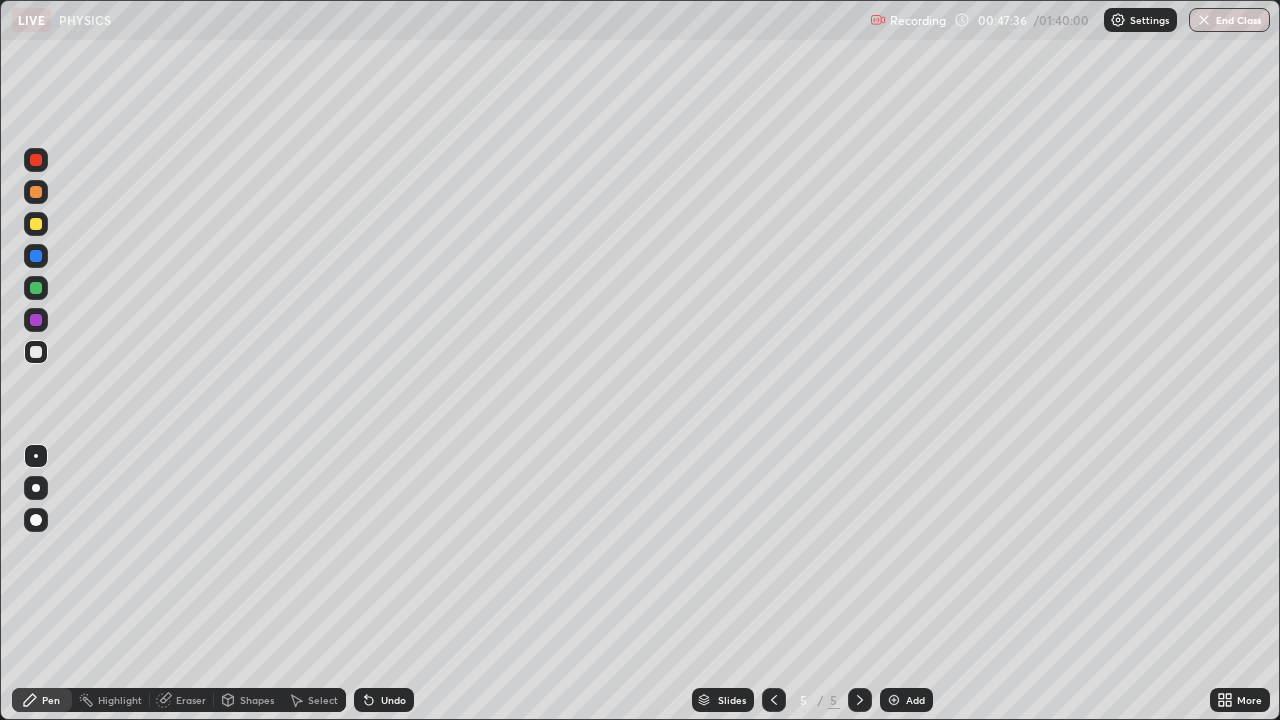 click on "Undo" at bounding box center (384, 700) 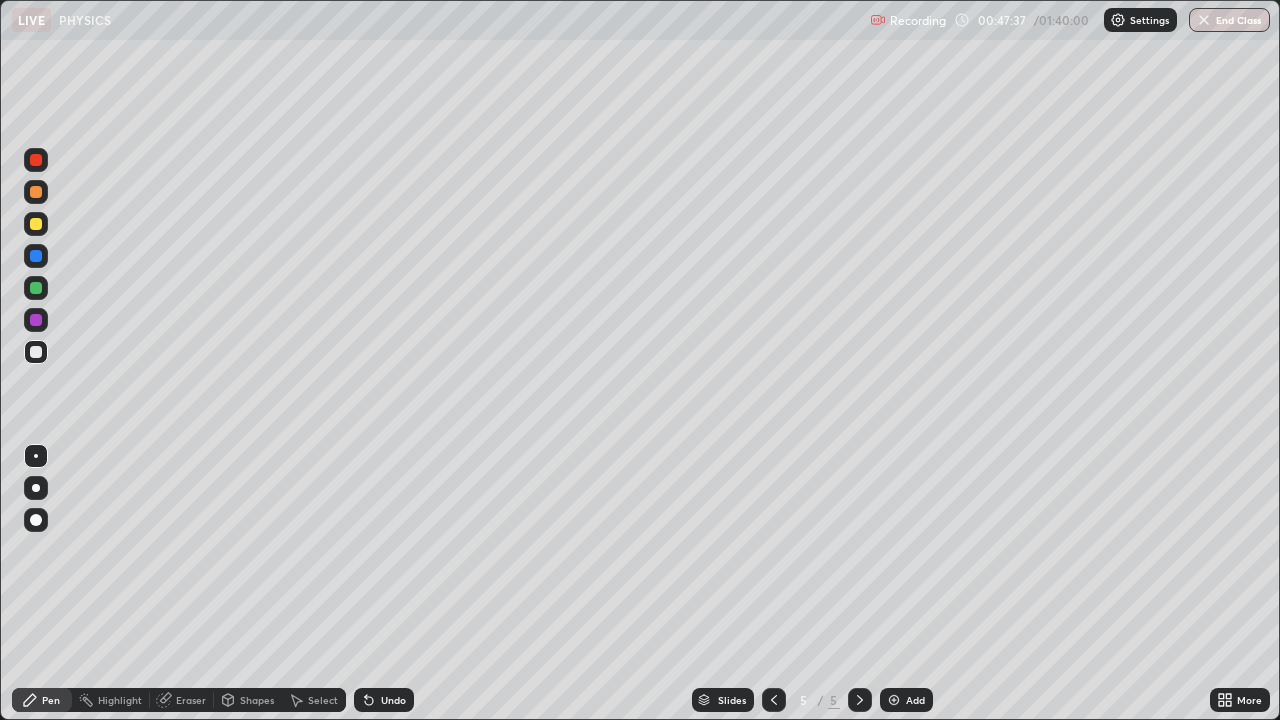 click on "Undo" at bounding box center [384, 700] 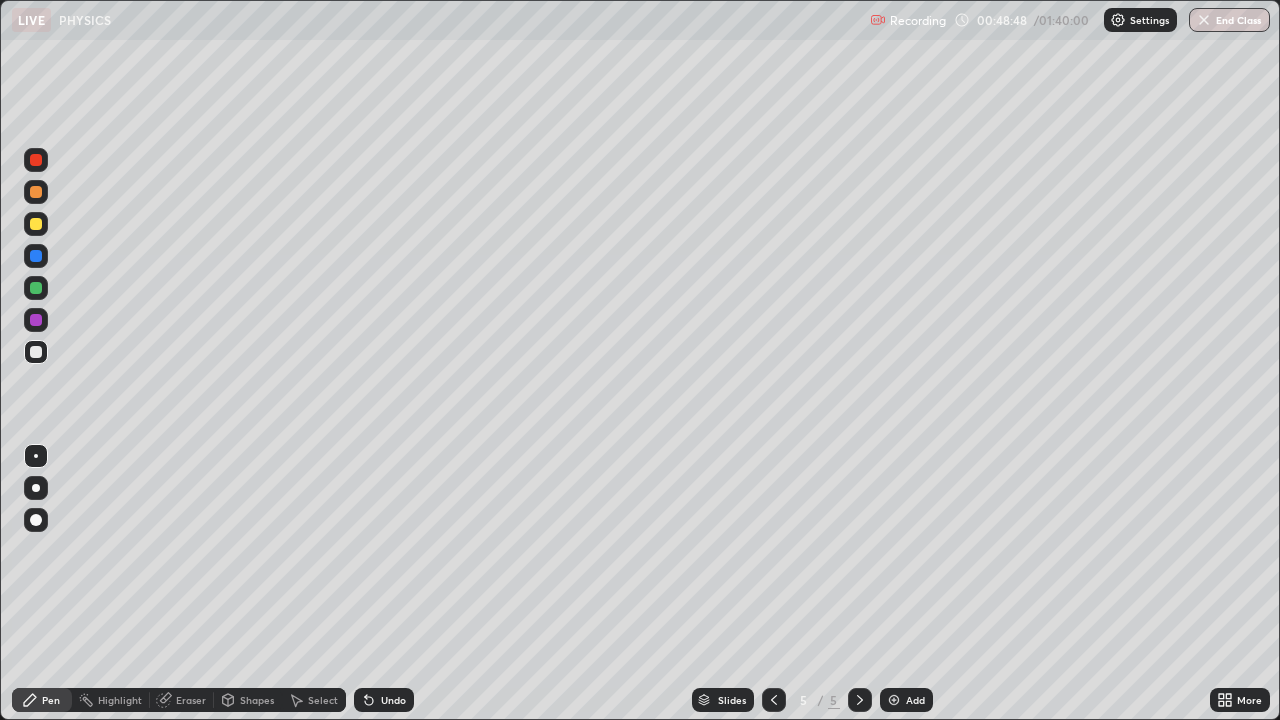 click on "Undo" at bounding box center [393, 700] 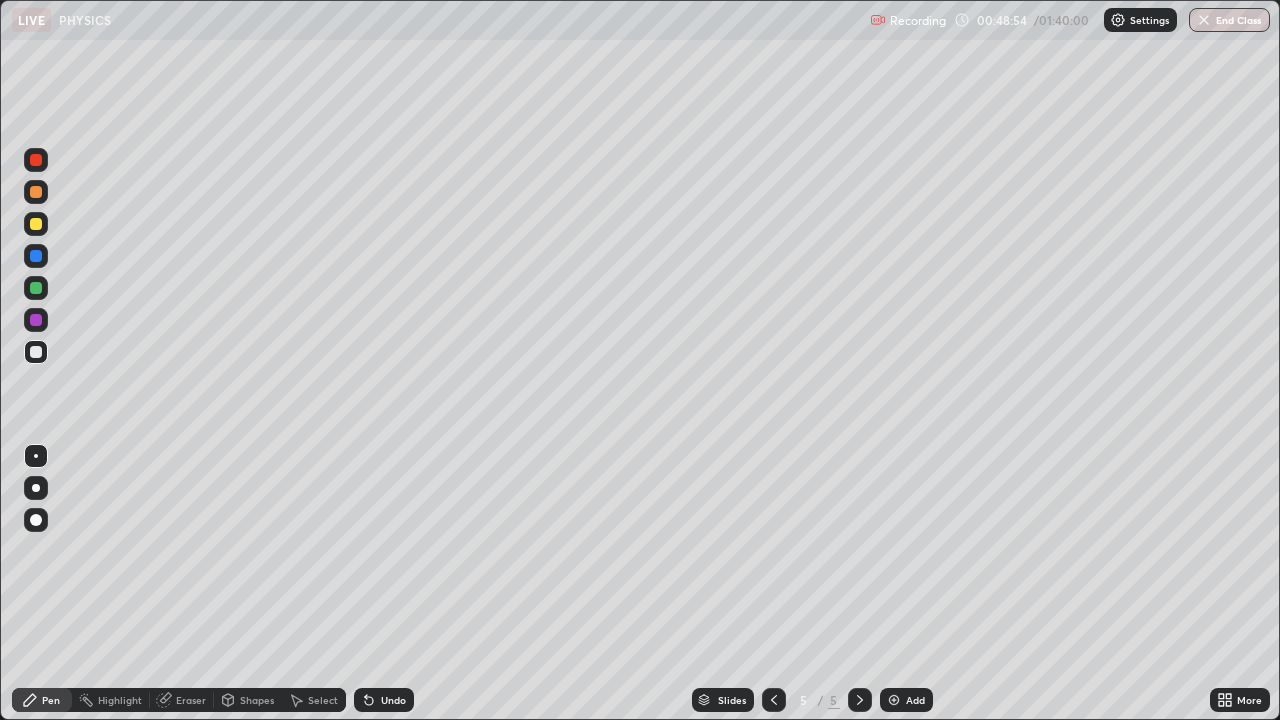click at bounding box center [36, 352] 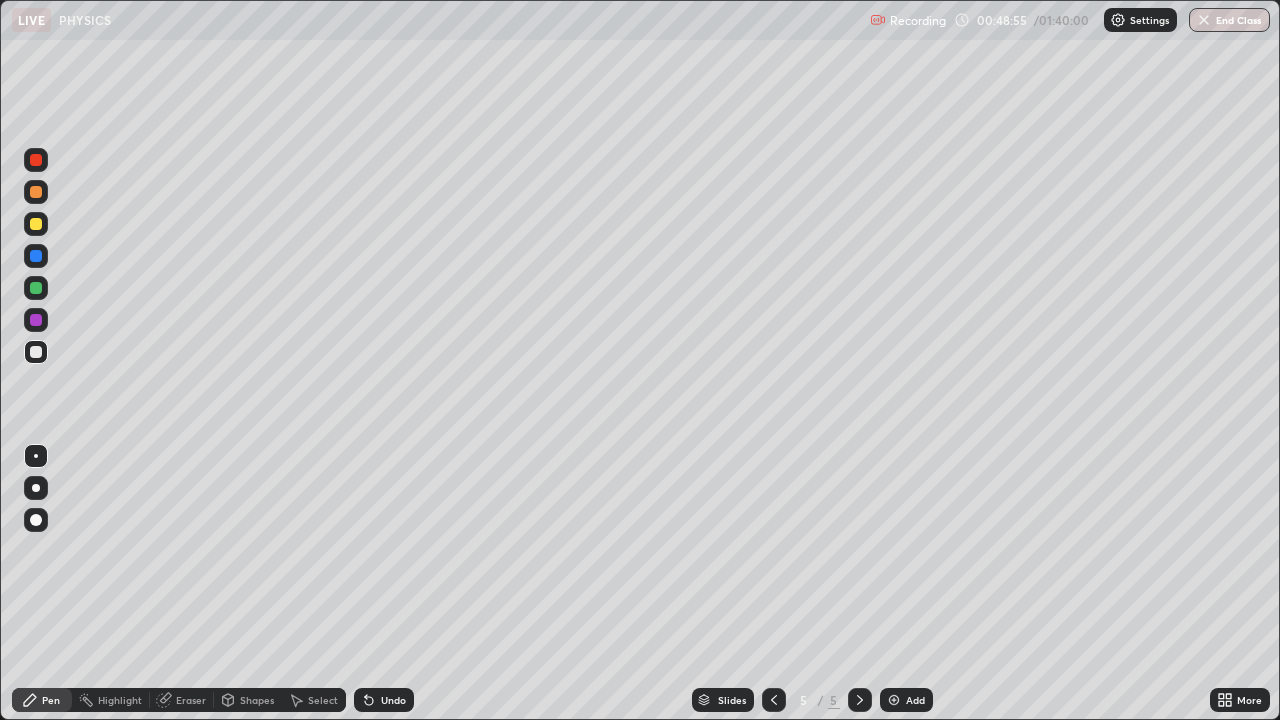 click on "Undo" at bounding box center [384, 700] 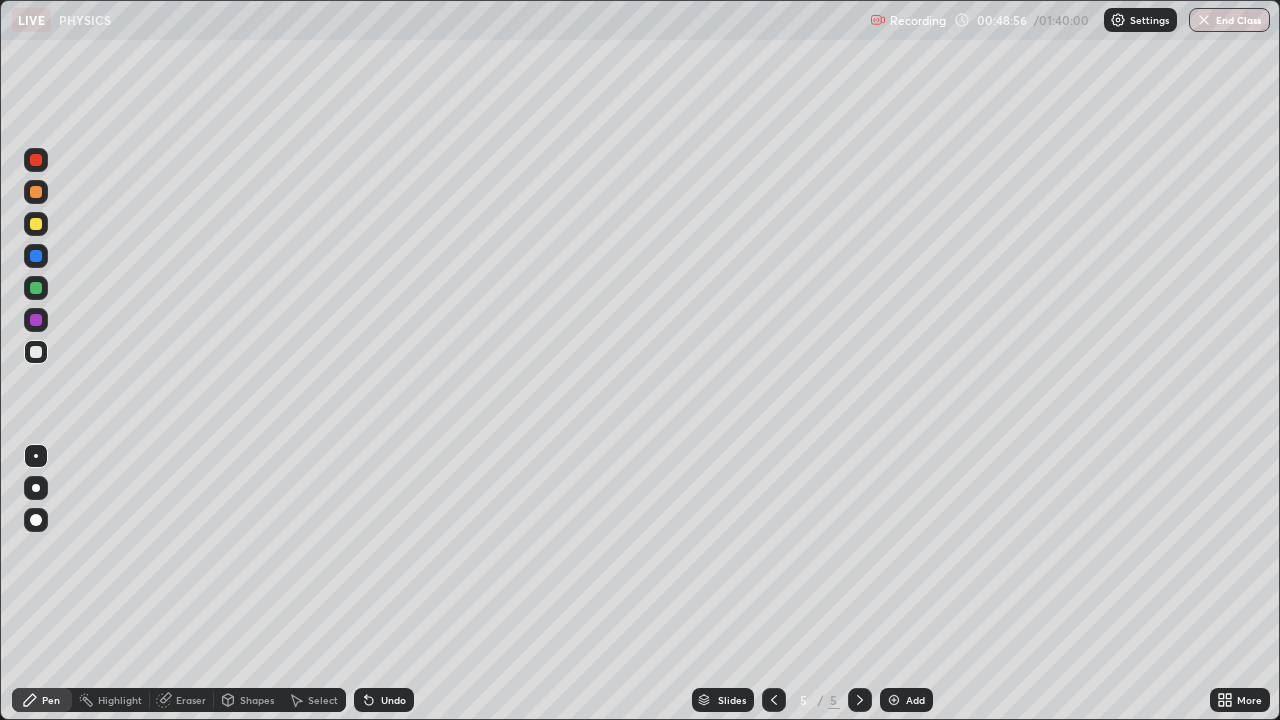 click on "Undo" at bounding box center (384, 700) 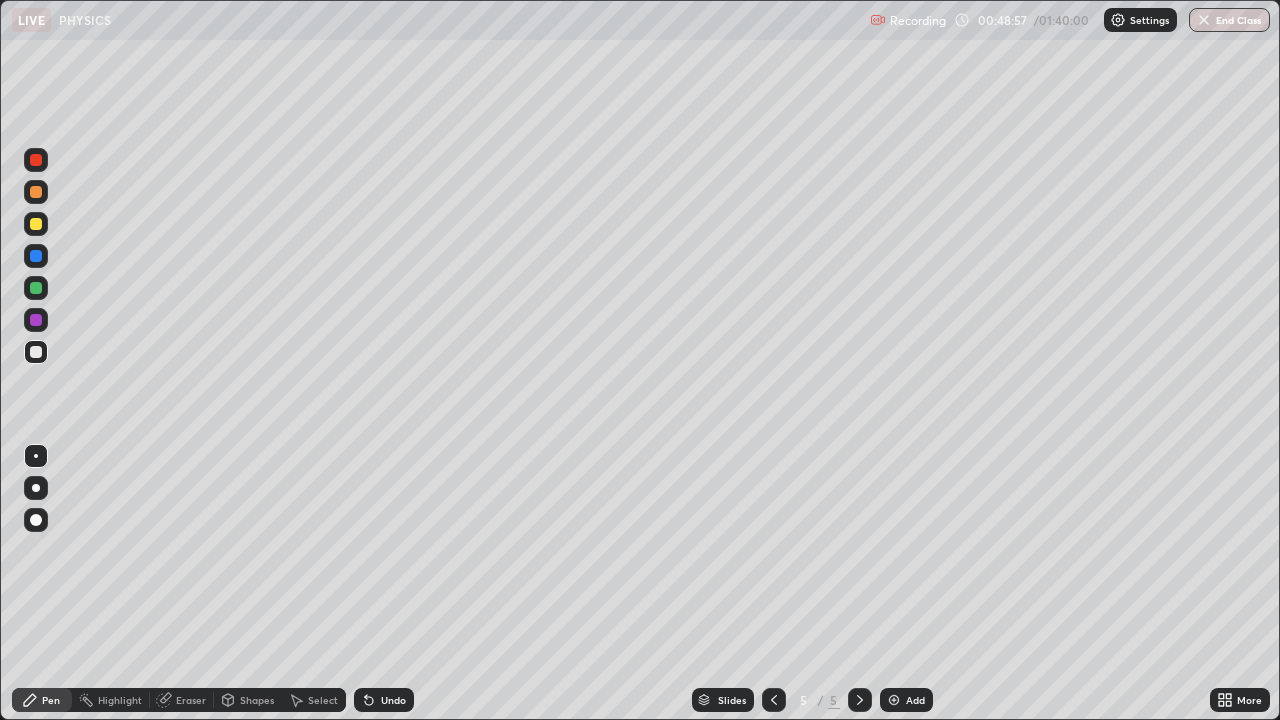 click on "Undo" at bounding box center [384, 700] 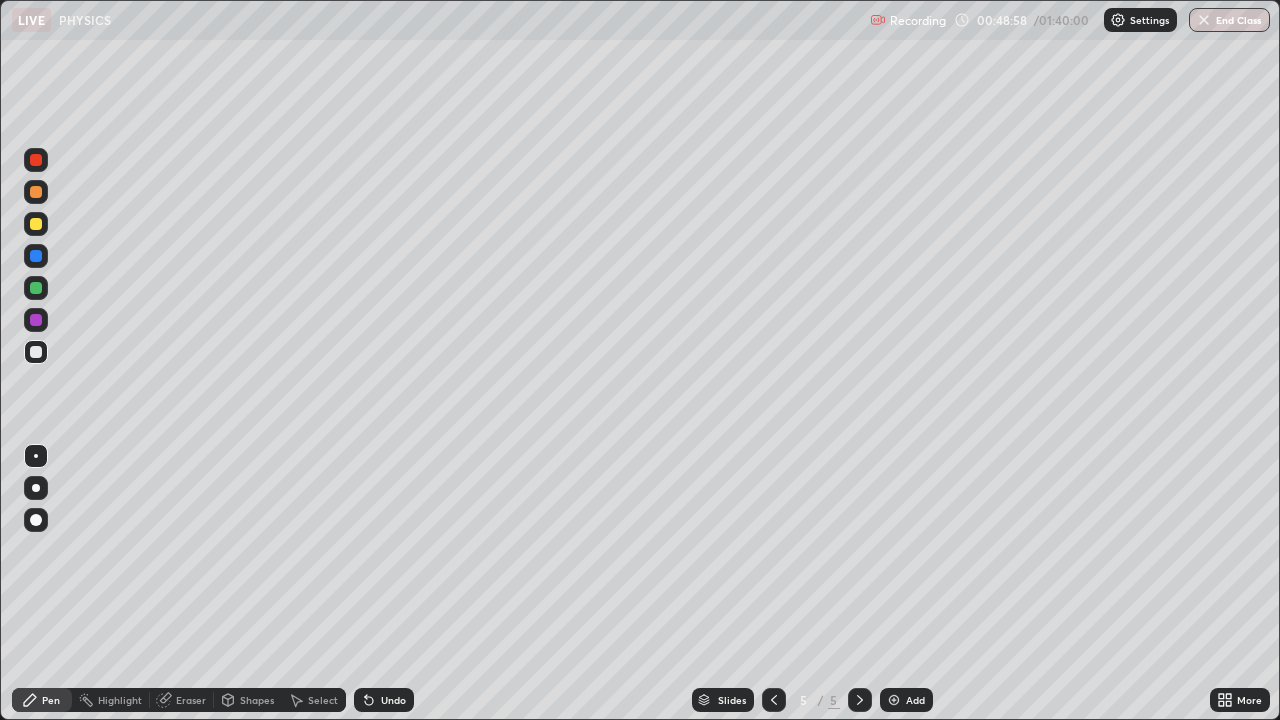 click on "Undo" at bounding box center [384, 700] 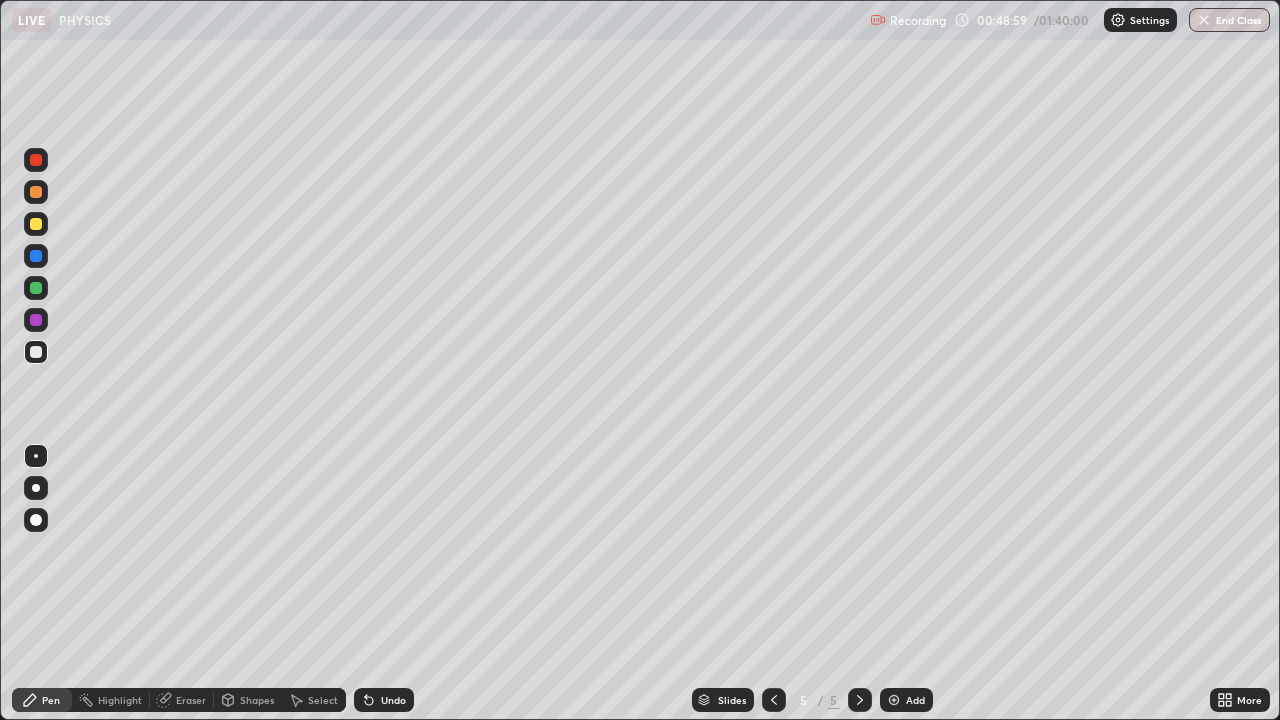 click on "Undo" at bounding box center (384, 700) 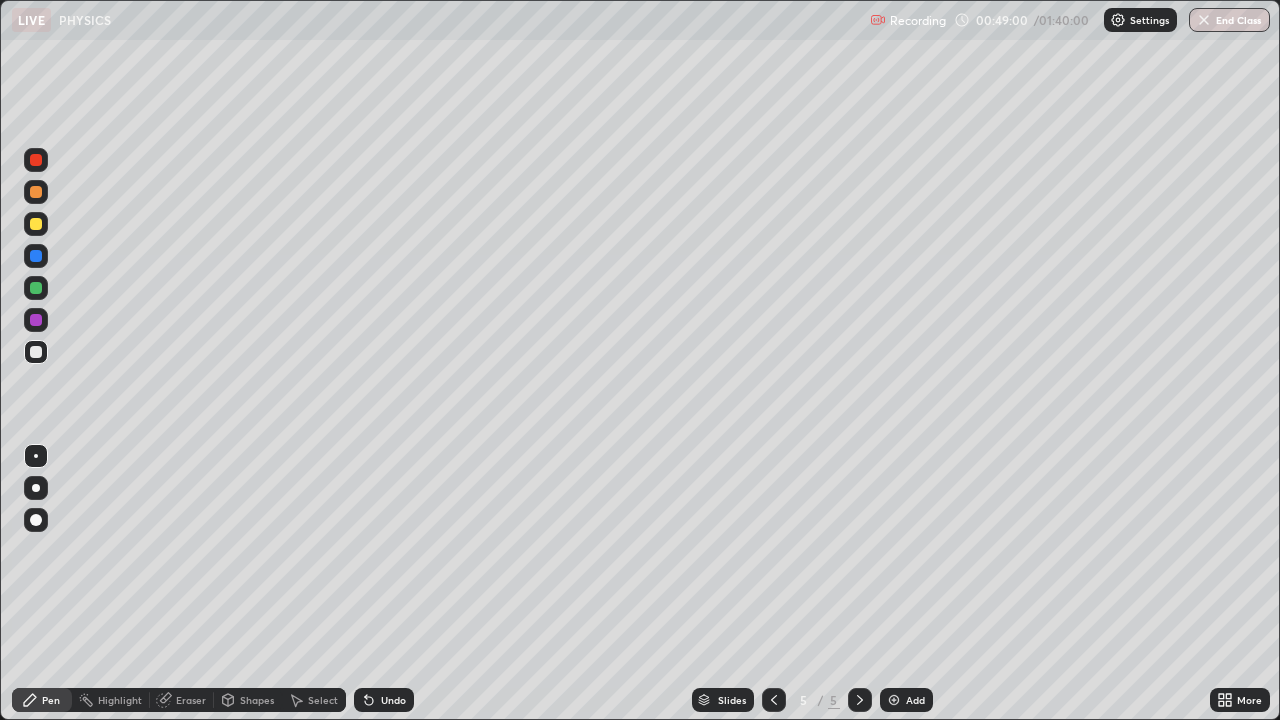 click on "Undo" at bounding box center [384, 700] 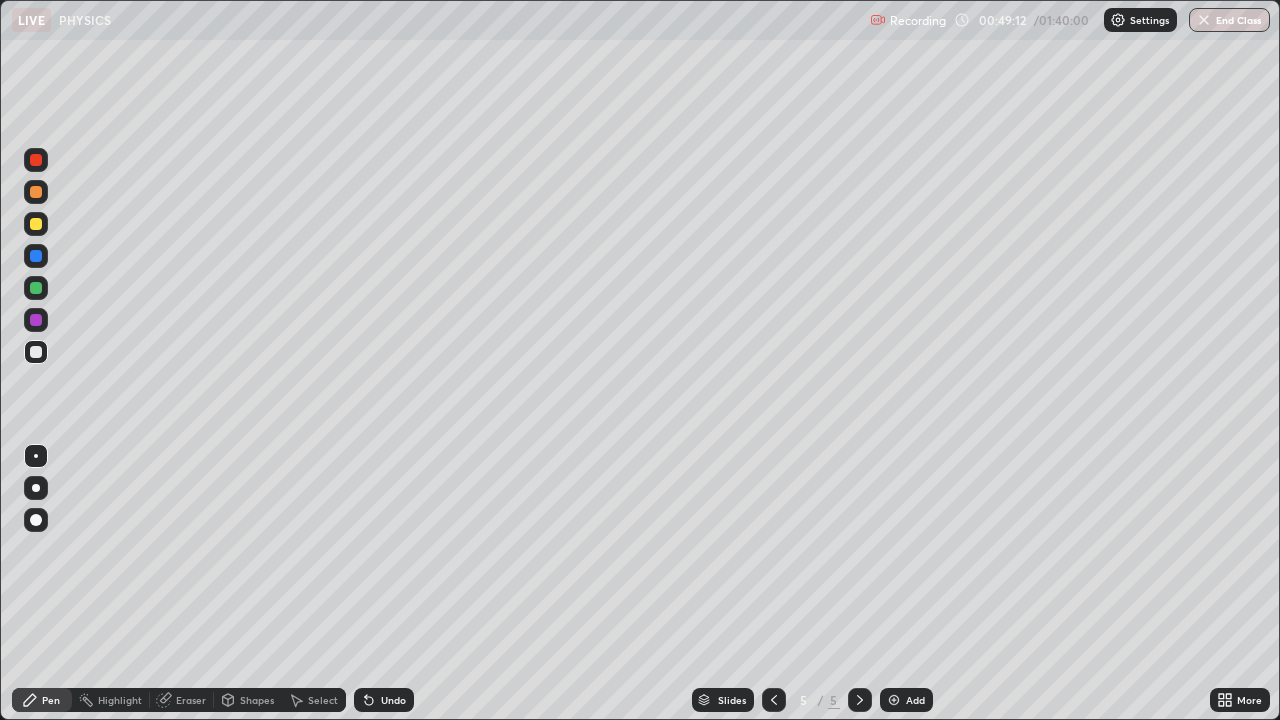 click at bounding box center [36, 224] 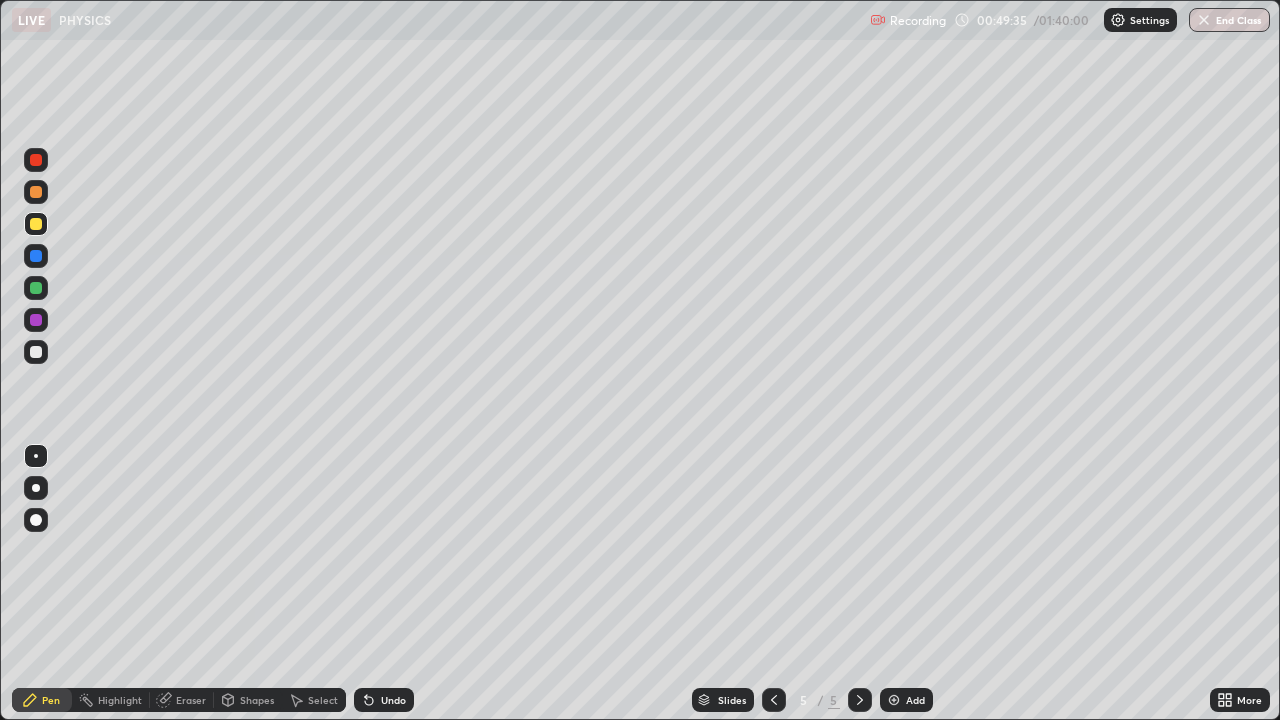 click on "Slides 5 / 5 Add" at bounding box center (812, 700) 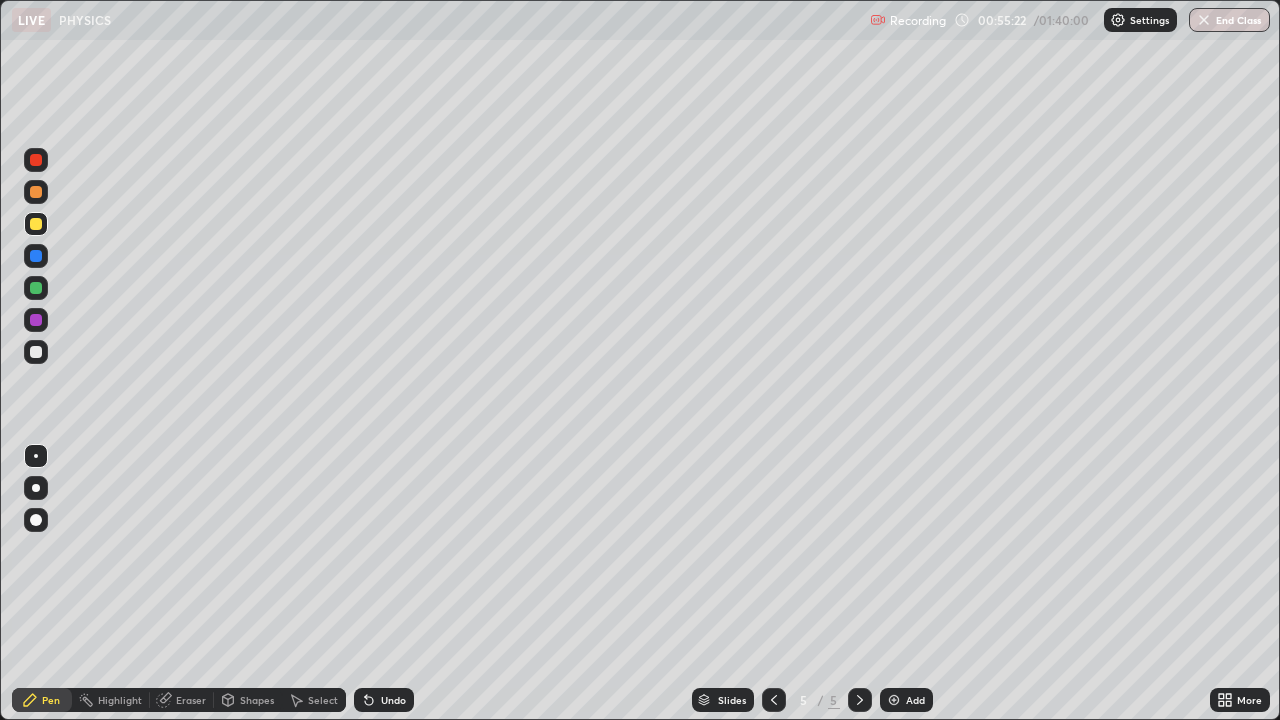 click on "Add" at bounding box center (915, 700) 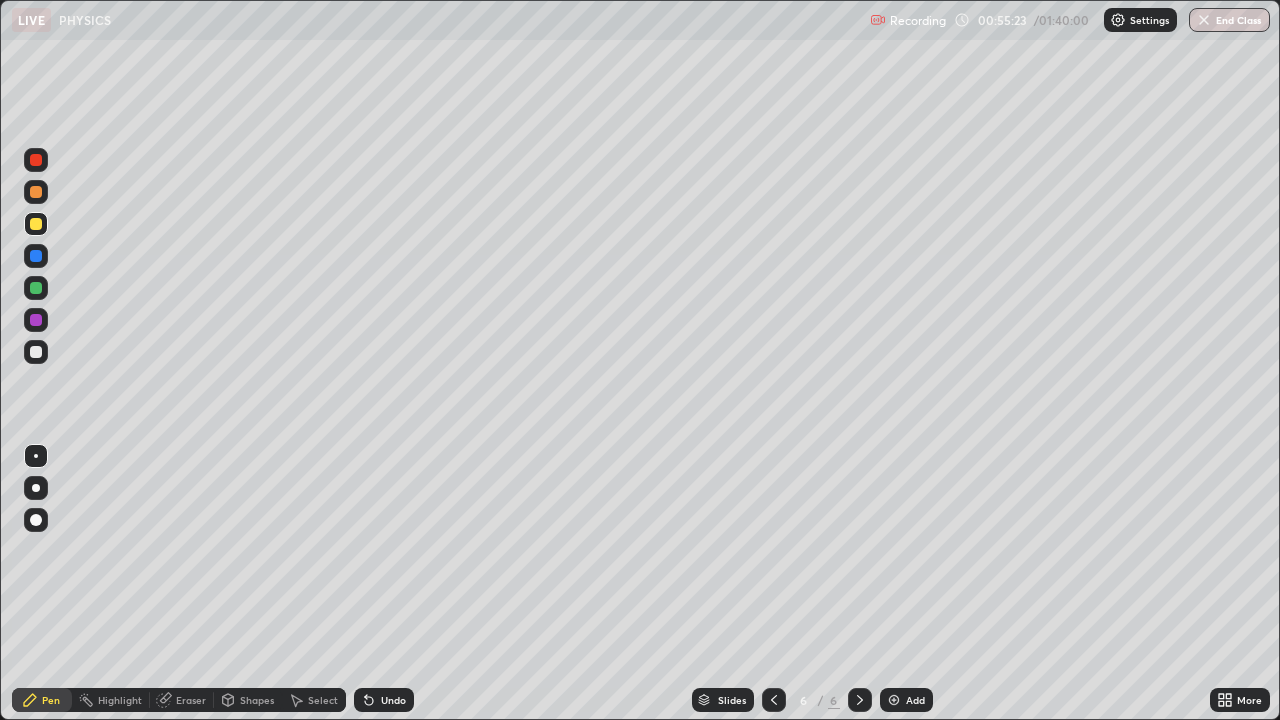 click on "Shapes" at bounding box center (257, 700) 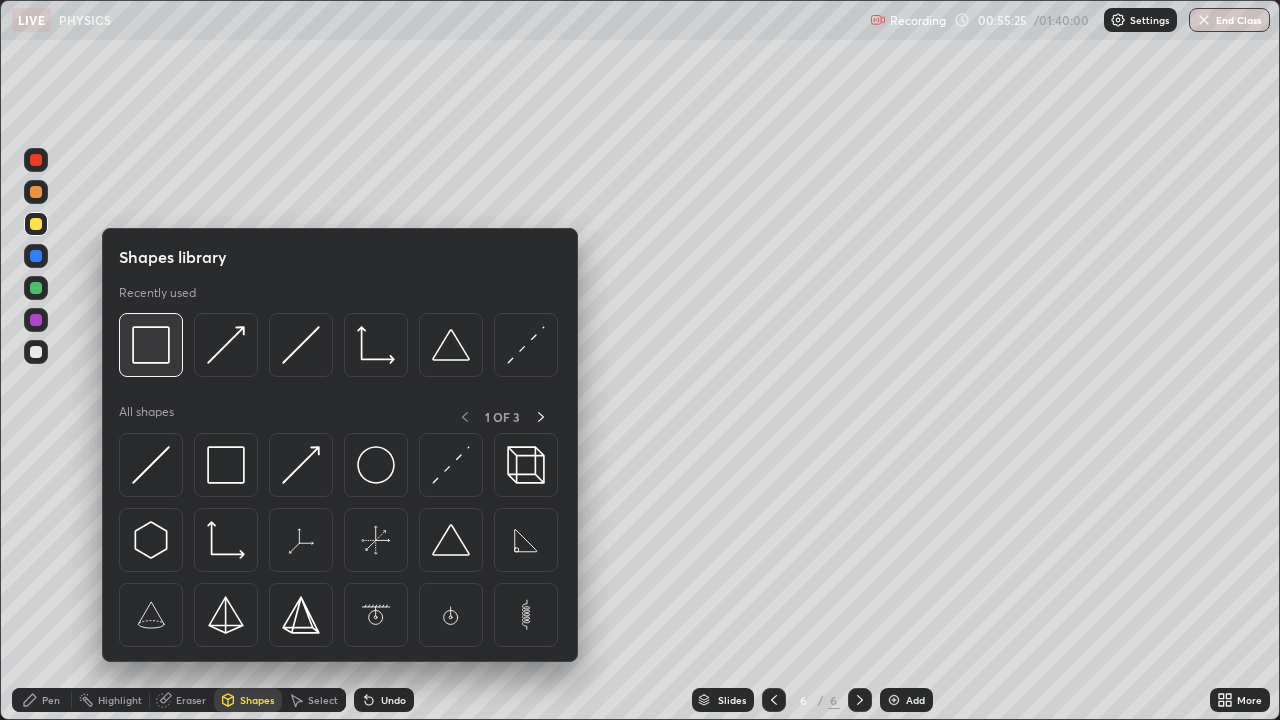 click at bounding box center (151, 345) 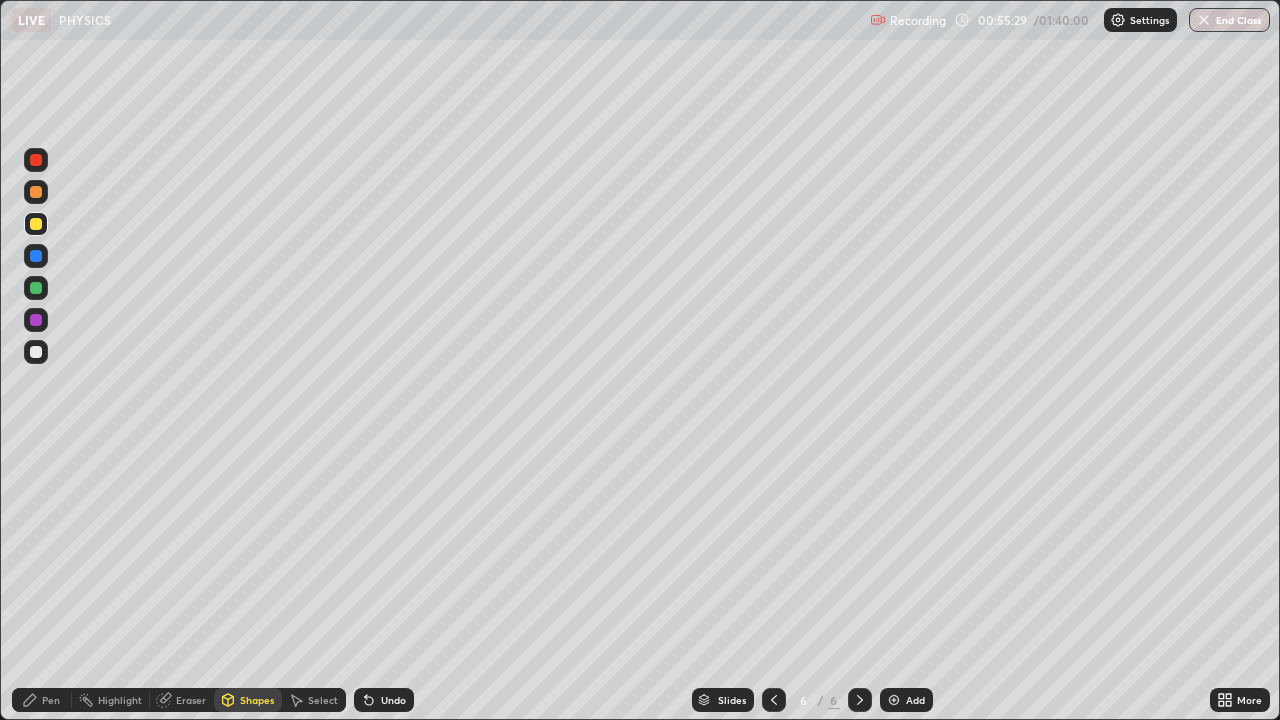 click on "Shapes" at bounding box center (257, 700) 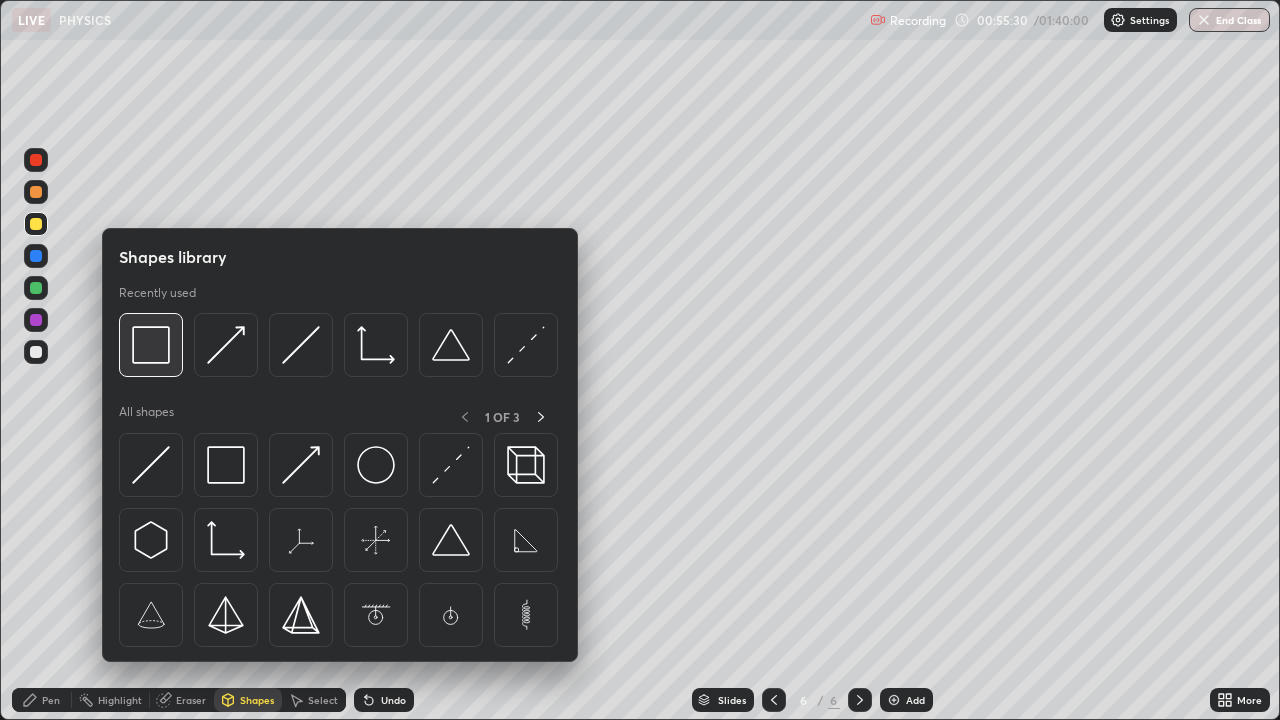 click at bounding box center [151, 345] 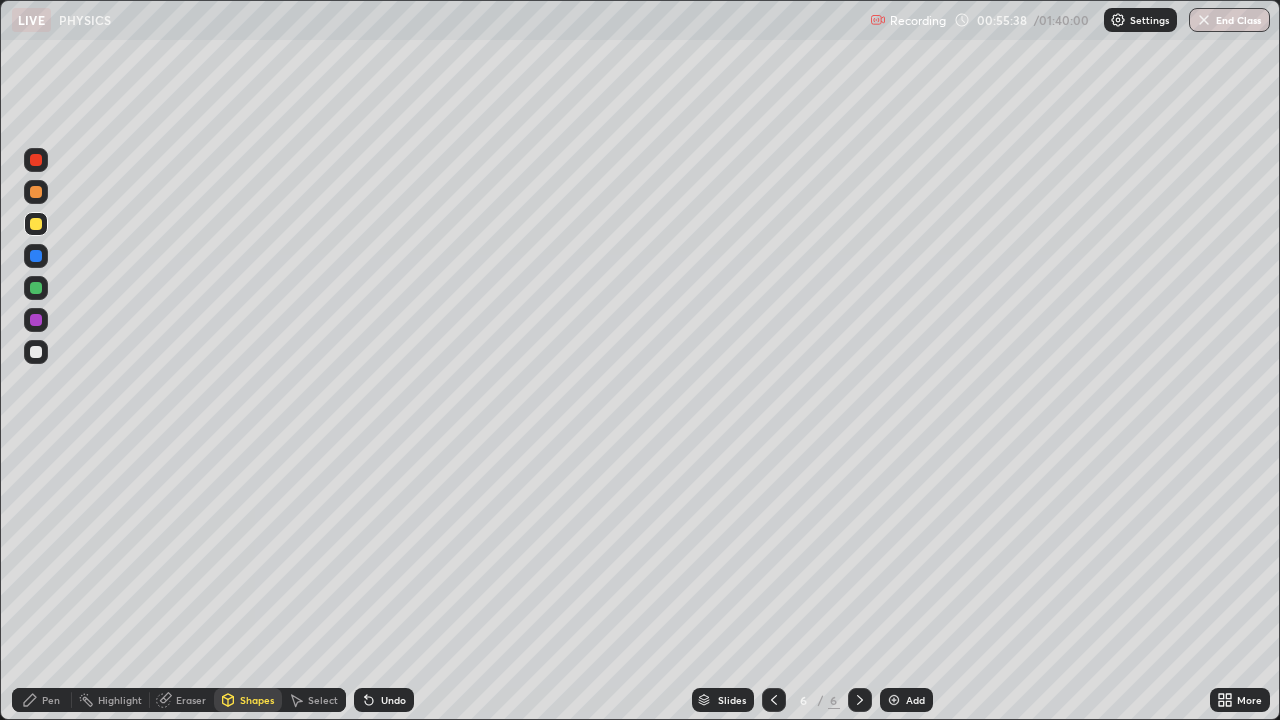 click on "Pen" at bounding box center [51, 700] 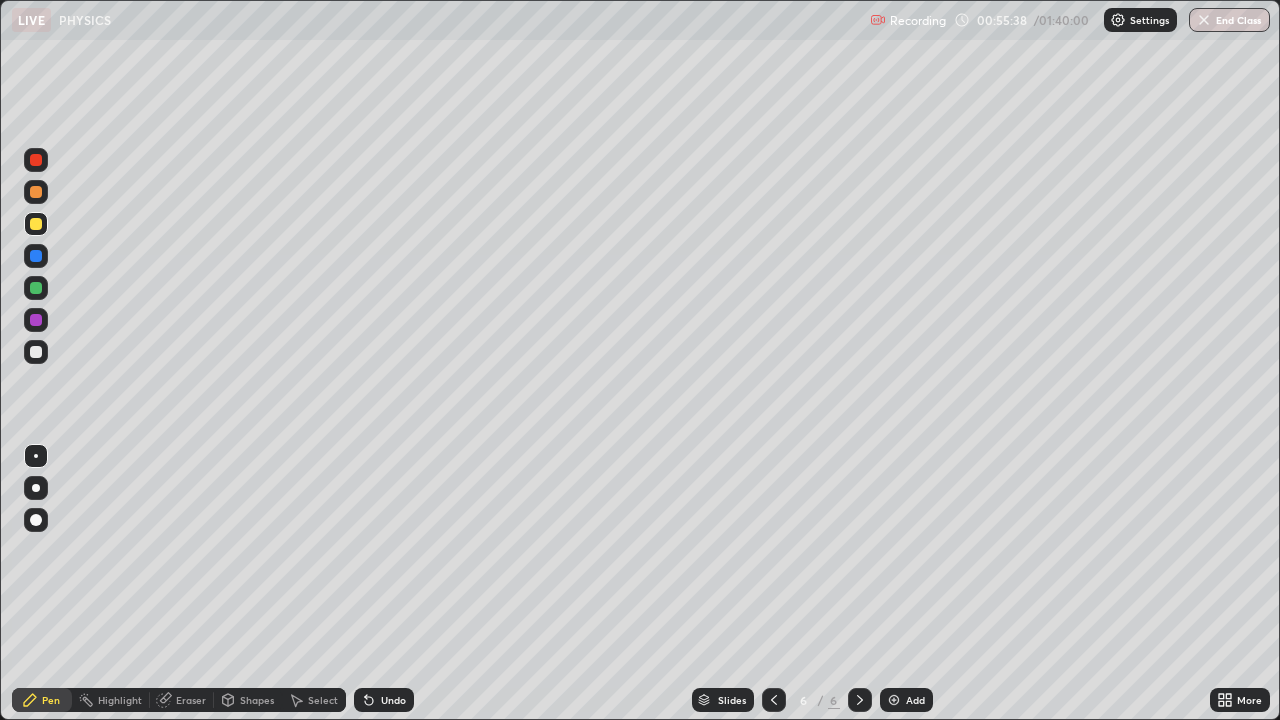 click at bounding box center [36, 192] 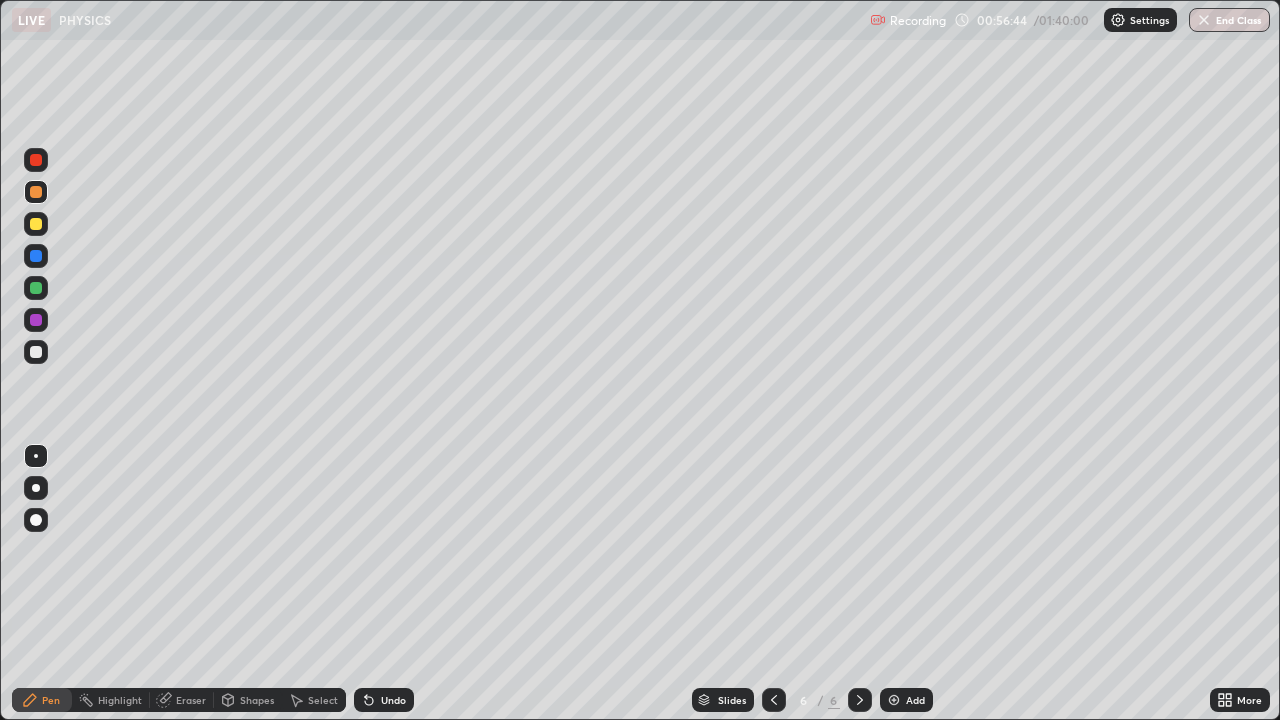 click at bounding box center [36, 224] 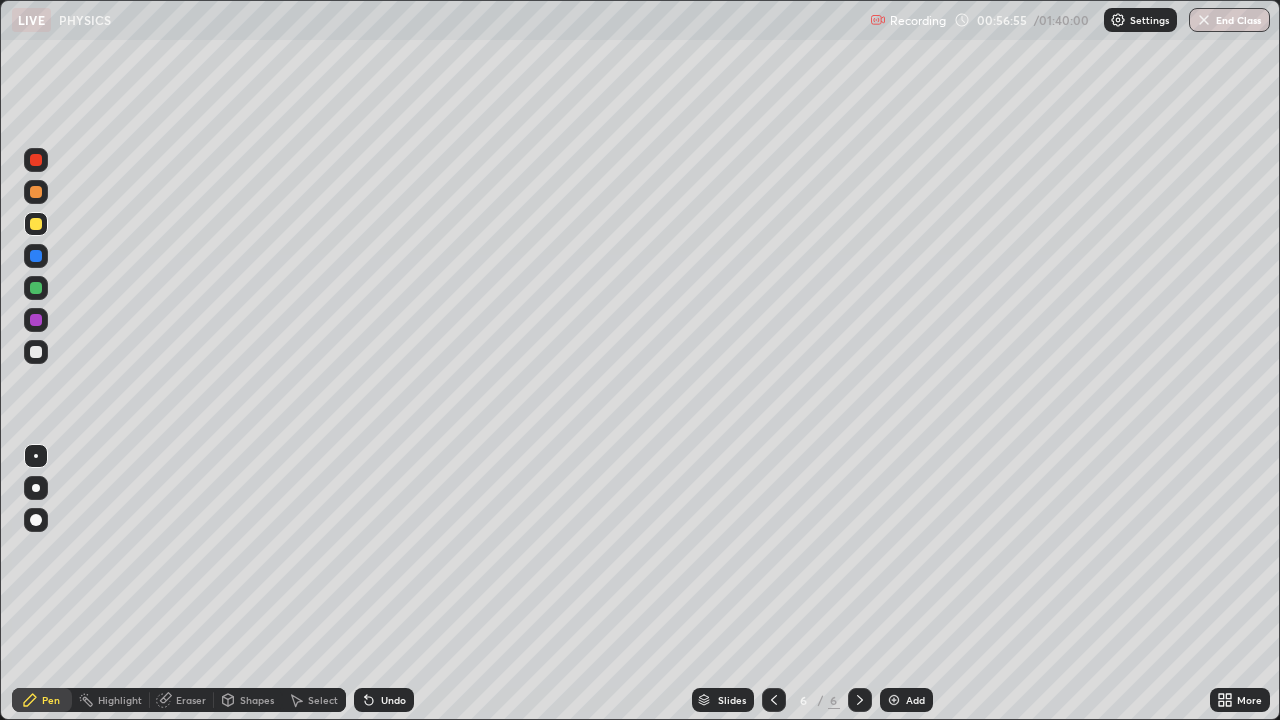 click on "Undo" at bounding box center [384, 700] 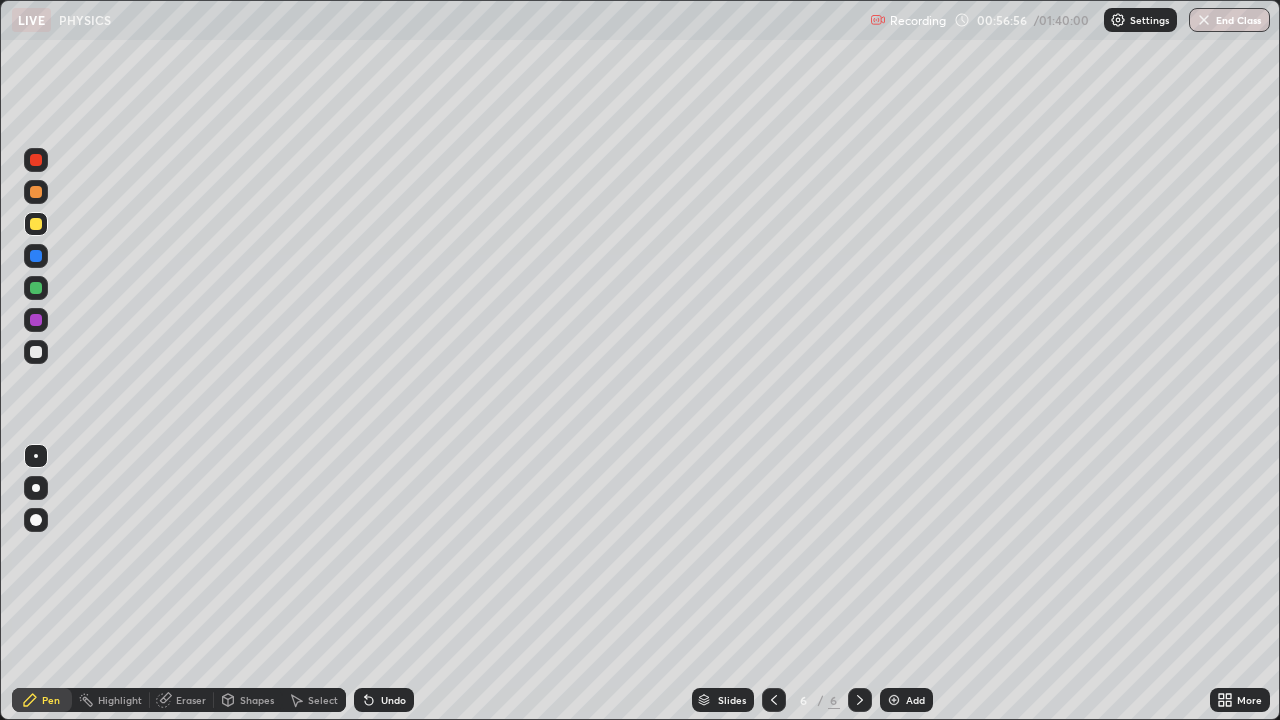 click at bounding box center (36, 352) 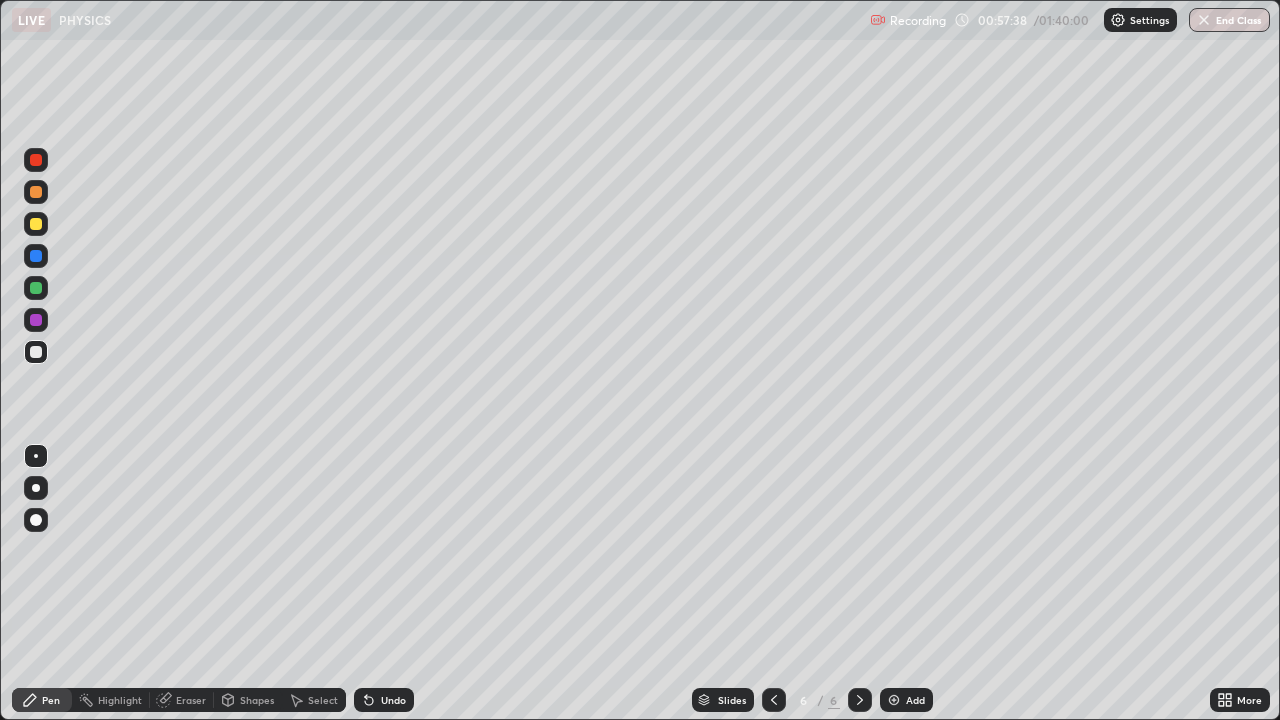 click at bounding box center [36, 192] 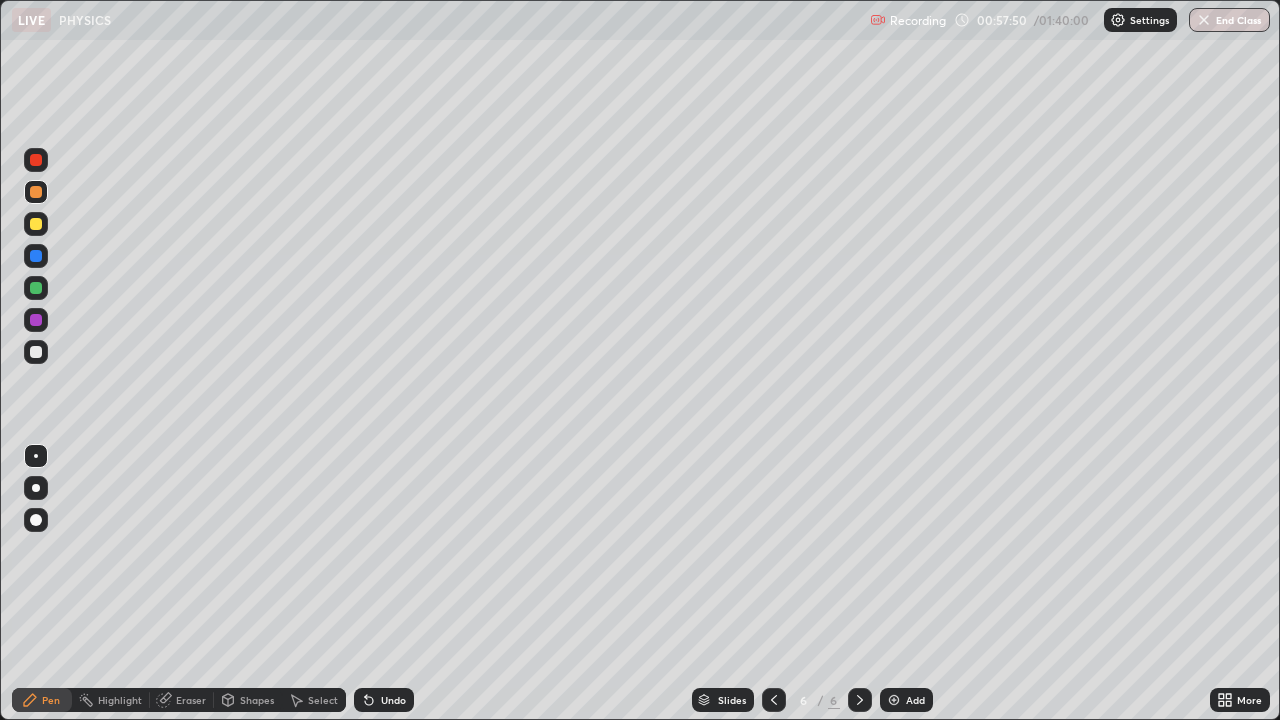 click on "Undo" at bounding box center [393, 700] 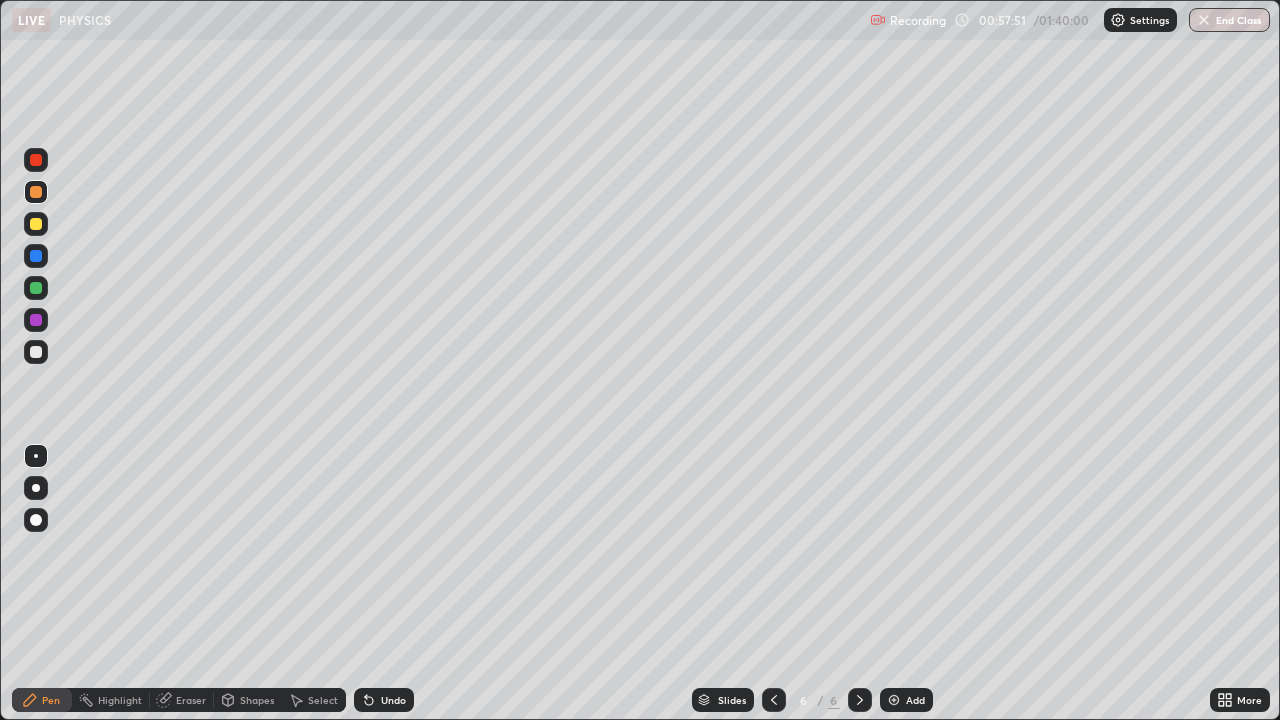 click on "Undo" at bounding box center (384, 700) 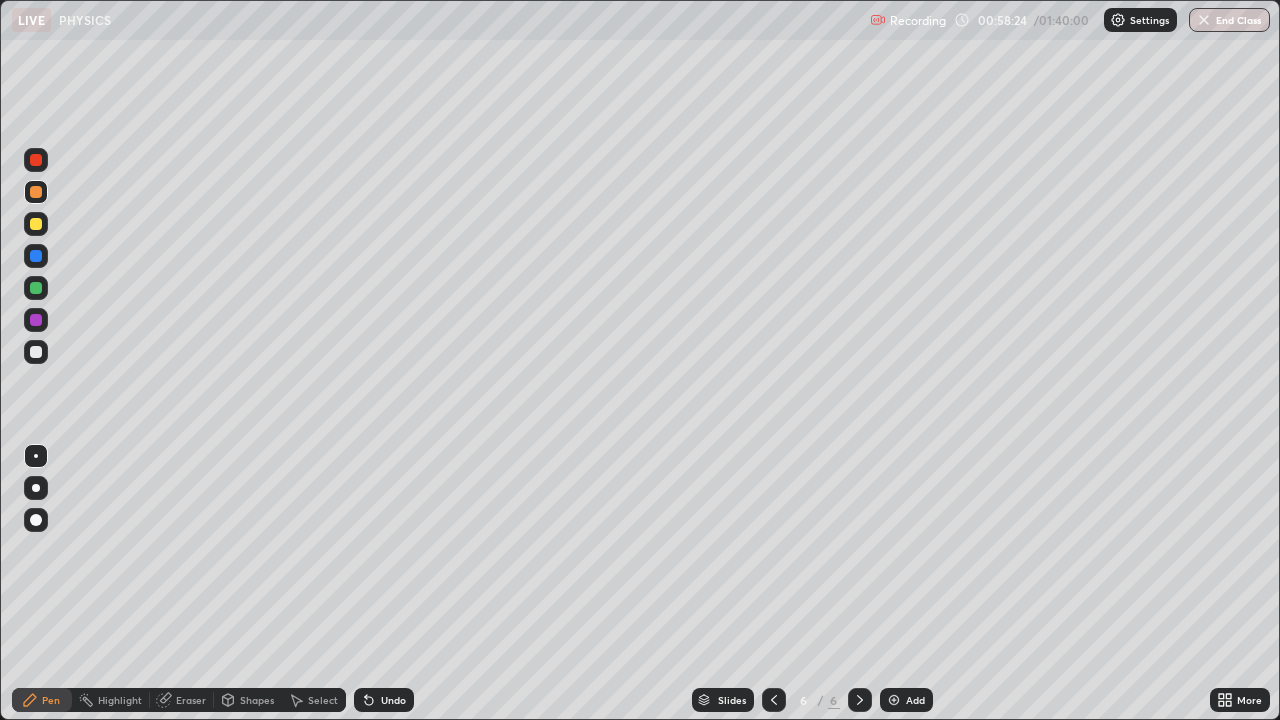 click on "Undo" at bounding box center (393, 700) 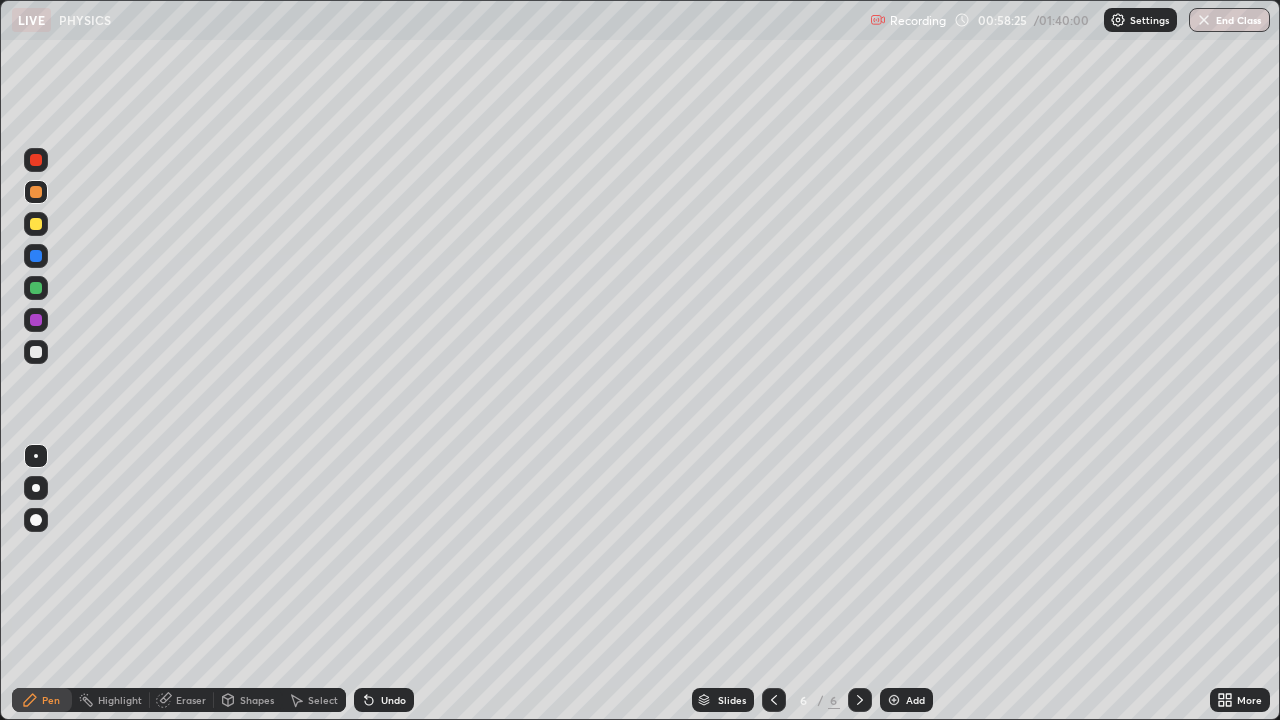 click 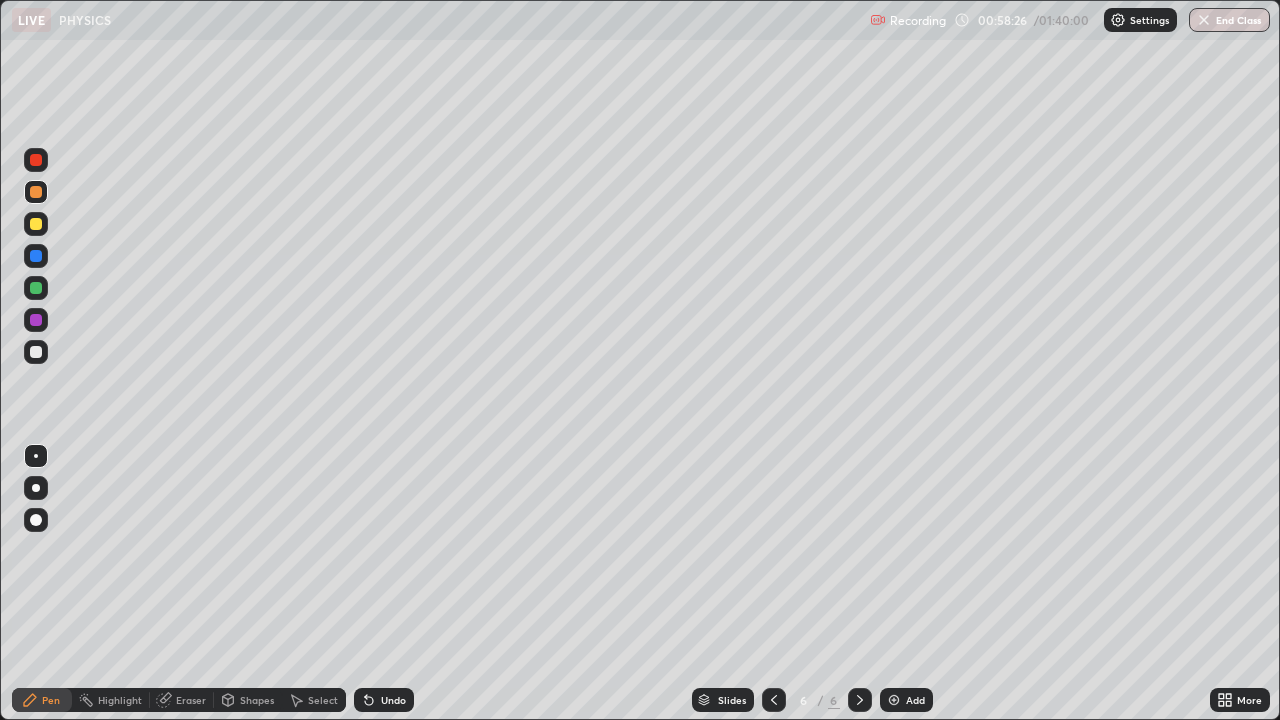 click on "Undo" at bounding box center (384, 700) 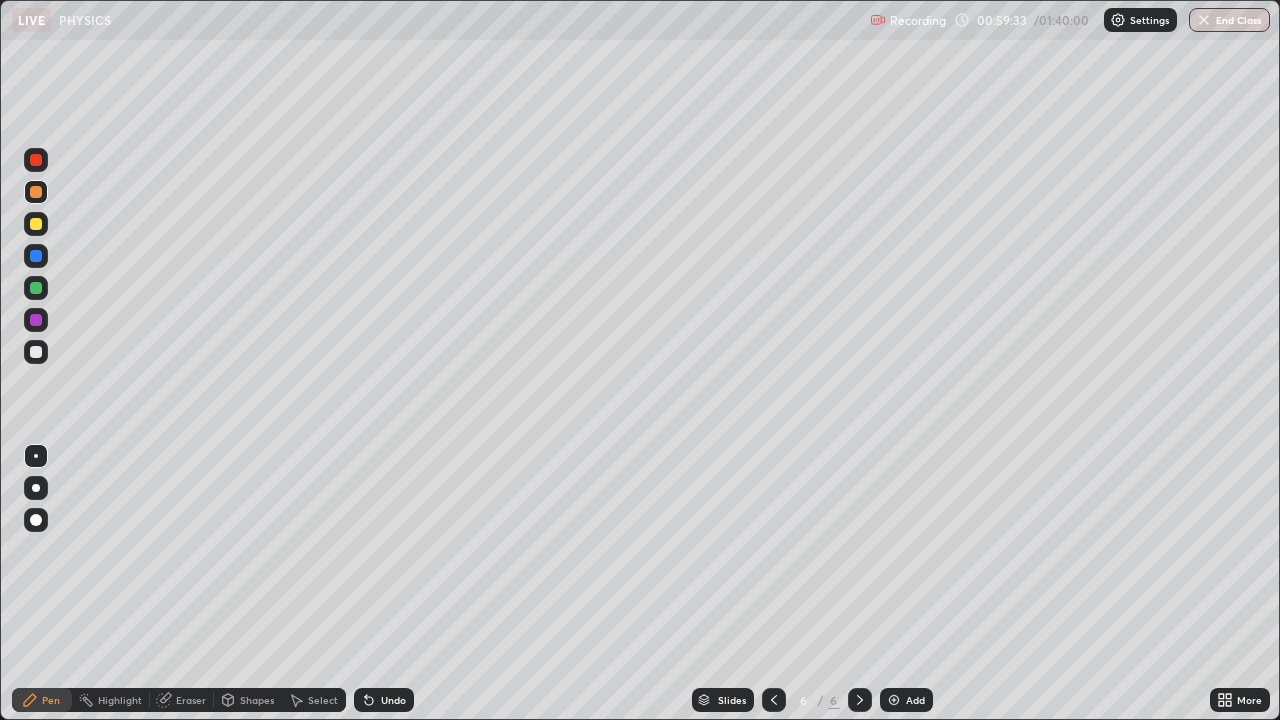 click at bounding box center [1204, 20] 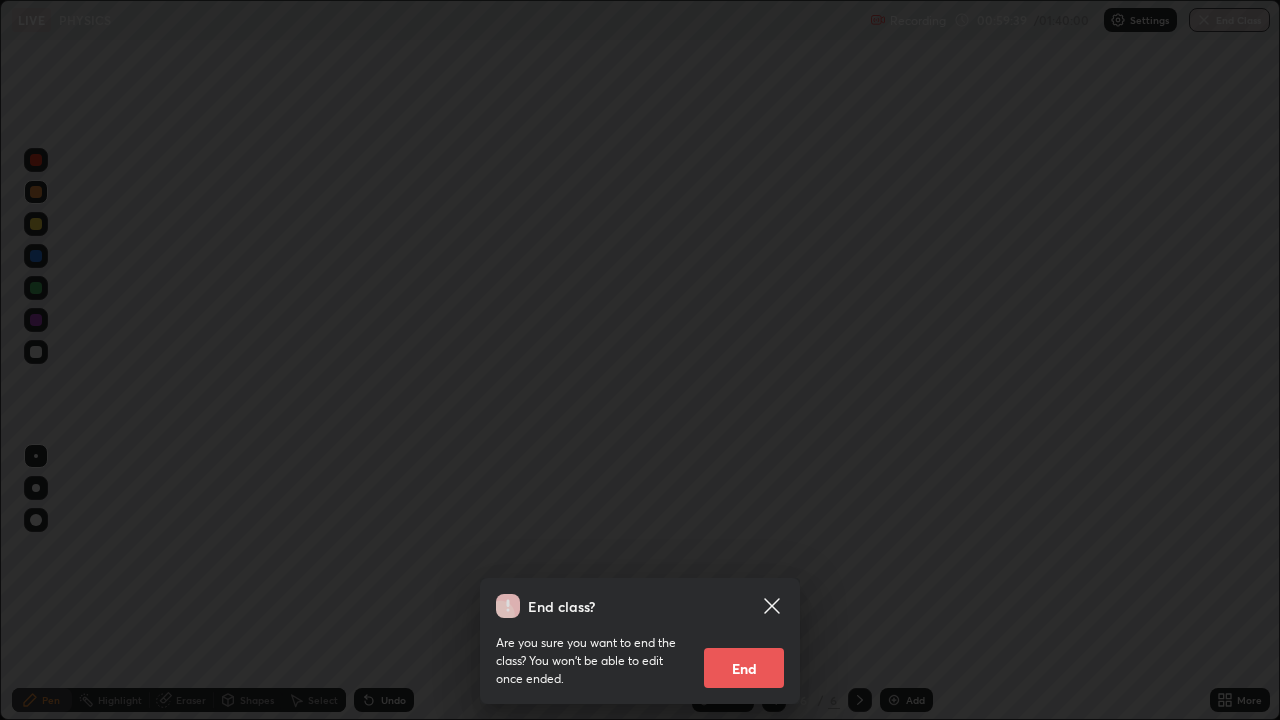 click on "End" at bounding box center [744, 668] 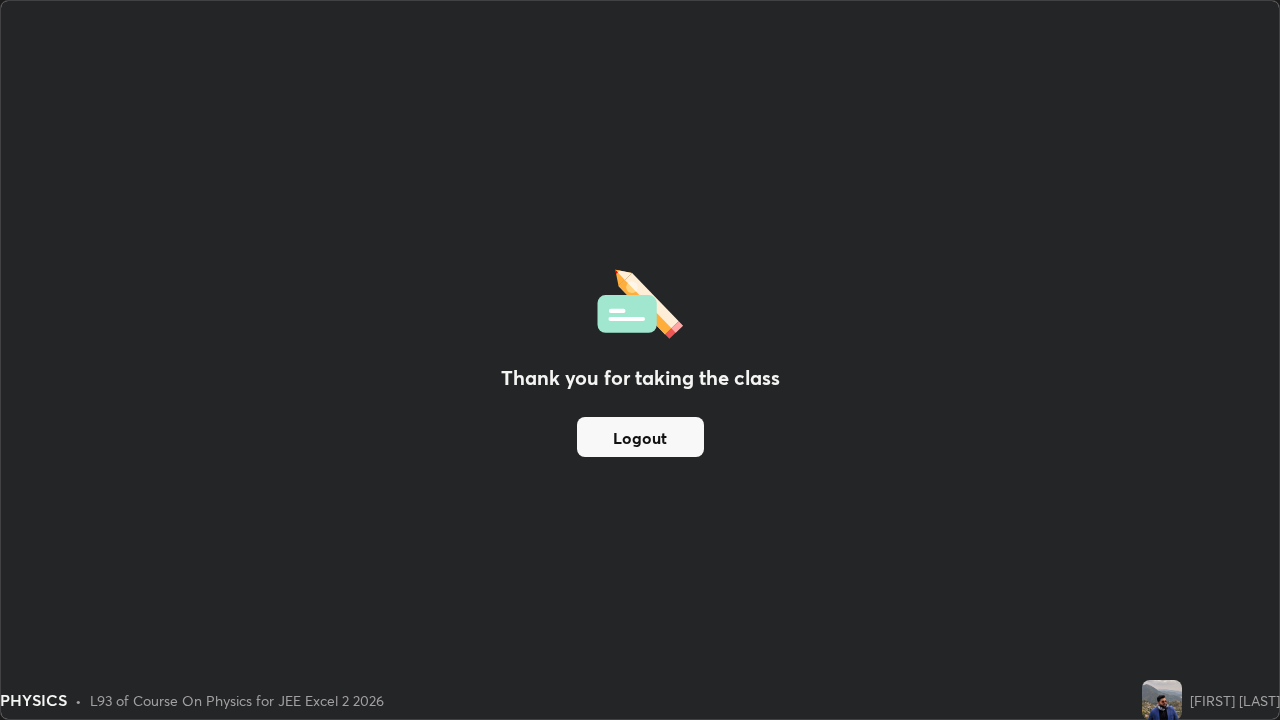click on "Logout" at bounding box center [640, 437] 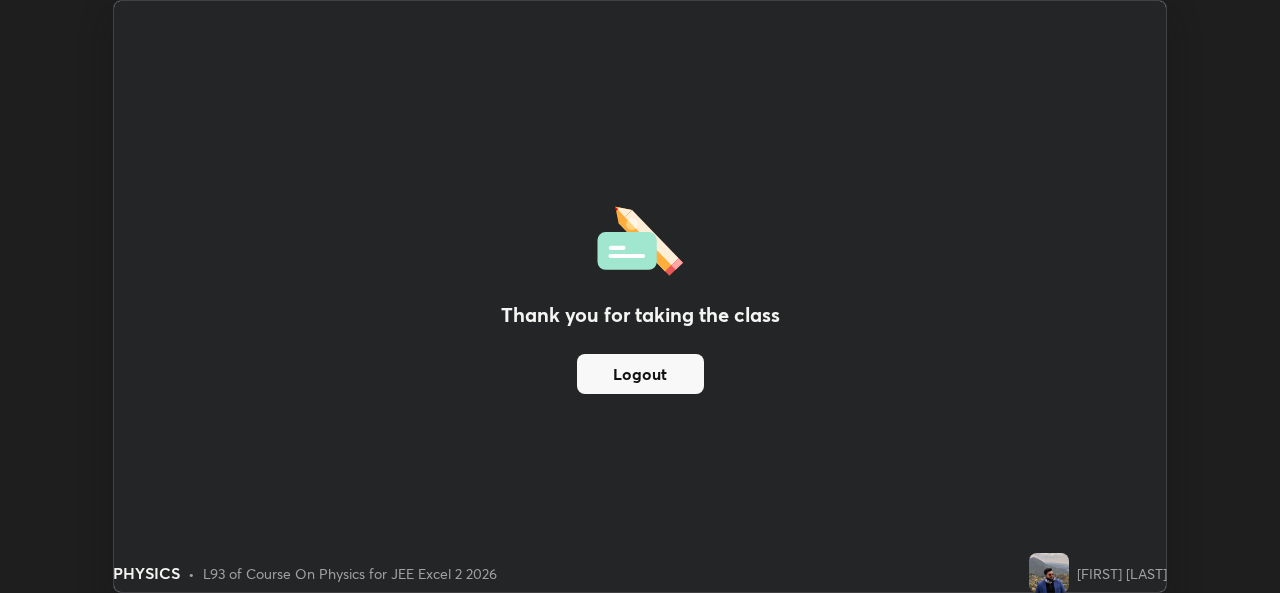 scroll, scrollTop: 593, scrollLeft: 1280, axis: both 